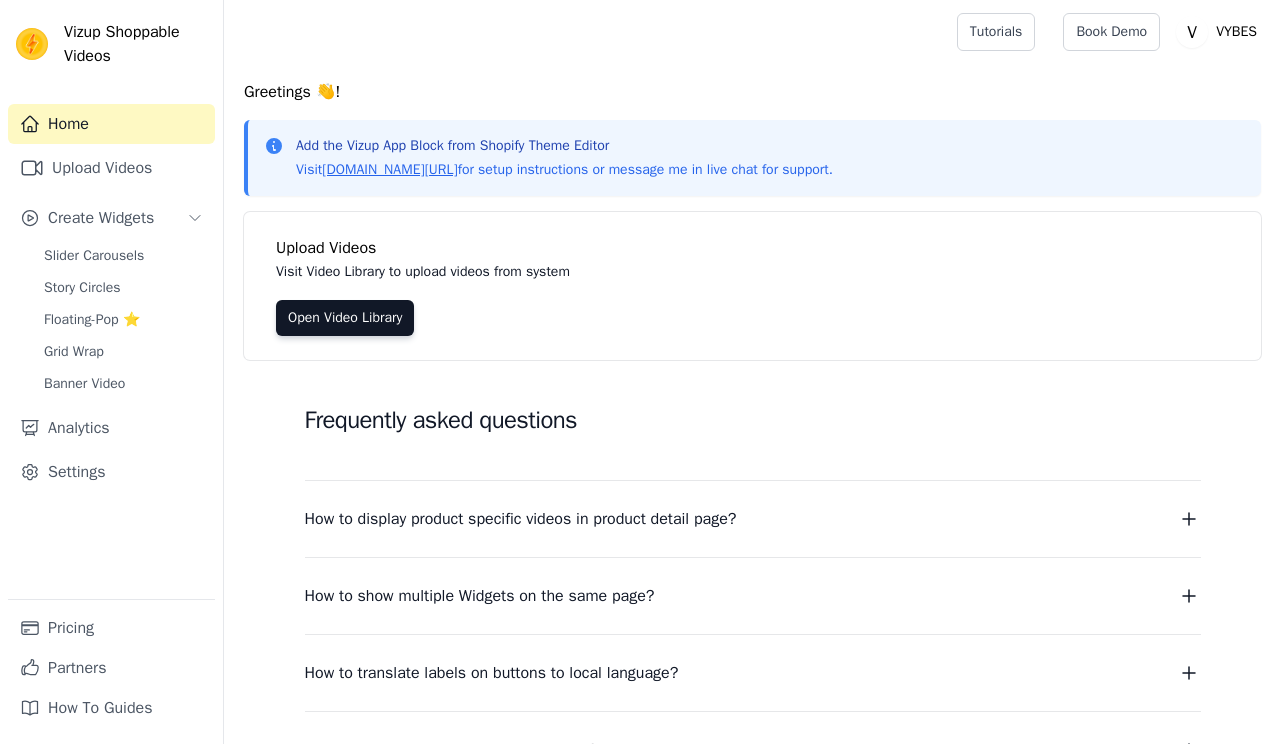 scroll, scrollTop: 0, scrollLeft: 0, axis: both 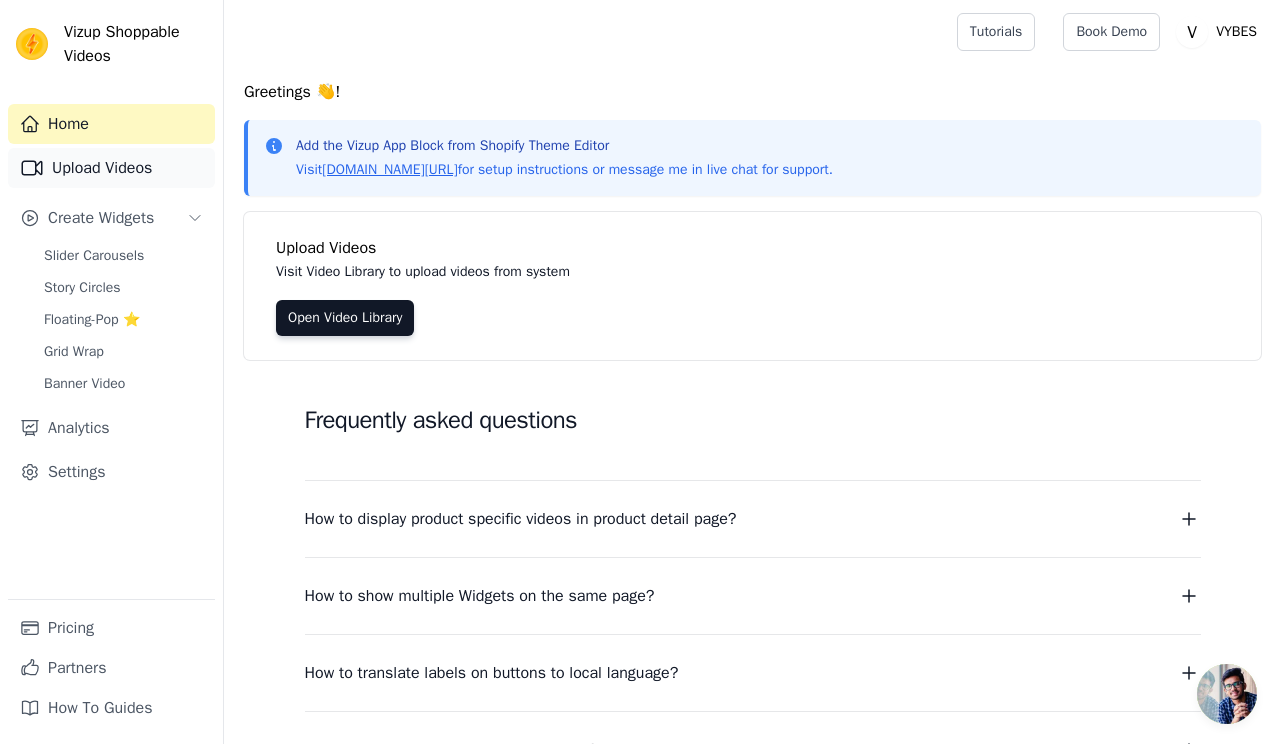 click on "Upload Videos" at bounding box center (111, 168) 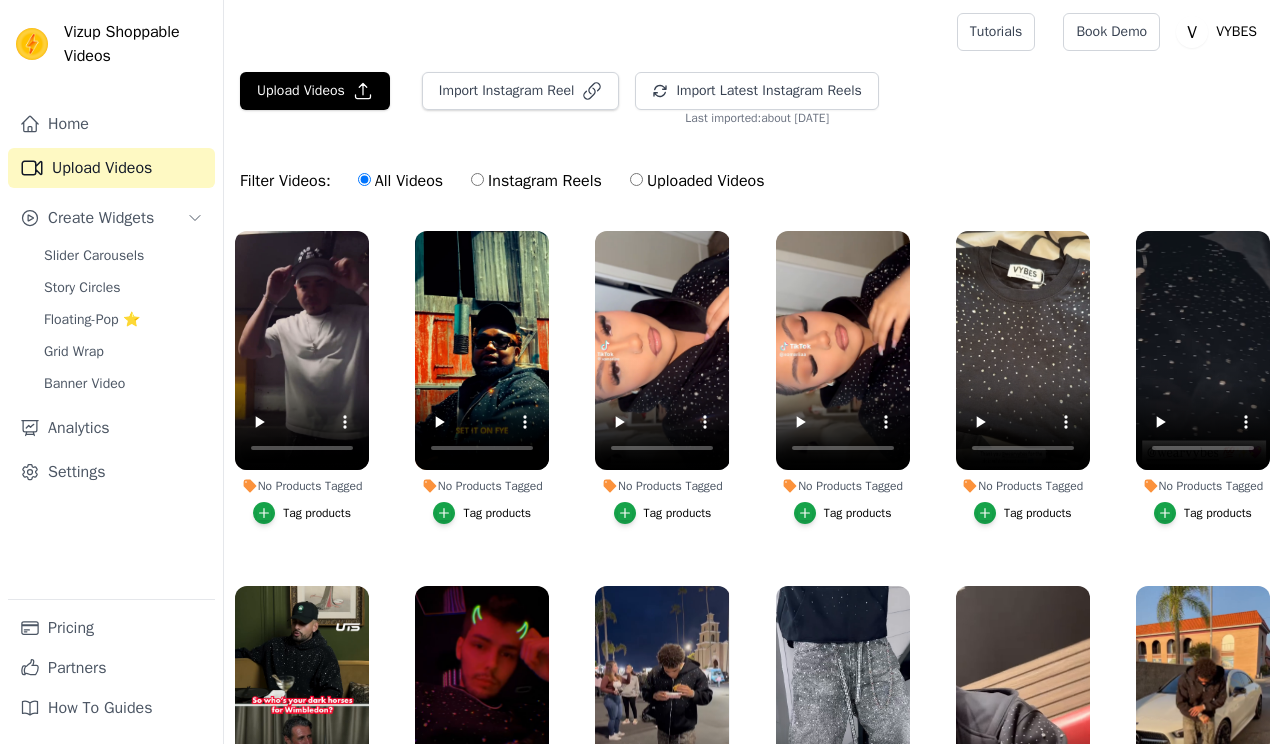 scroll, scrollTop: 0, scrollLeft: 0, axis: both 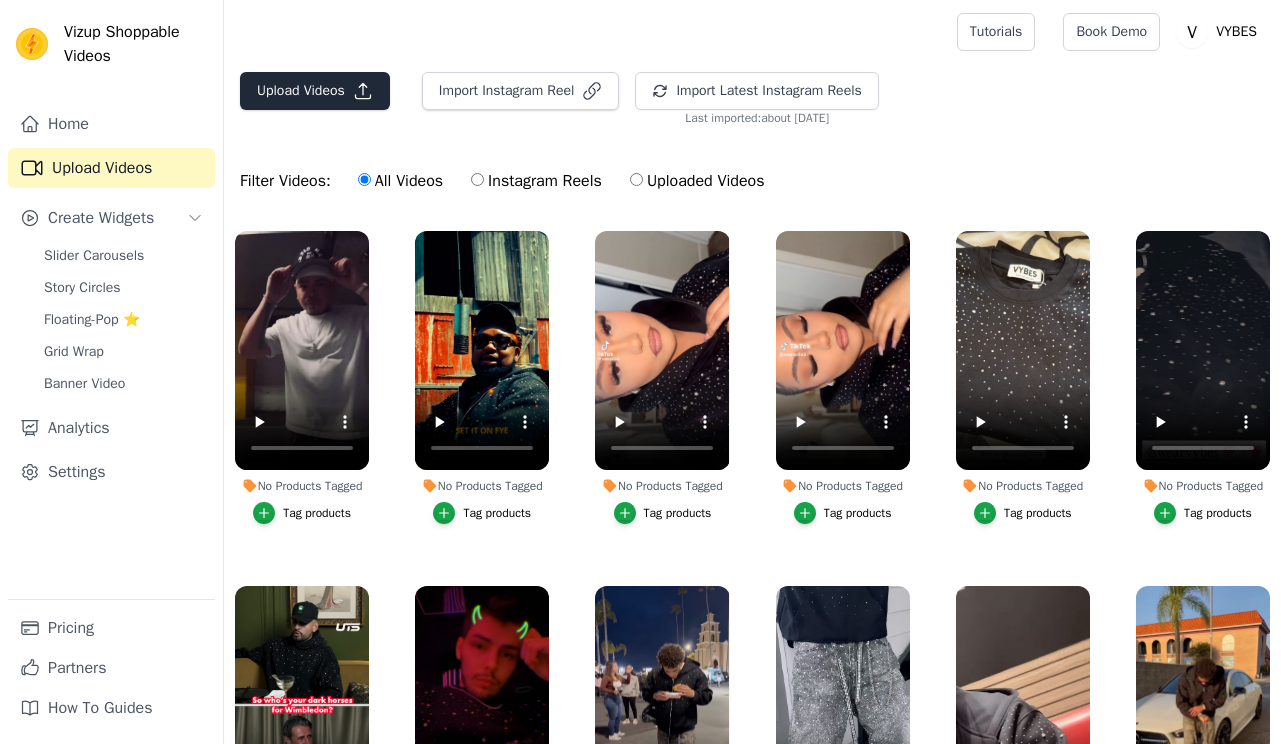 click on "Upload Videos" at bounding box center (315, 91) 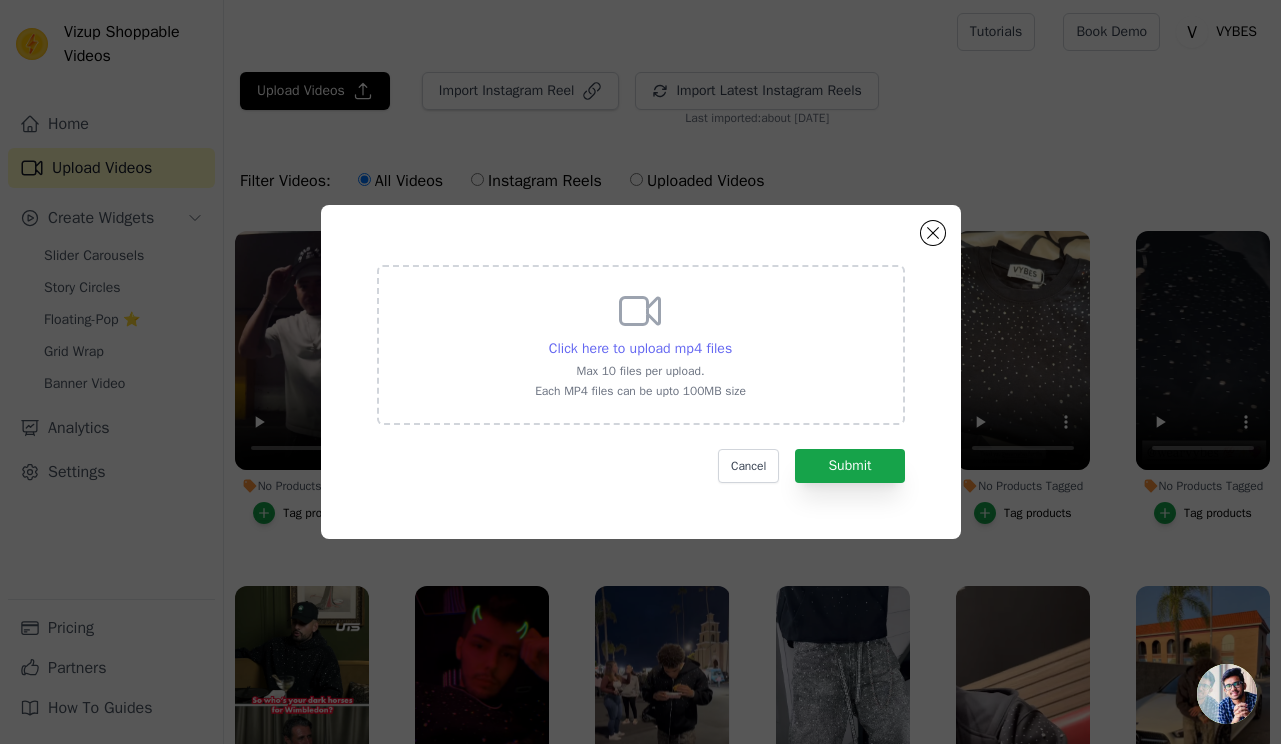 click on "Click here to upload mp4 files" at bounding box center (640, 348) 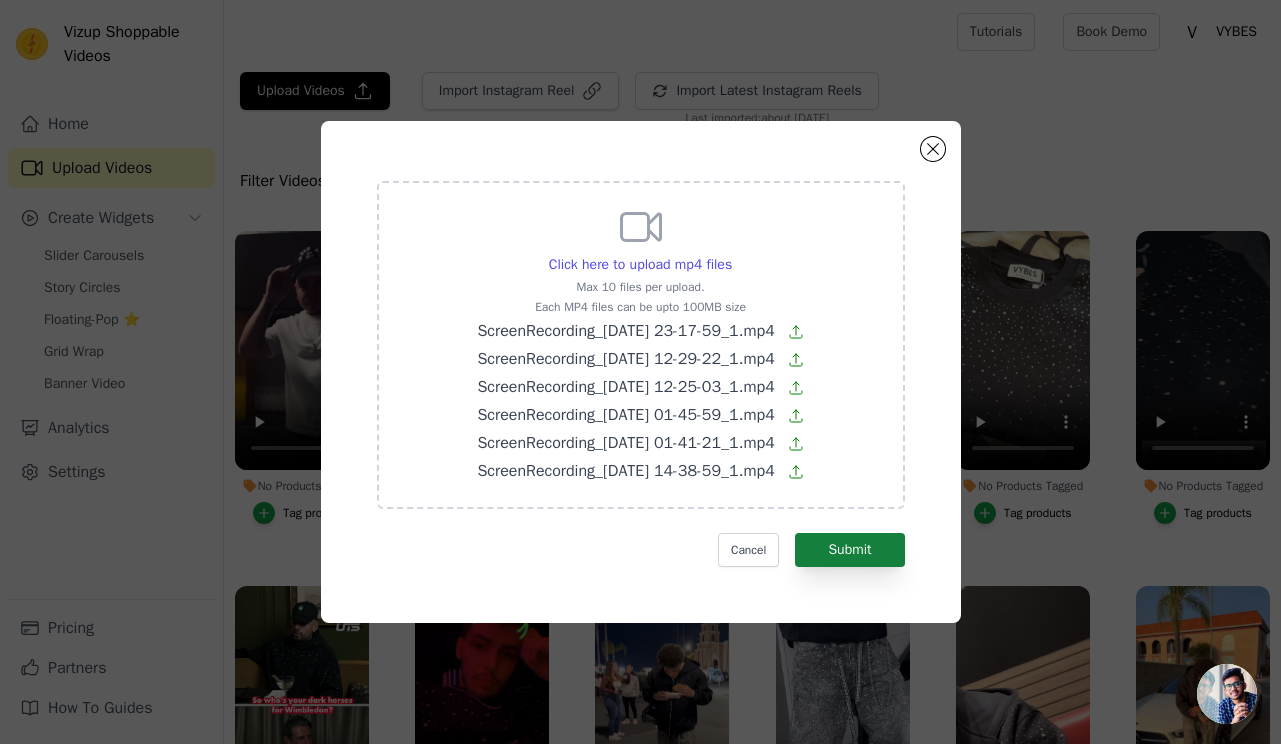 click on "Submit" at bounding box center [849, 550] 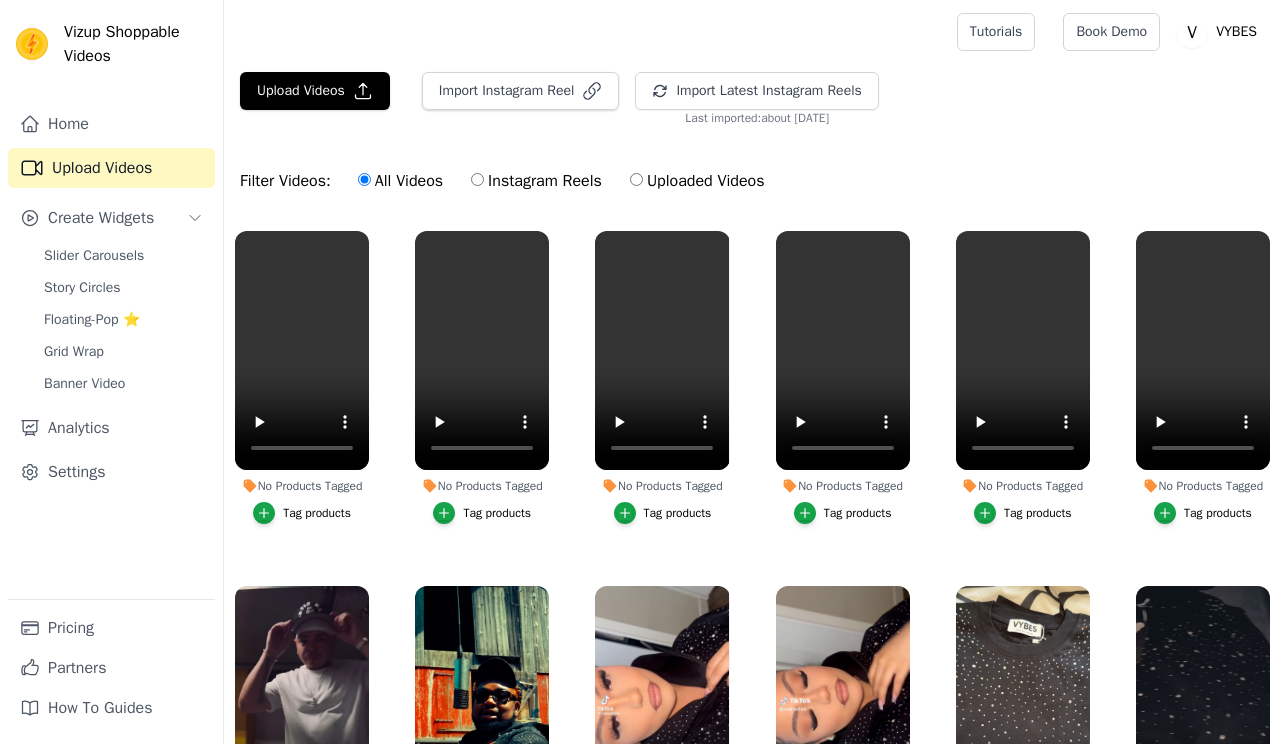 scroll, scrollTop: 0, scrollLeft: 0, axis: both 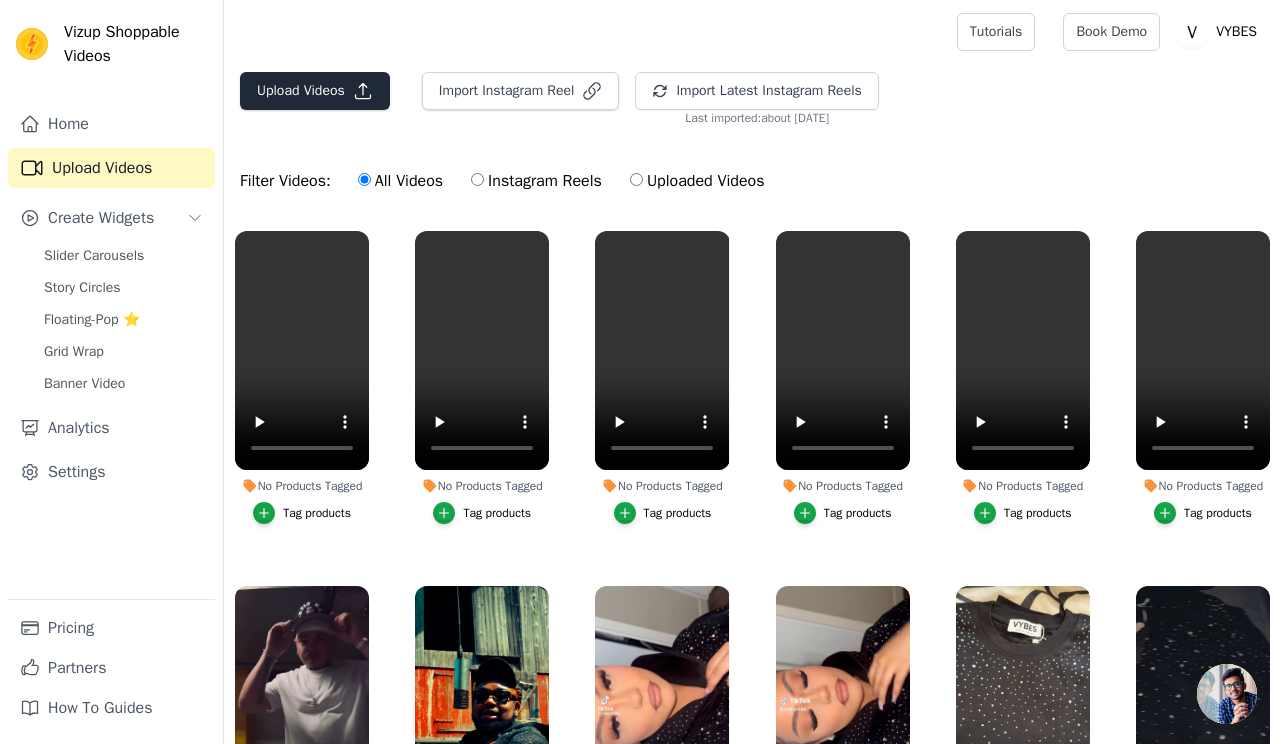 click on "Upload Videos" at bounding box center [315, 91] 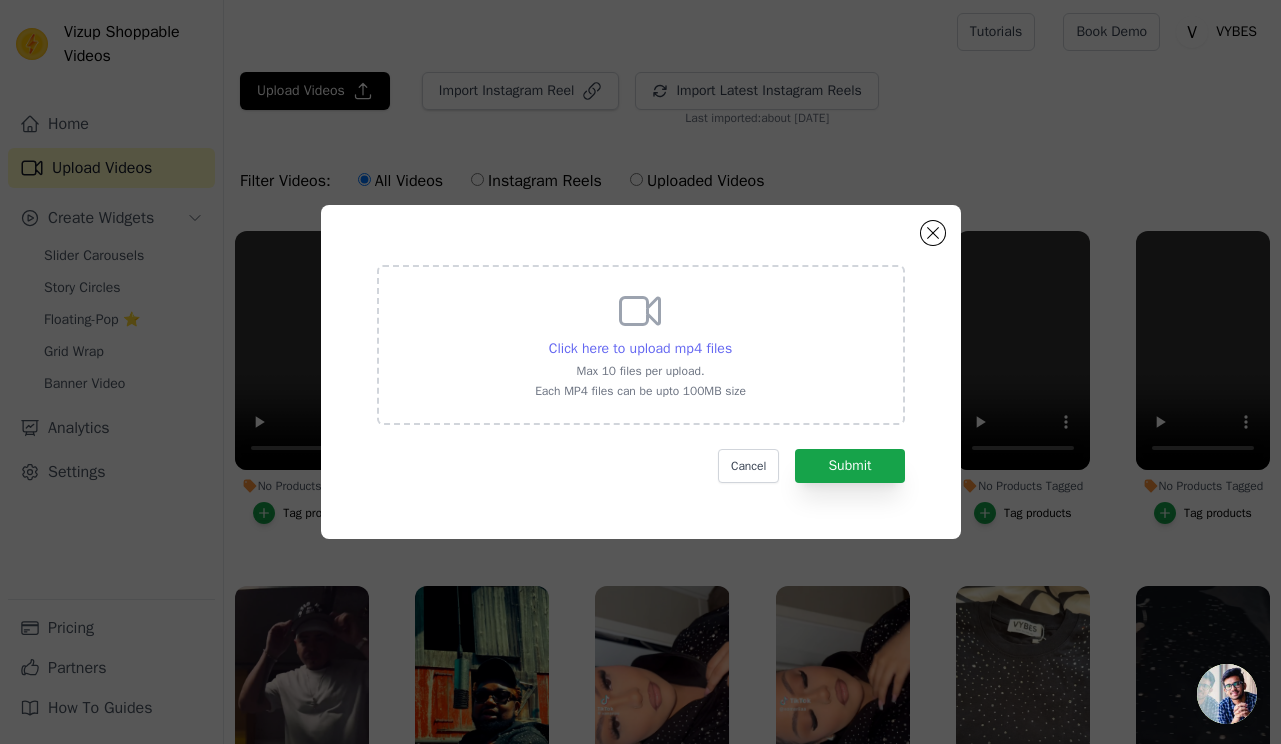 click on "Click here to upload mp4 files" at bounding box center (640, 348) 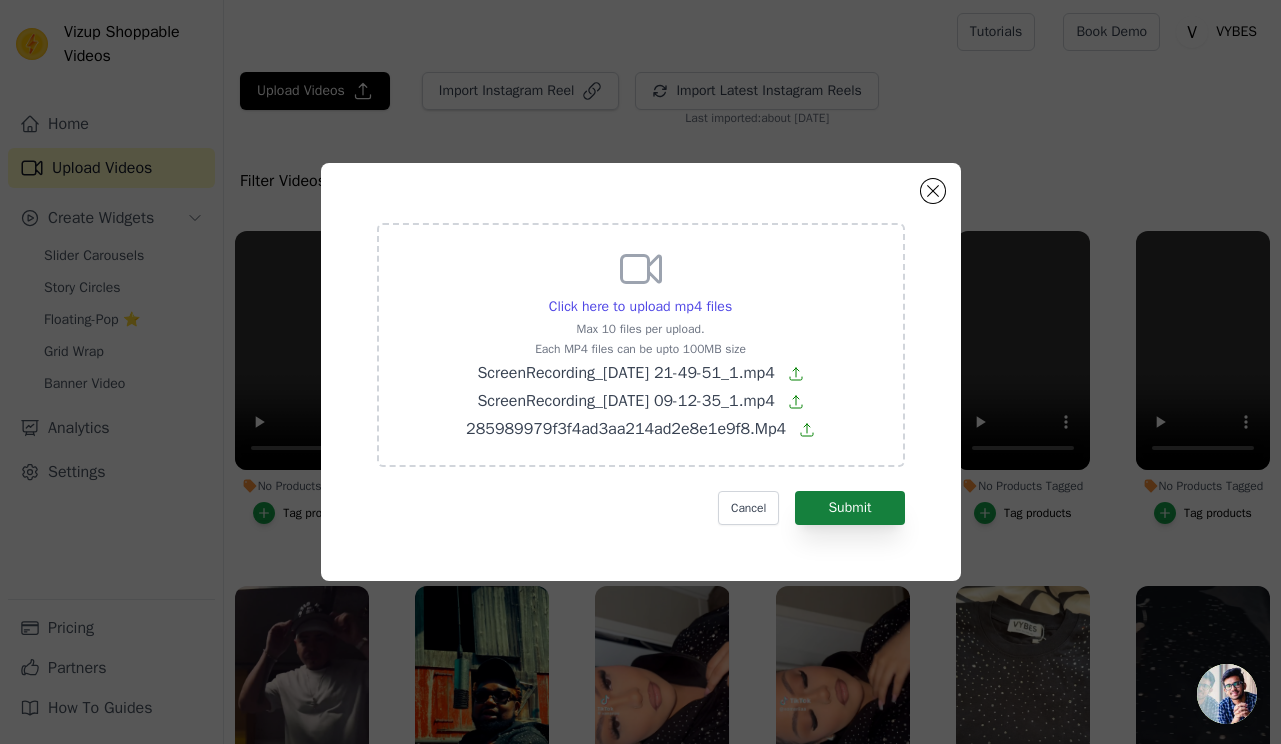 click on "Submit" at bounding box center (849, 508) 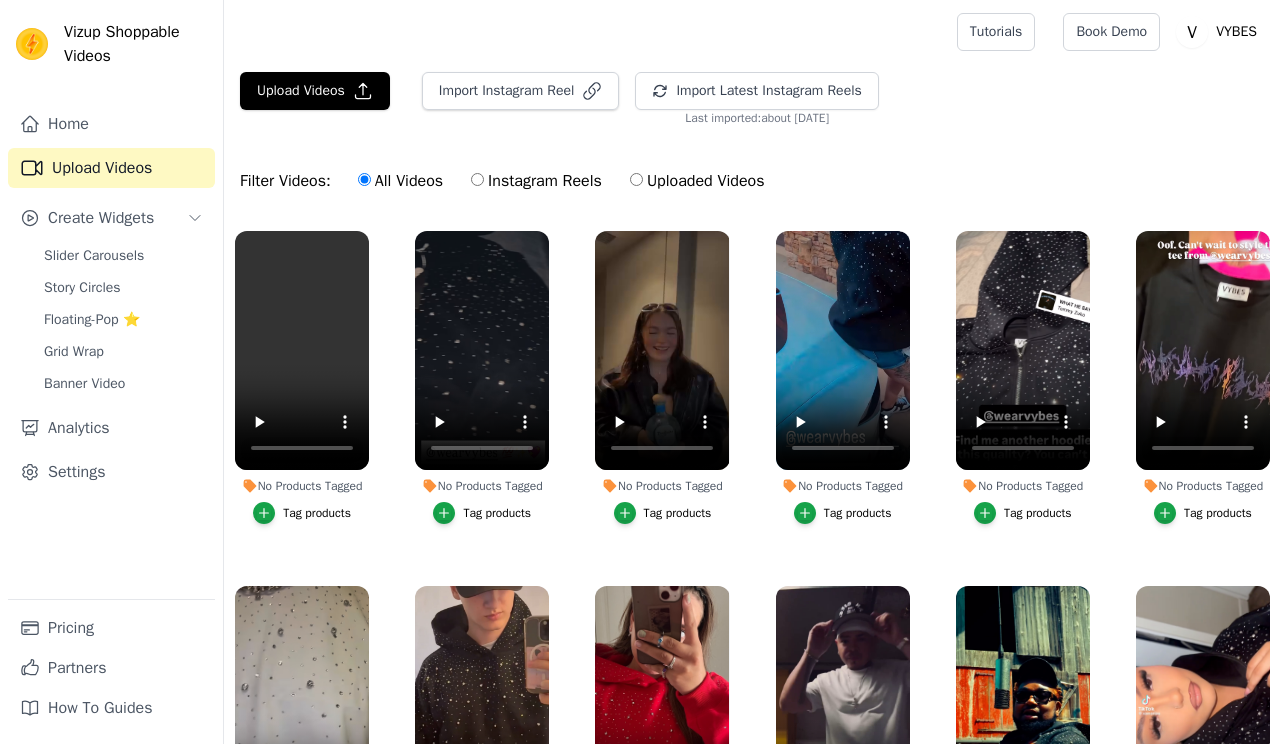 scroll, scrollTop: 0, scrollLeft: 0, axis: both 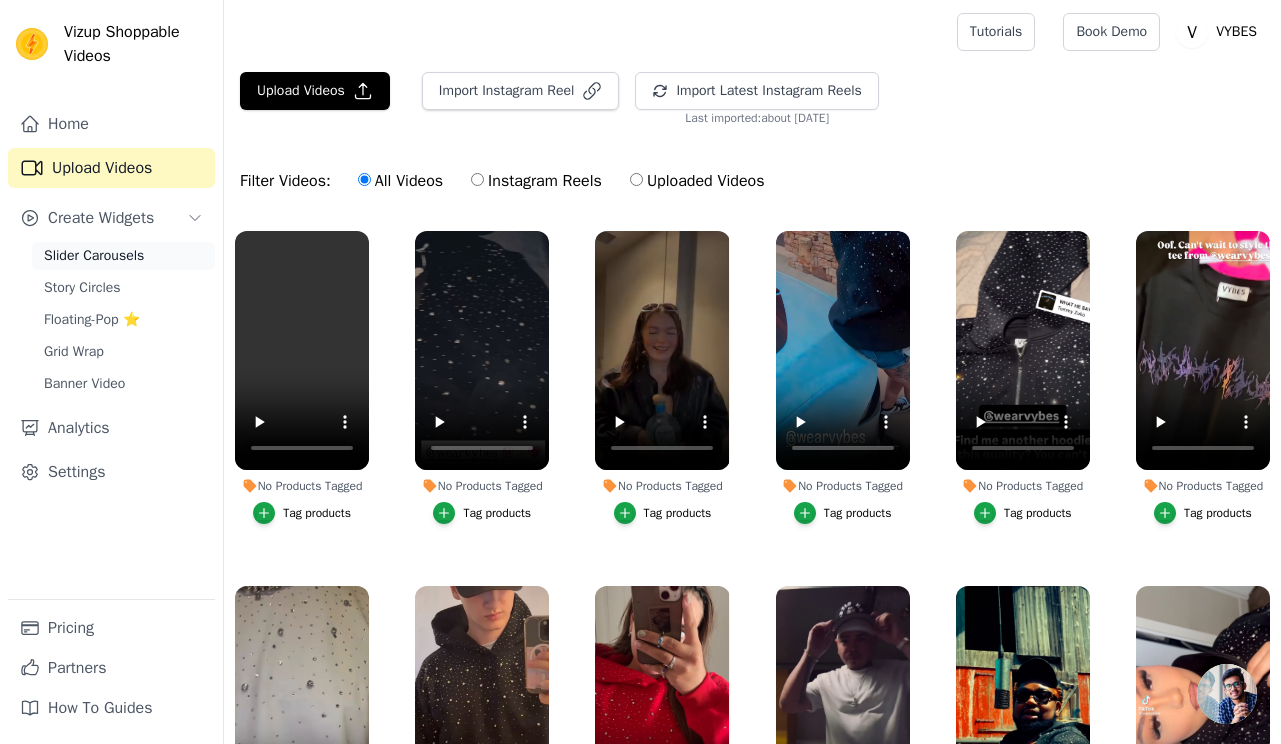 click on "Slider Carousels" at bounding box center (123, 256) 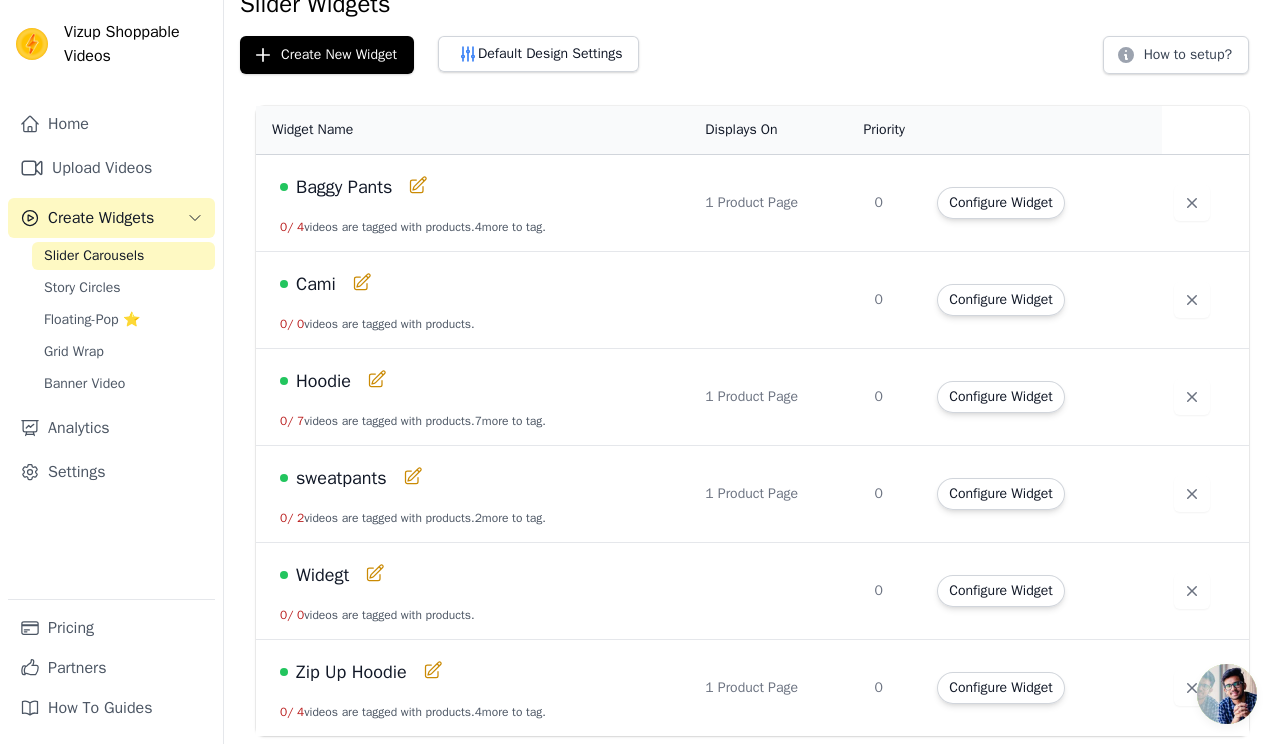 scroll, scrollTop: 92, scrollLeft: 0, axis: vertical 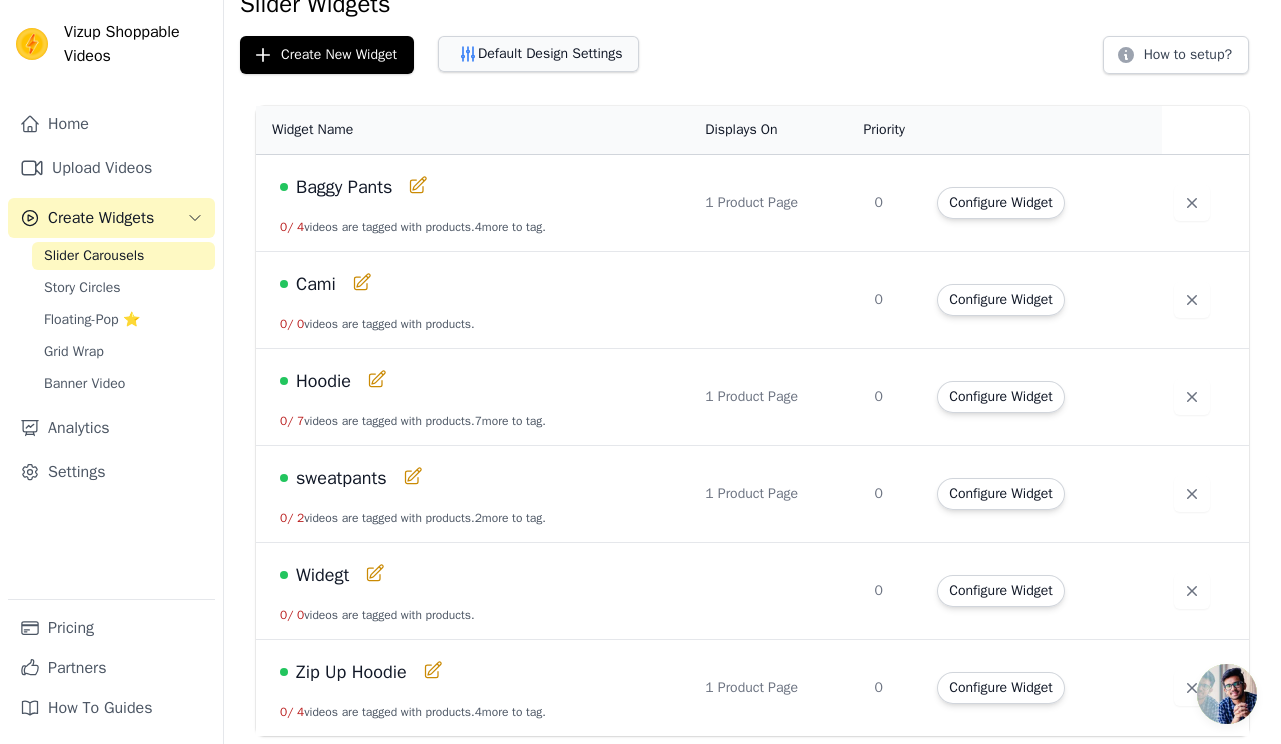 click on "Default Design Settings" at bounding box center (538, 54) 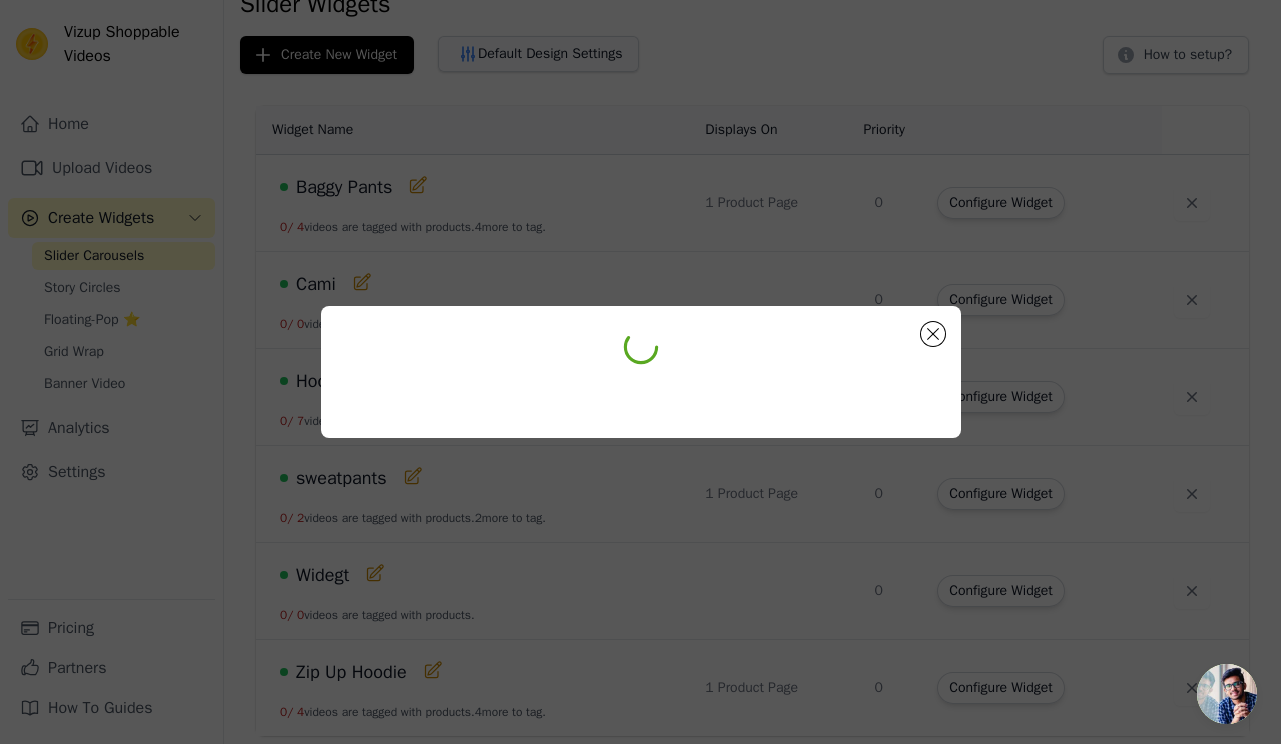 scroll, scrollTop: 0, scrollLeft: 0, axis: both 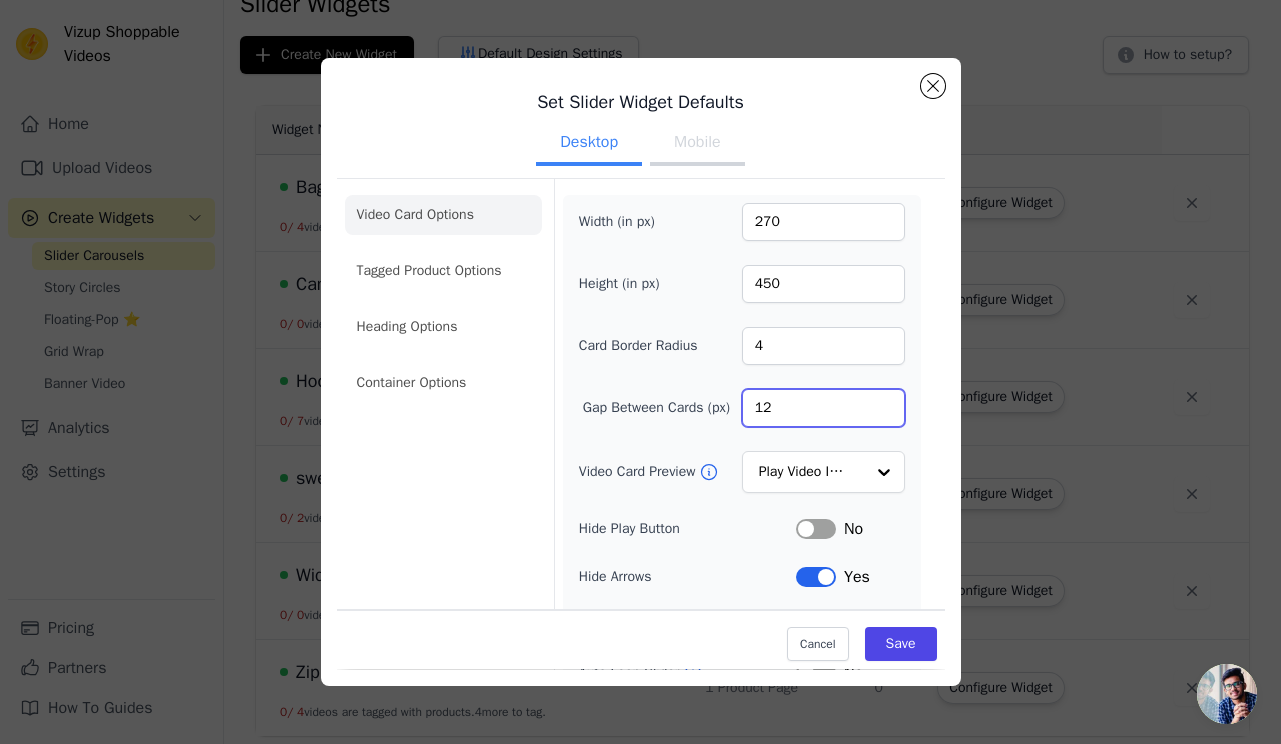 click on "12" at bounding box center (823, 408) 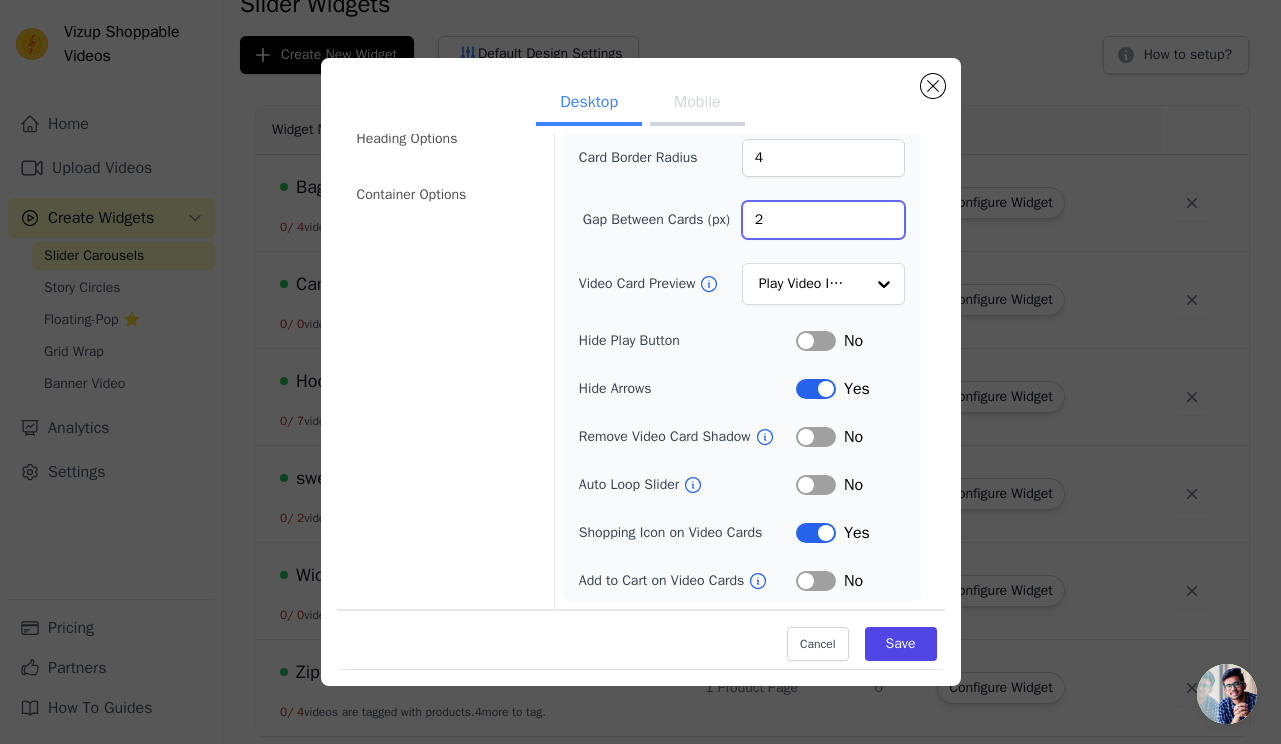scroll, scrollTop: 190, scrollLeft: 0, axis: vertical 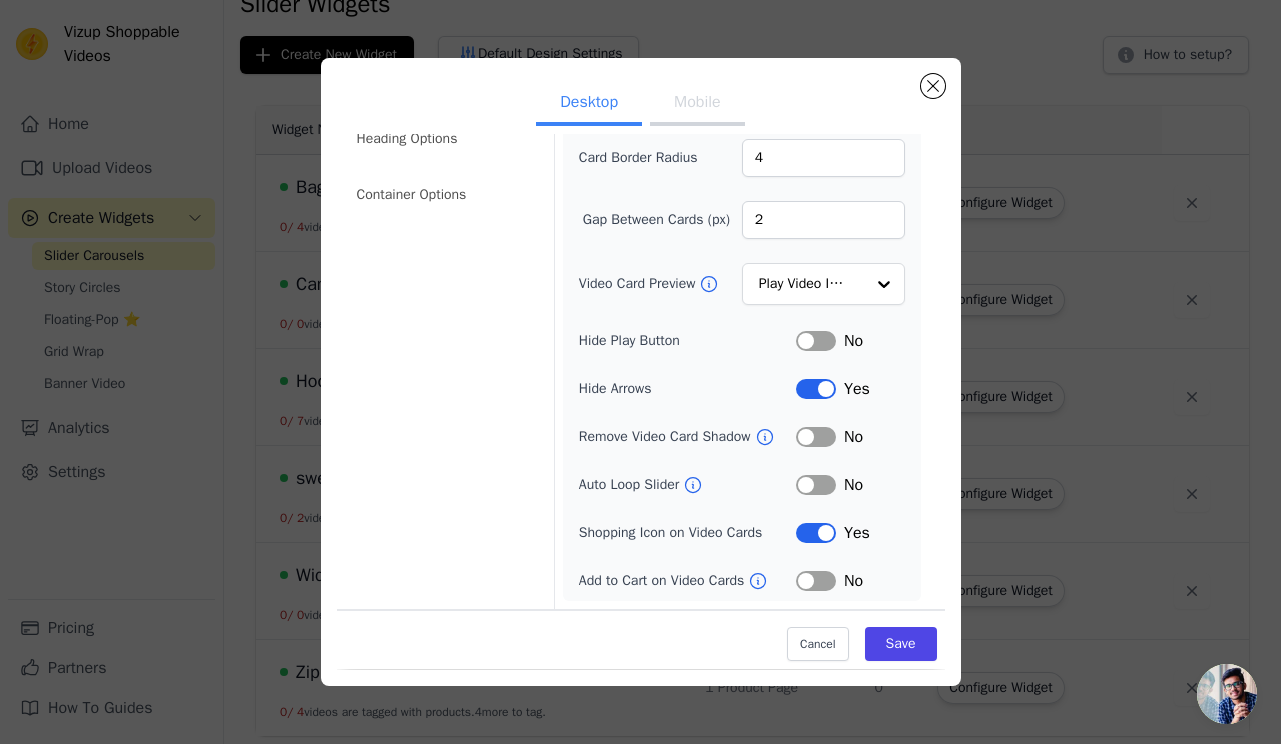 click on "Label" at bounding box center [816, 485] 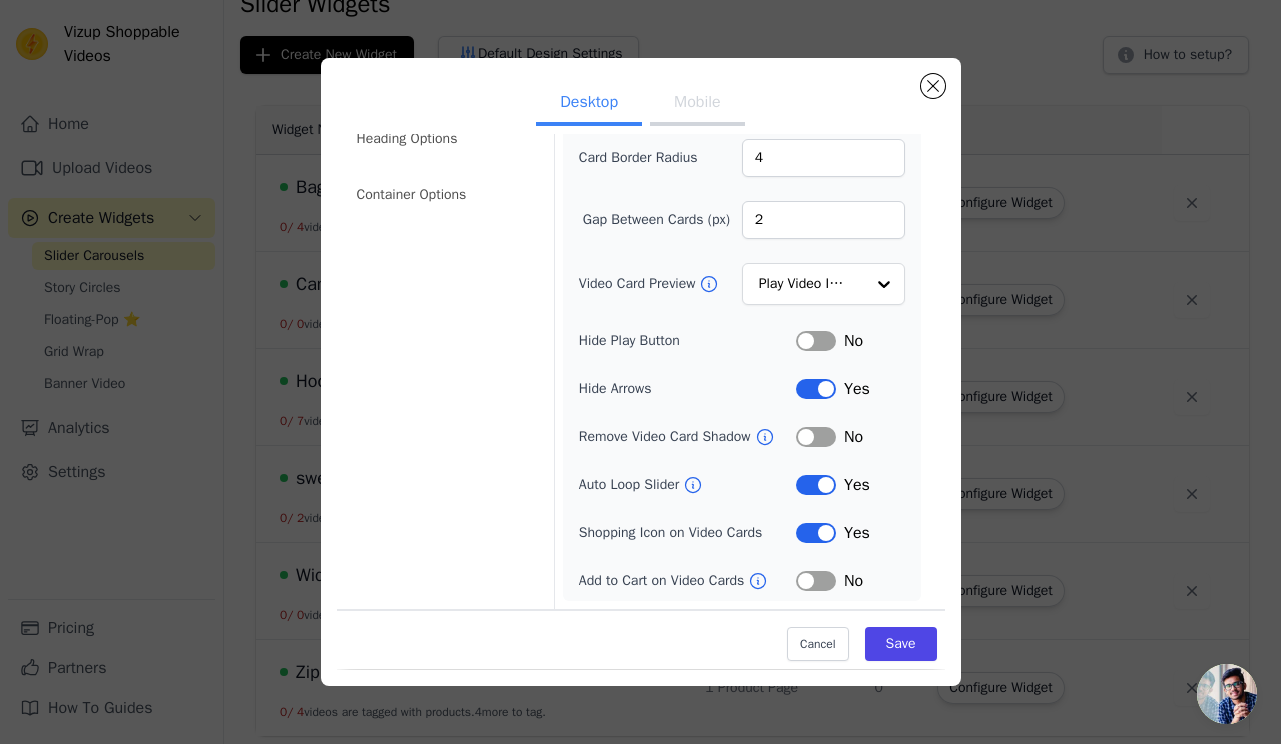 click on "Label" at bounding box center (816, 389) 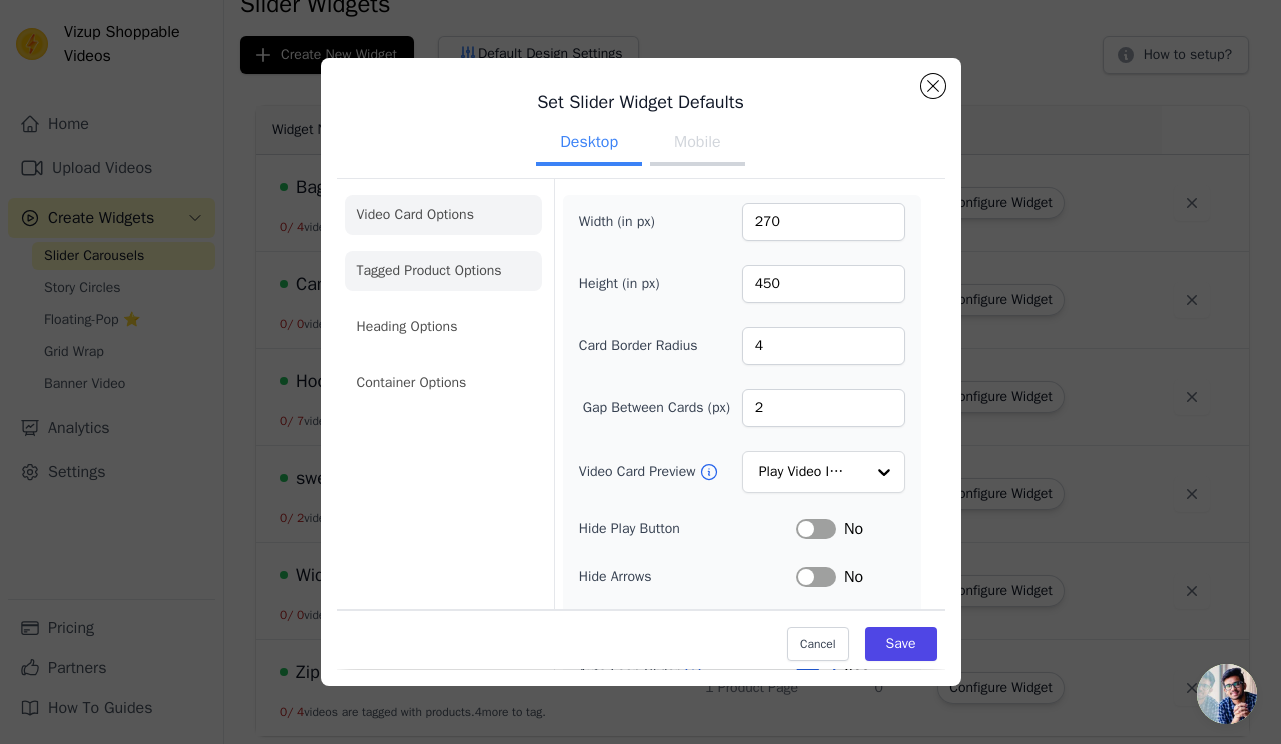 scroll, scrollTop: 0, scrollLeft: 0, axis: both 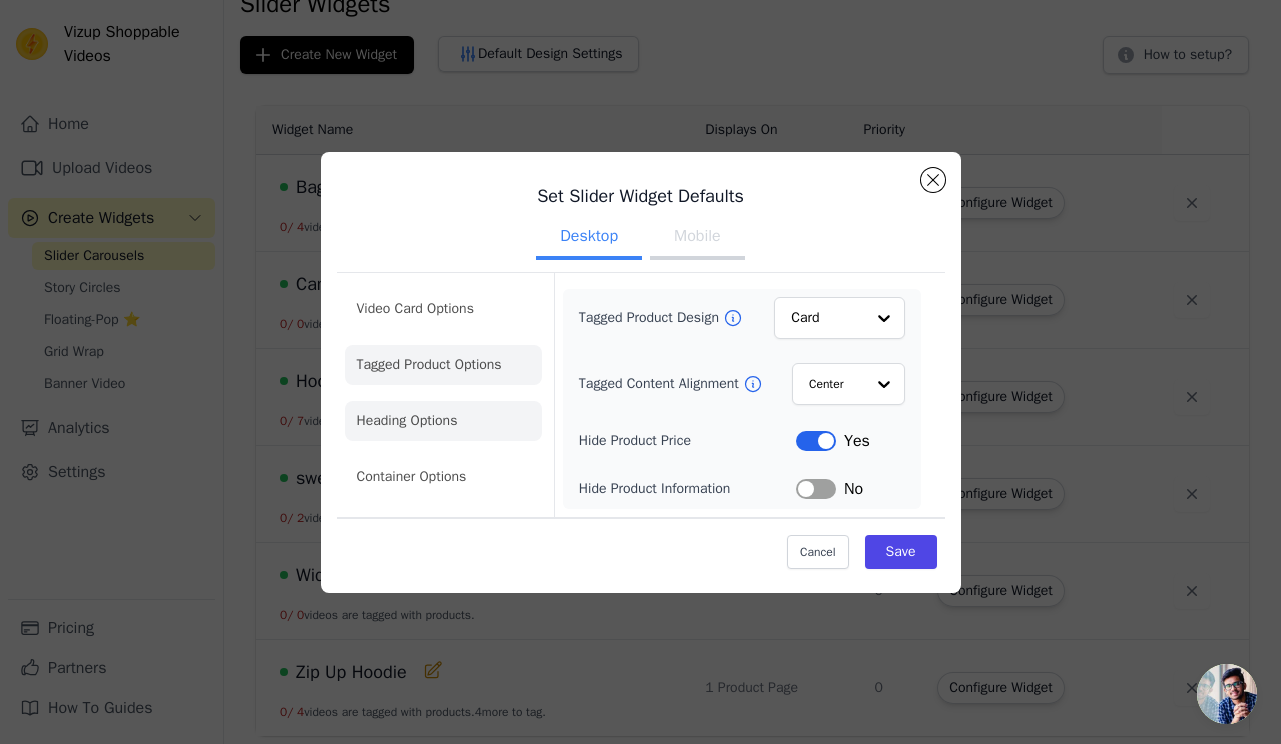 click on "Heading Options" 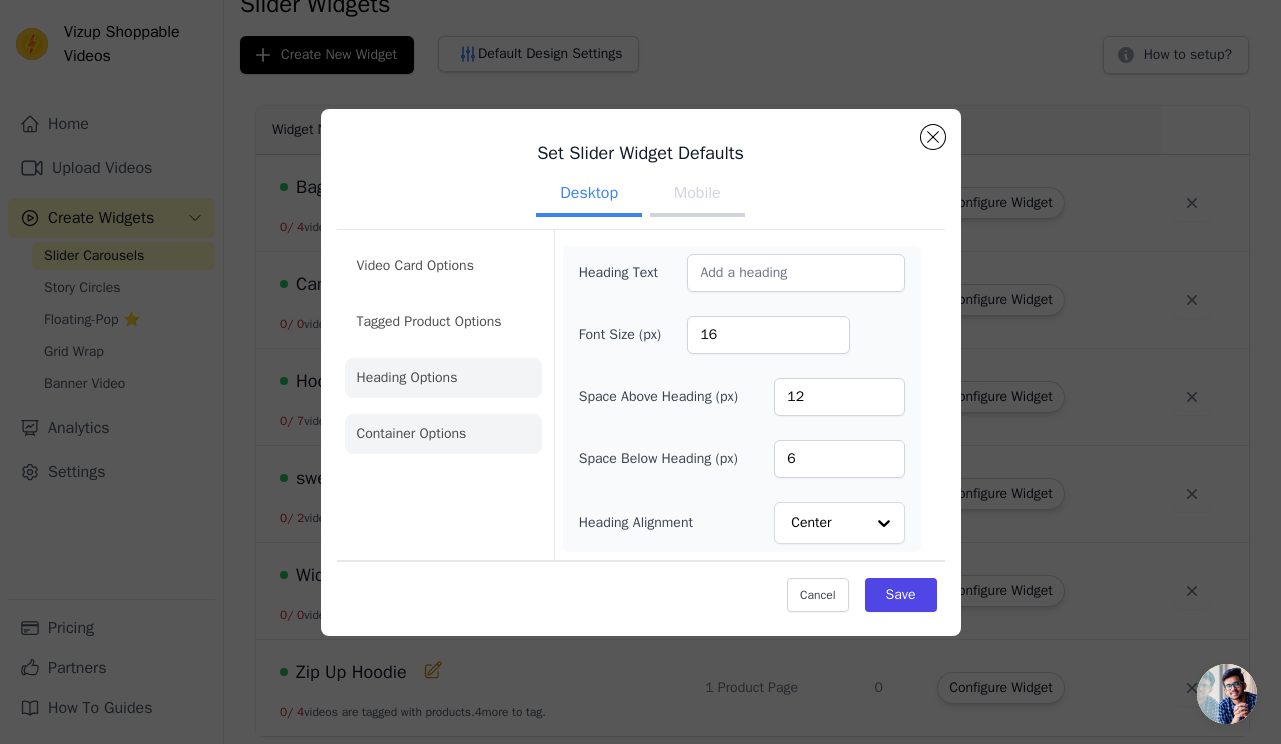 click on "Container Options" 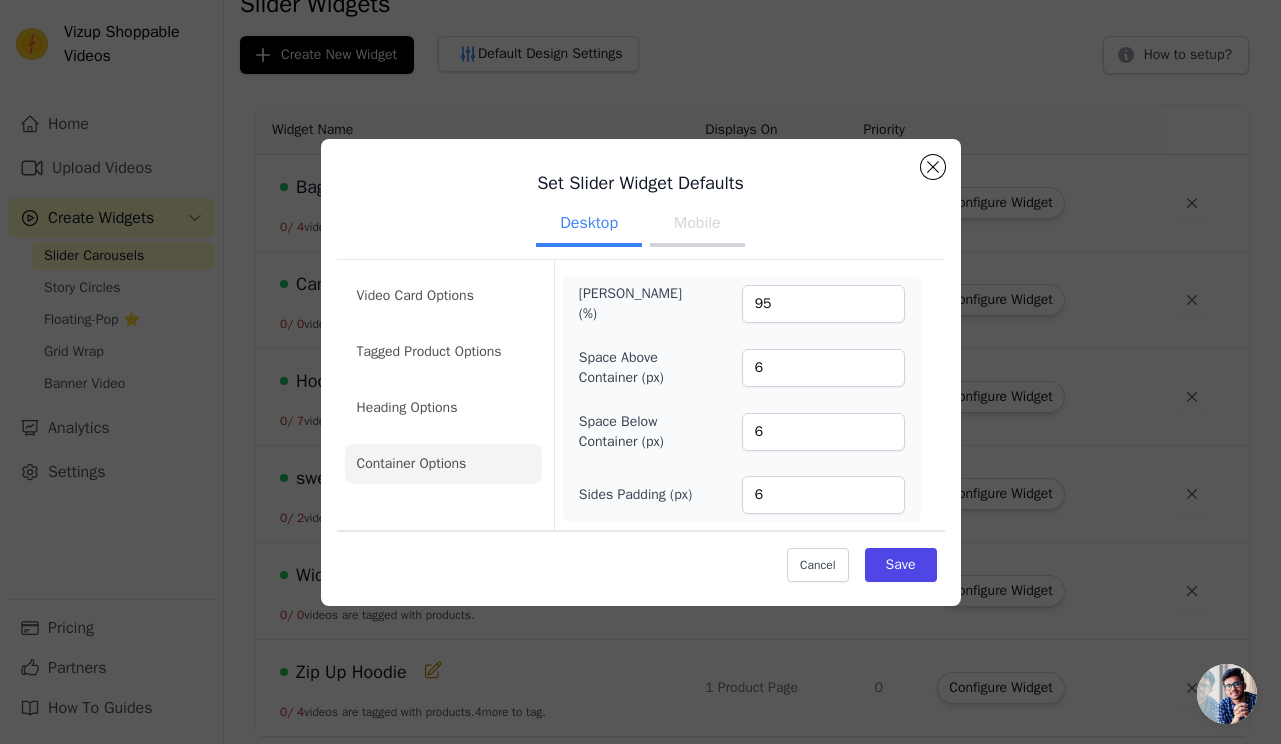 click on "Mobile" at bounding box center [697, 225] 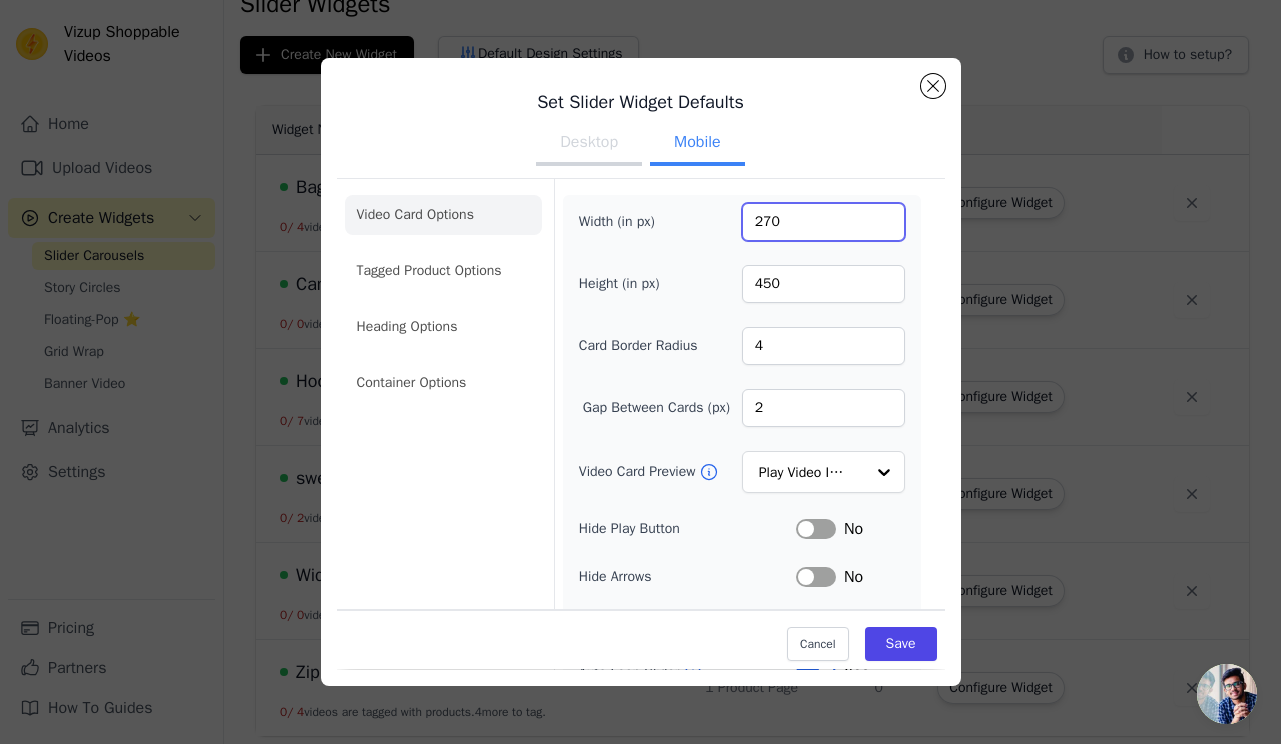 click on "270" at bounding box center (823, 222) 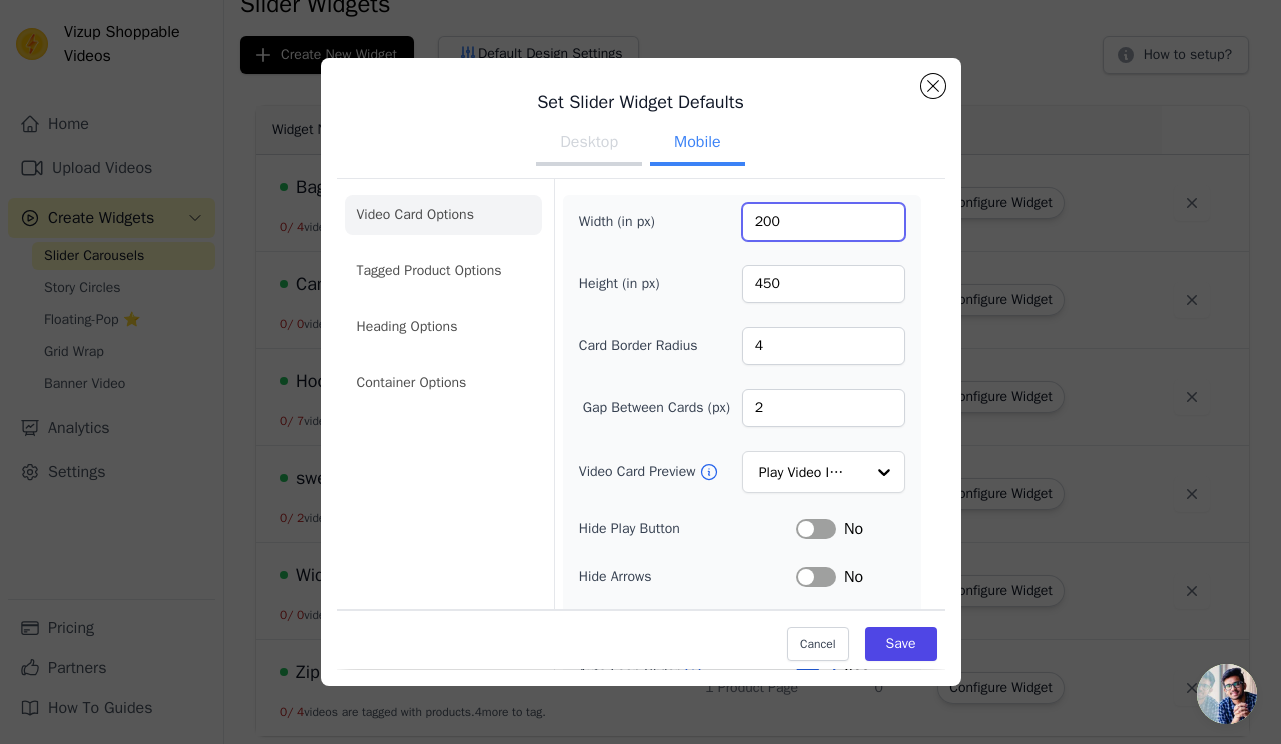 type on "200" 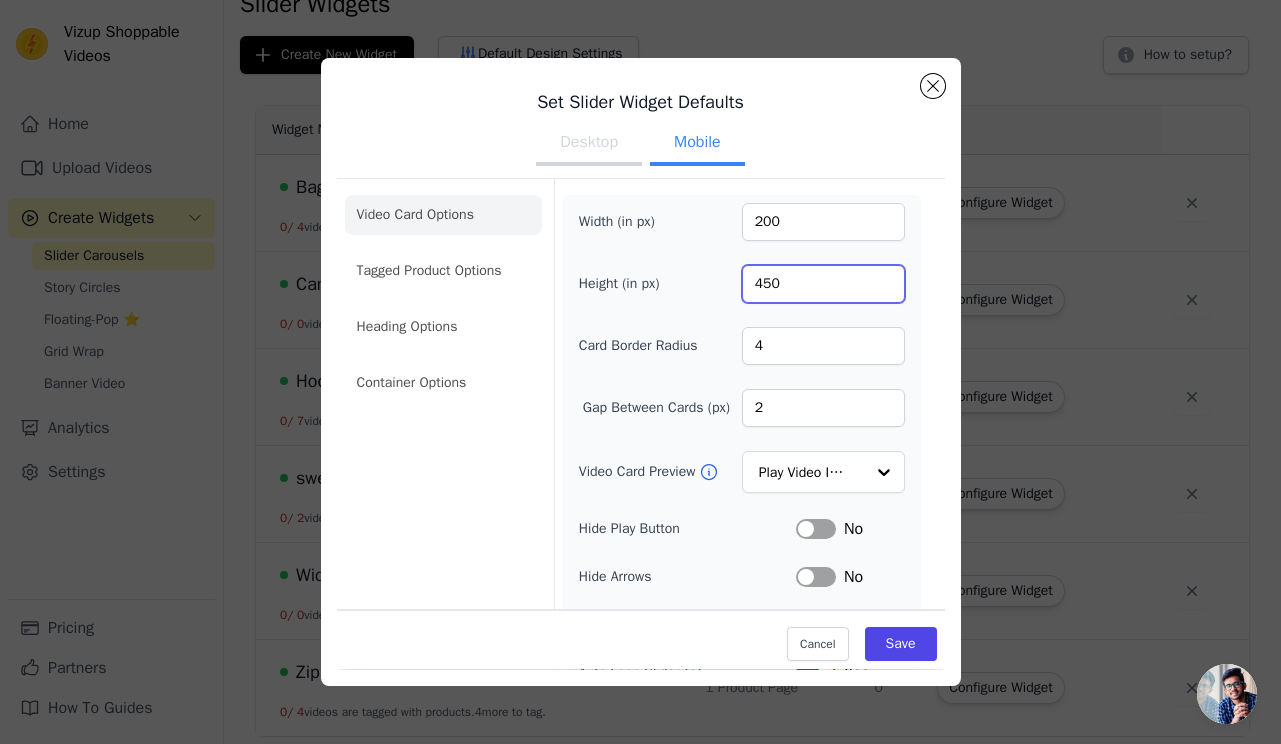 click on "450" at bounding box center (823, 284) 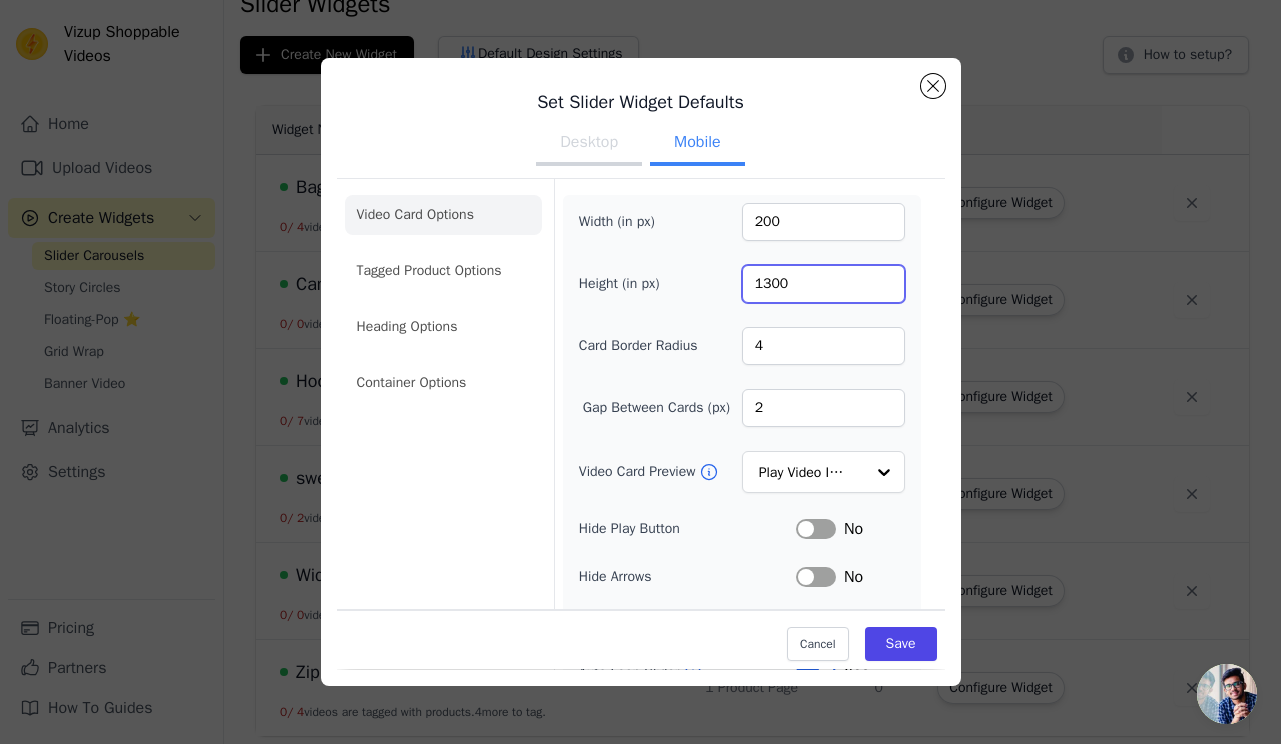 type on "300" 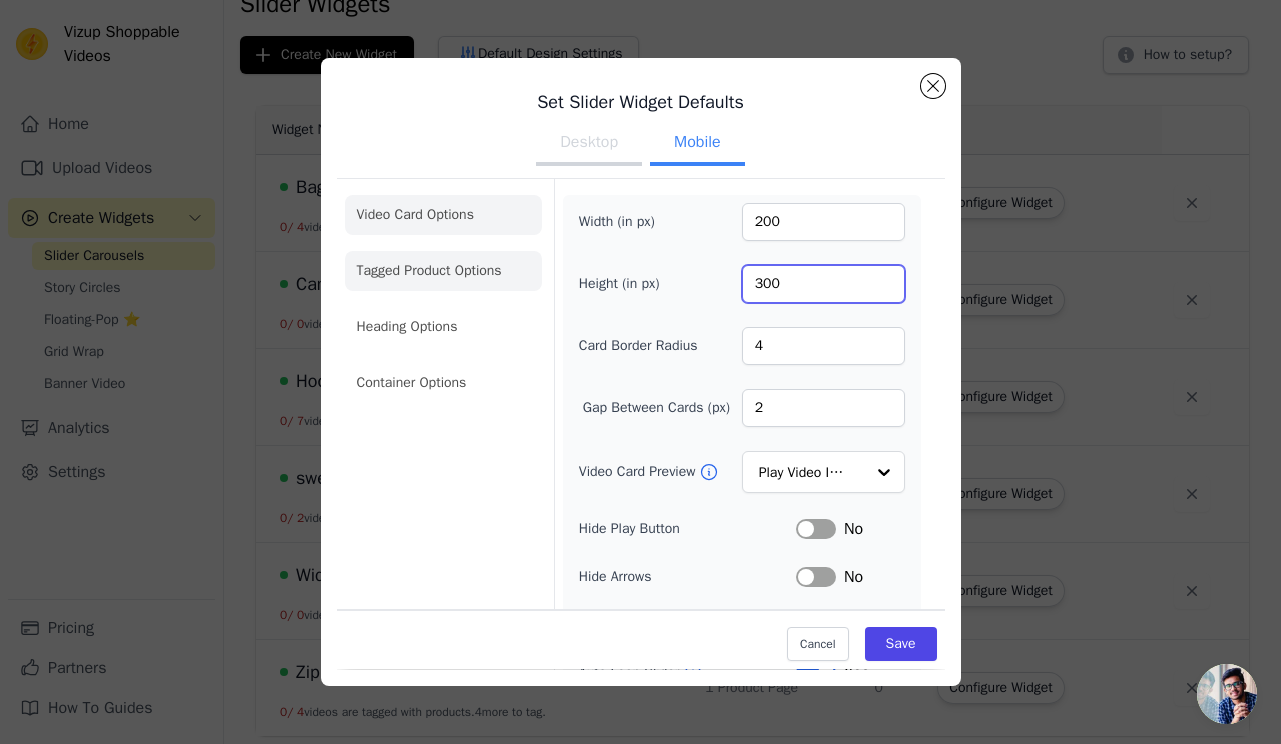 scroll, scrollTop: 0, scrollLeft: 0, axis: both 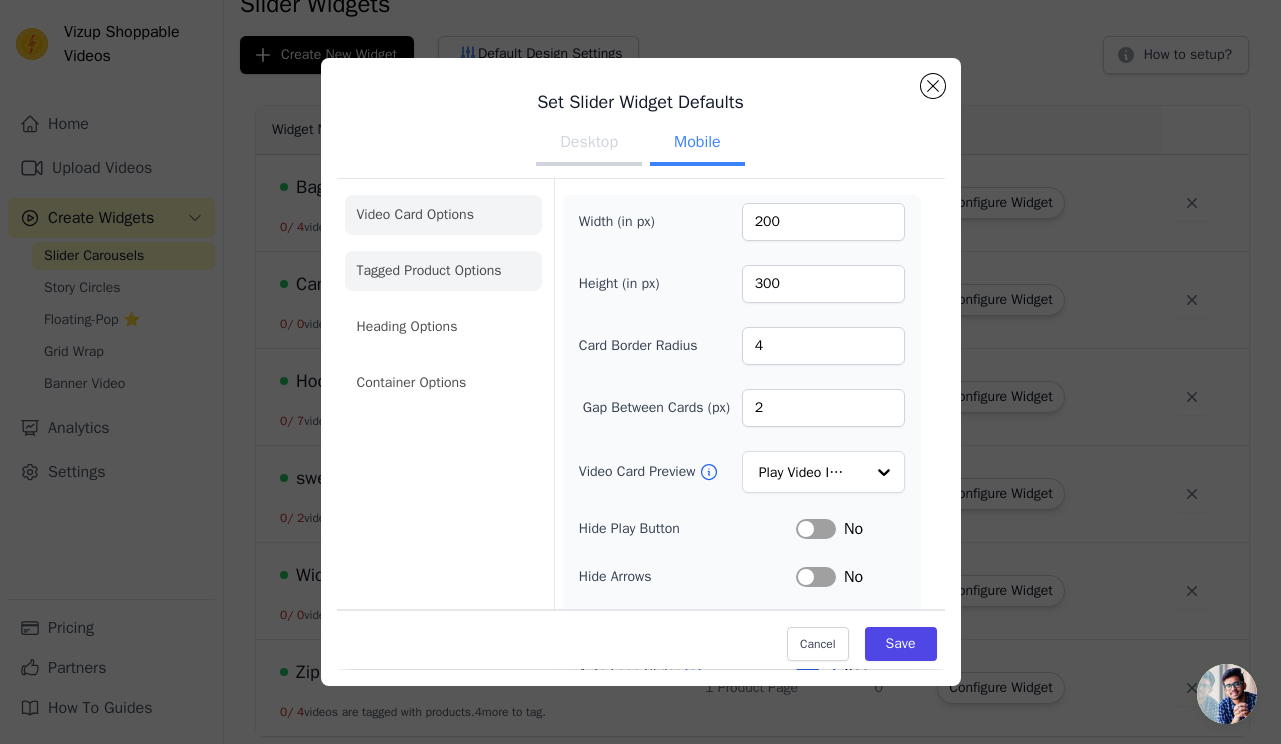 click on "Tagged Product Options" 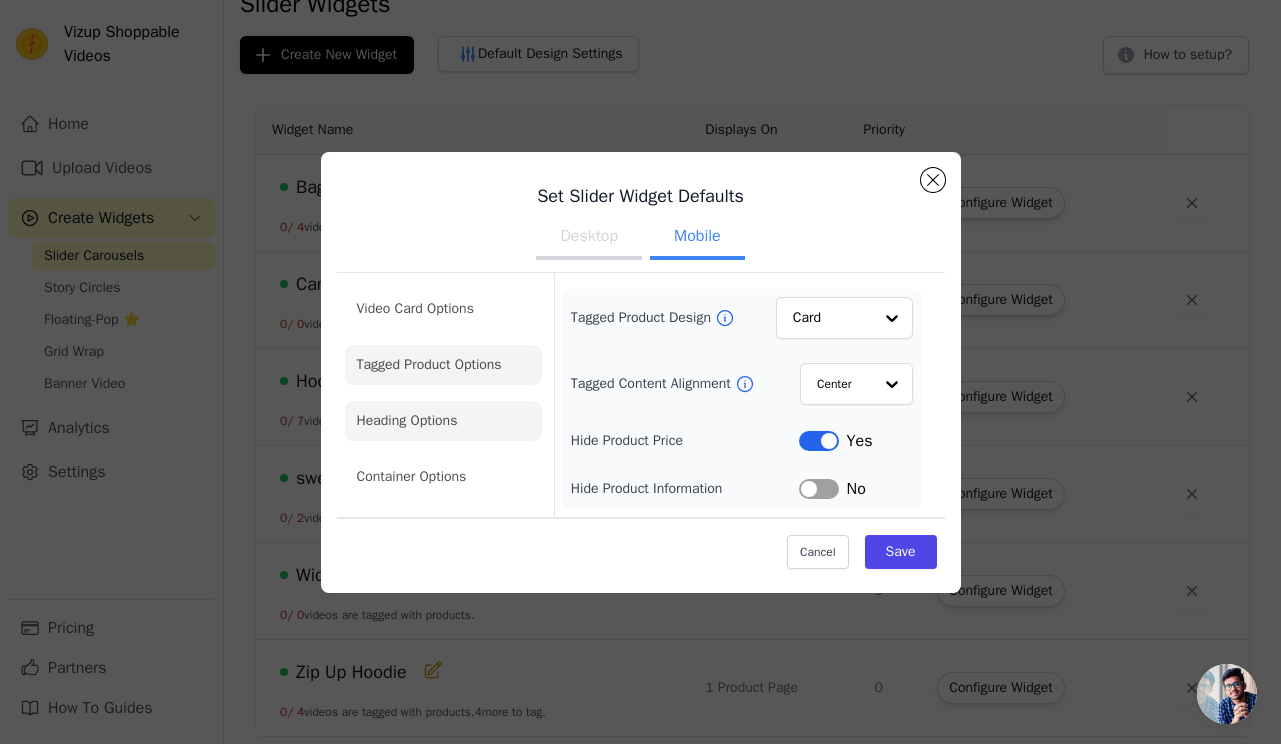 click on "Heading Options" 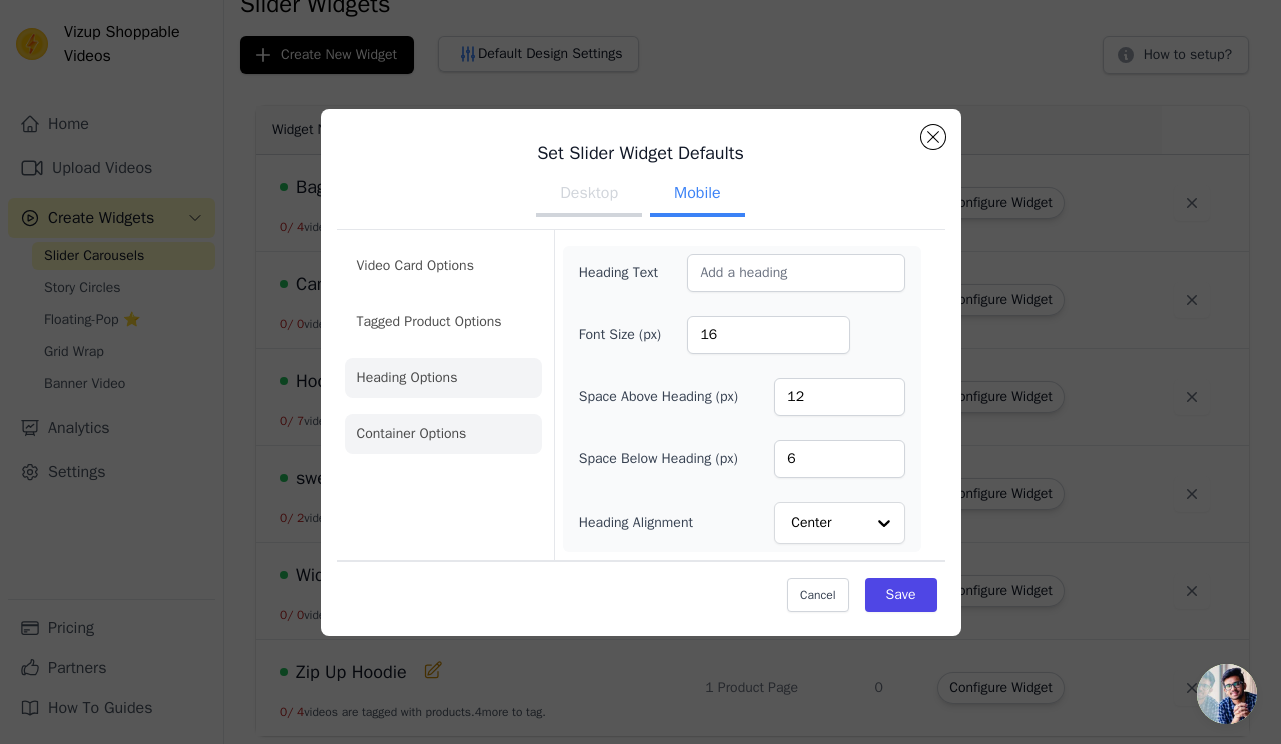 click on "Container Options" 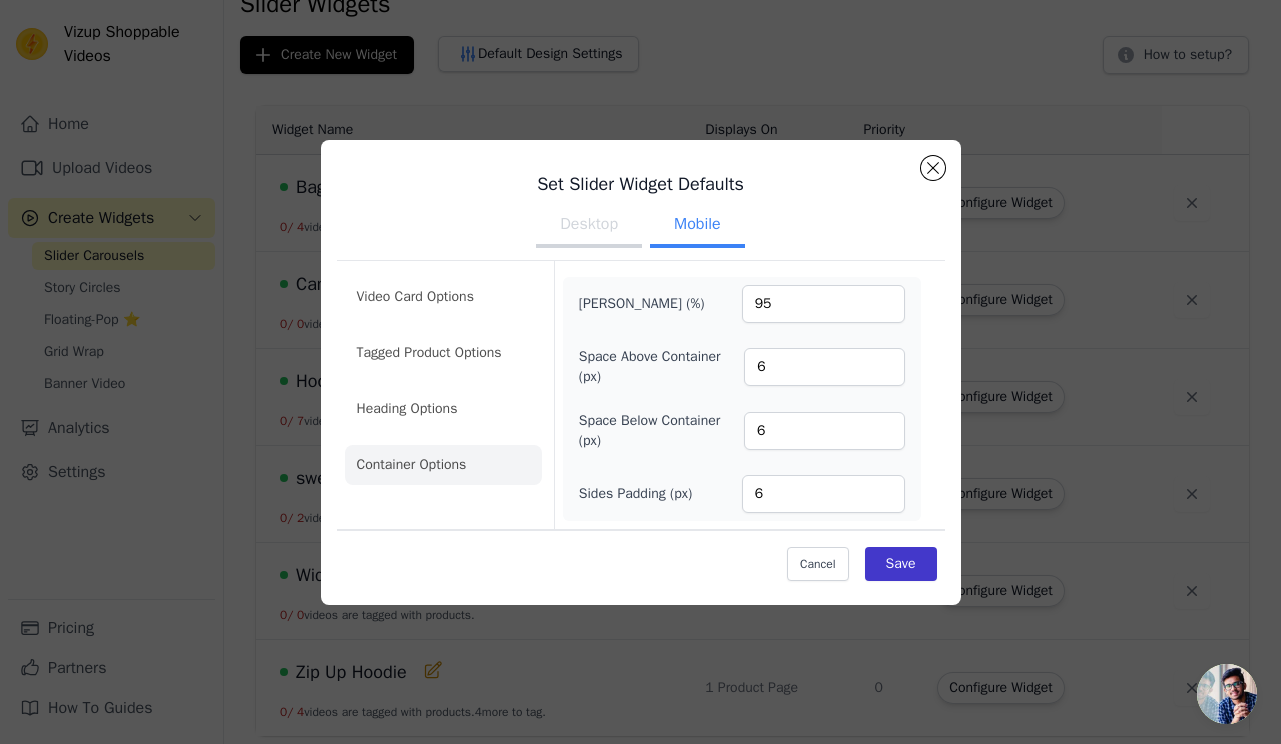click on "Save" at bounding box center (901, 564) 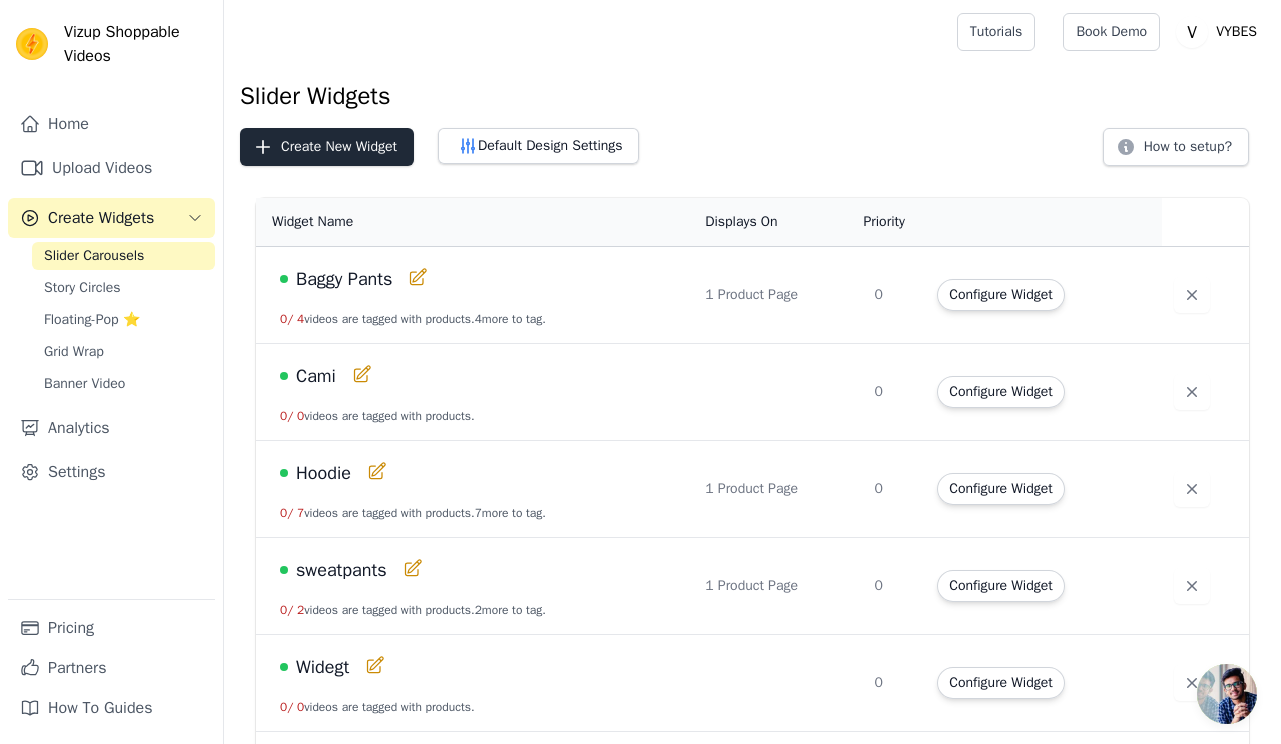 scroll, scrollTop: 0, scrollLeft: 0, axis: both 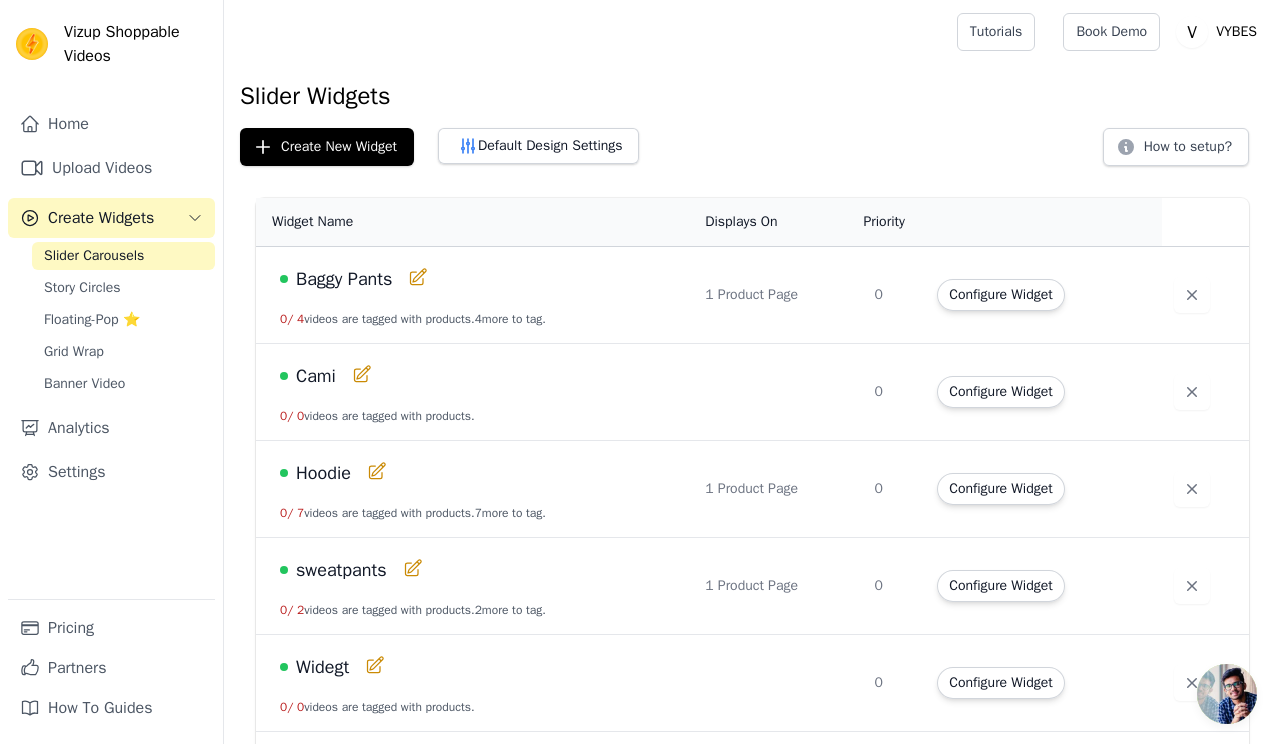 click on "Slider Carousels   Story Circles   Floating-Pop ⭐   Grid Wrap   Banner Video" at bounding box center [123, 320] 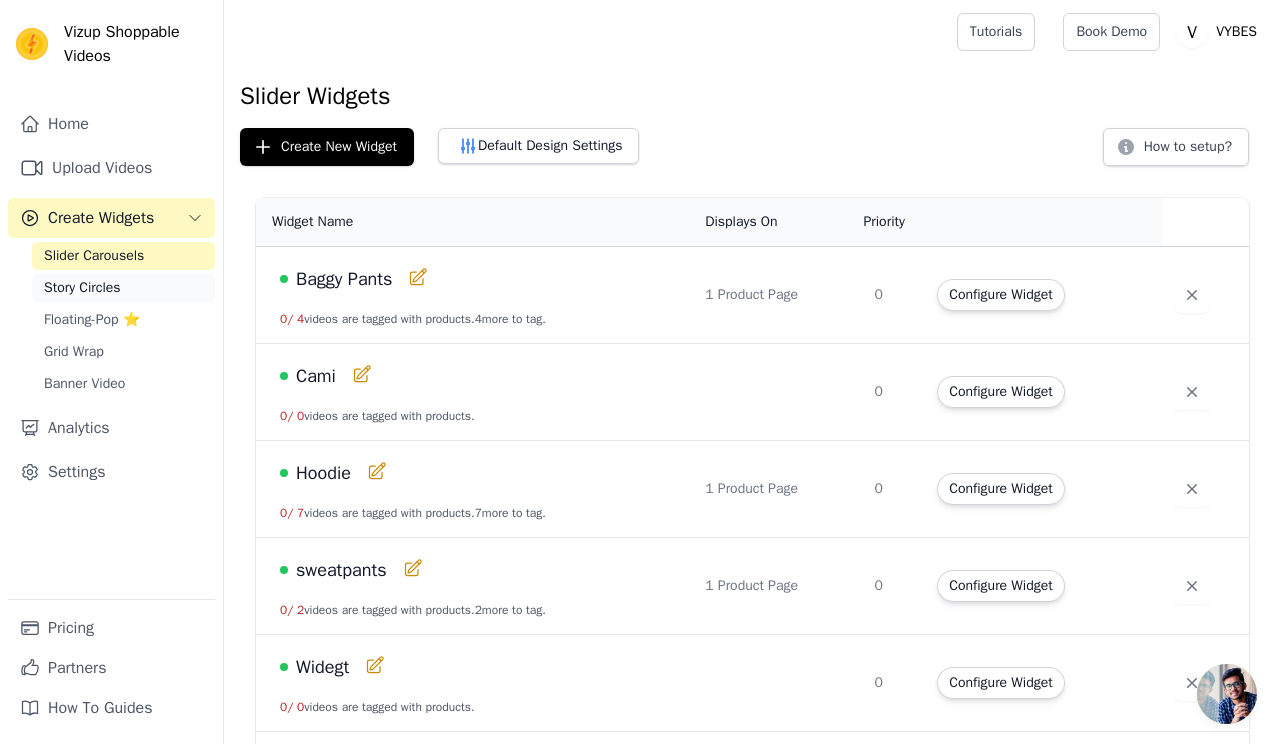click on "Story Circles" at bounding box center [123, 288] 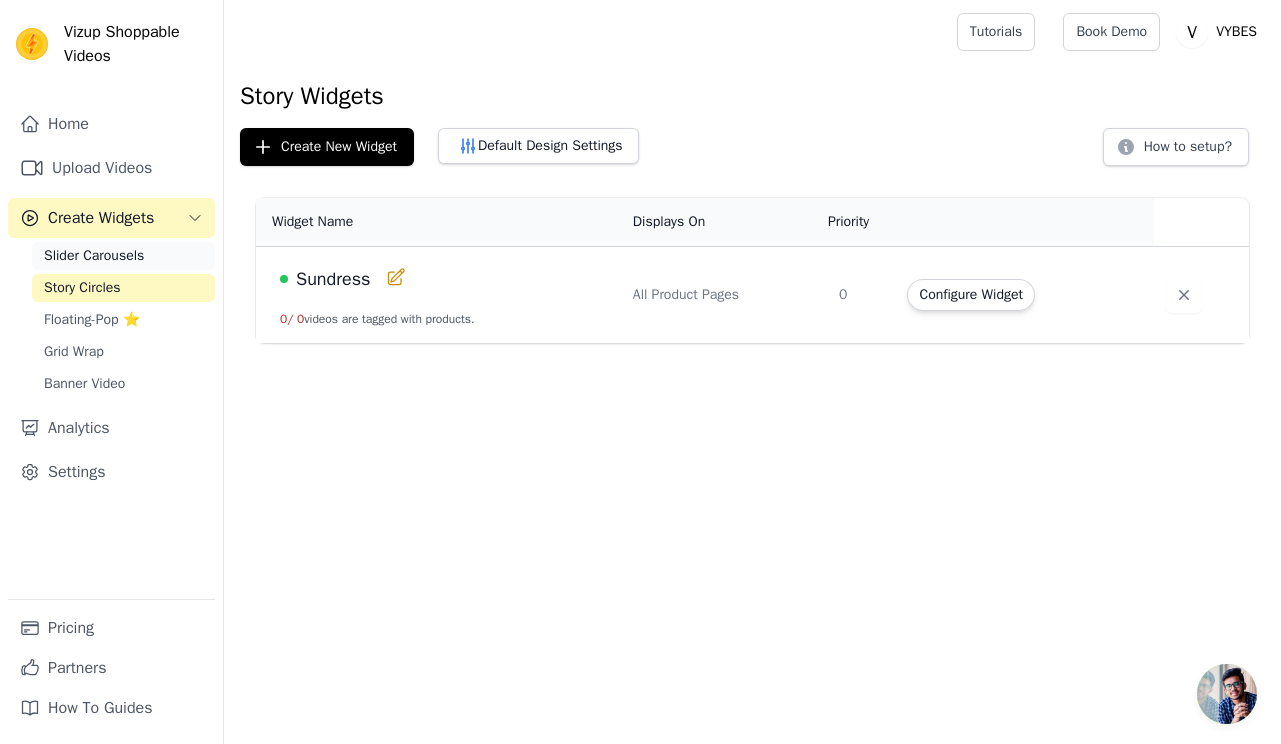 click on "Slider Carousels" at bounding box center [94, 256] 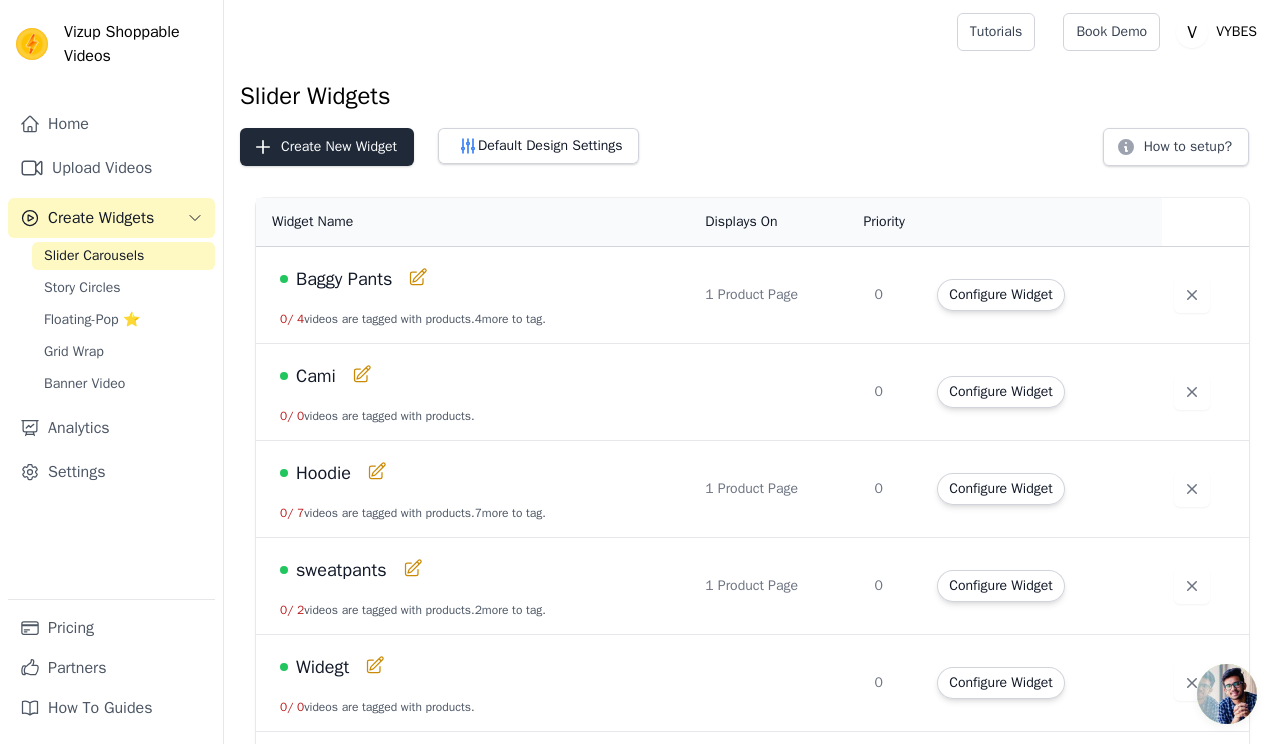scroll, scrollTop: 0, scrollLeft: 0, axis: both 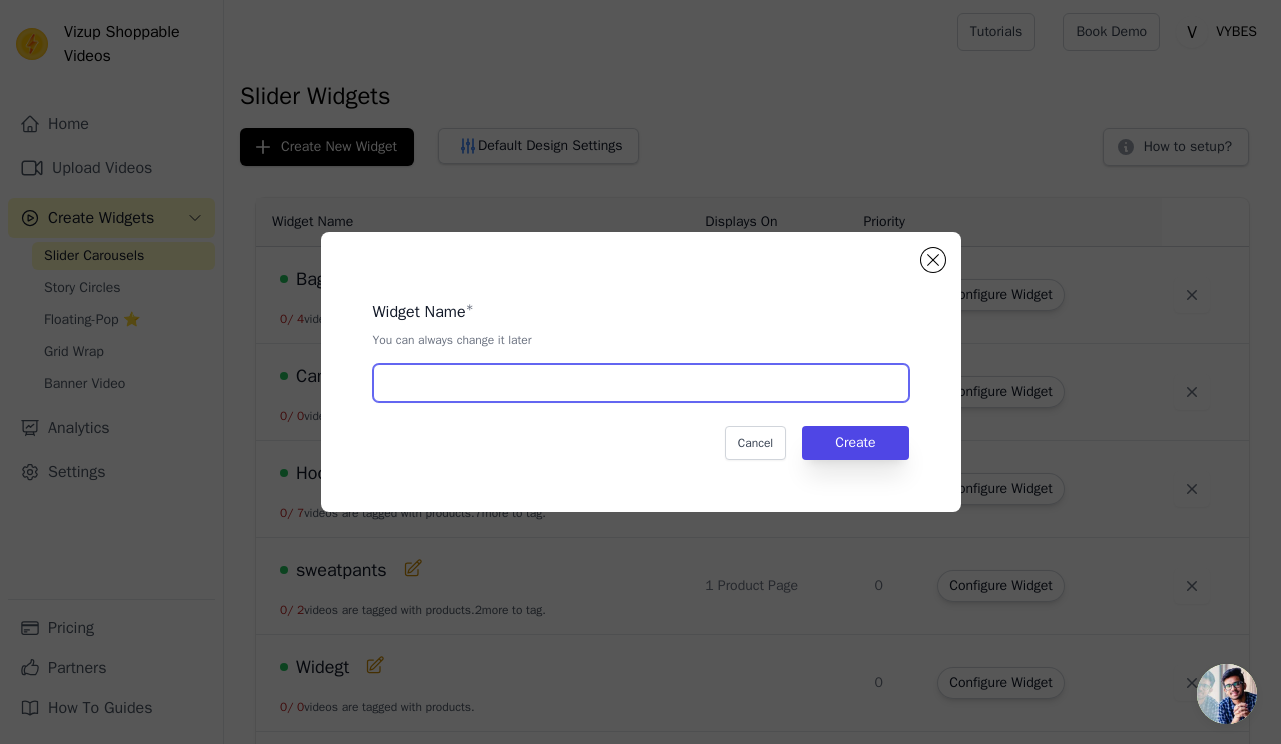 click at bounding box center (641, 383) 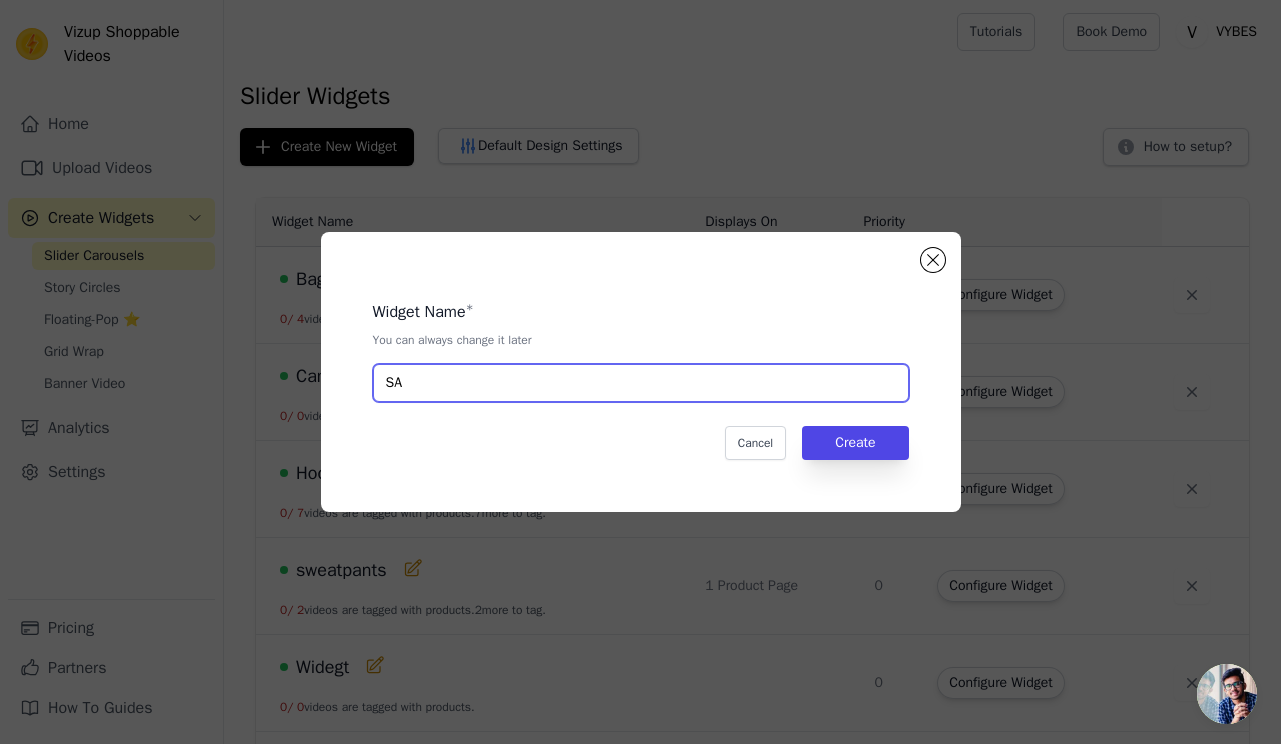 type on "S" 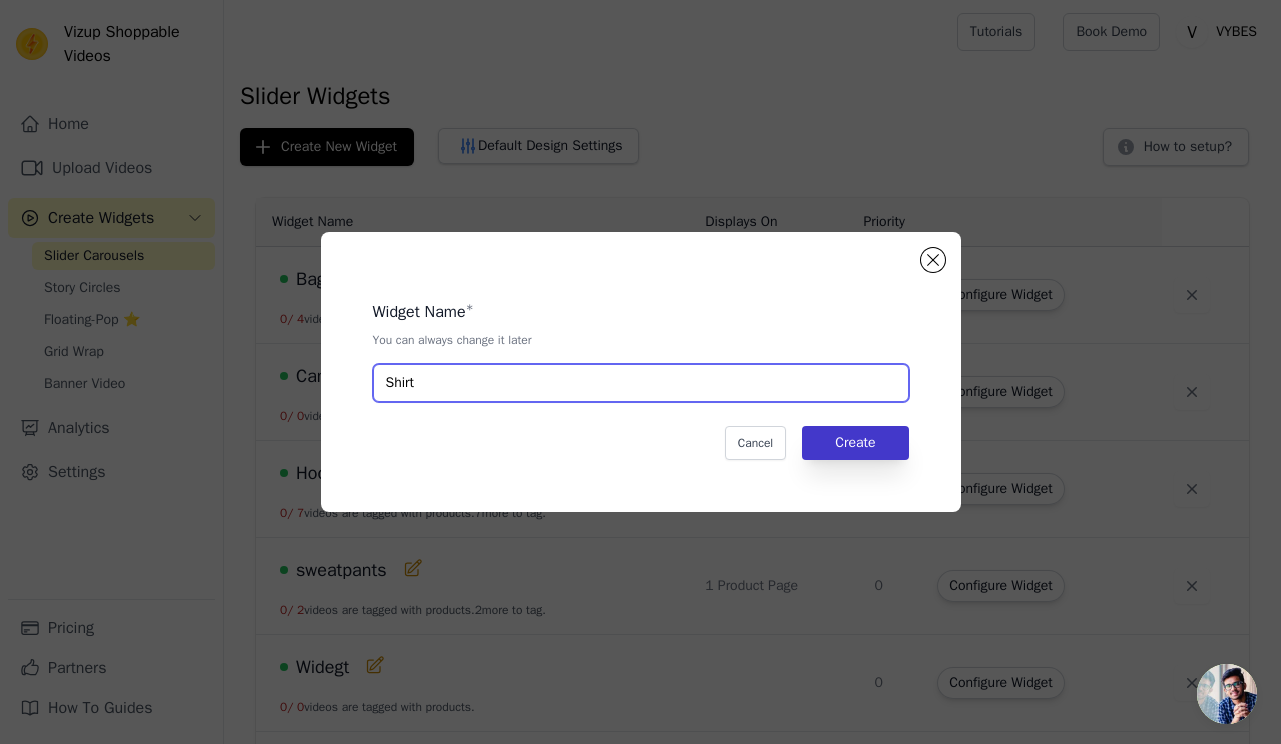 type on "Shirt" 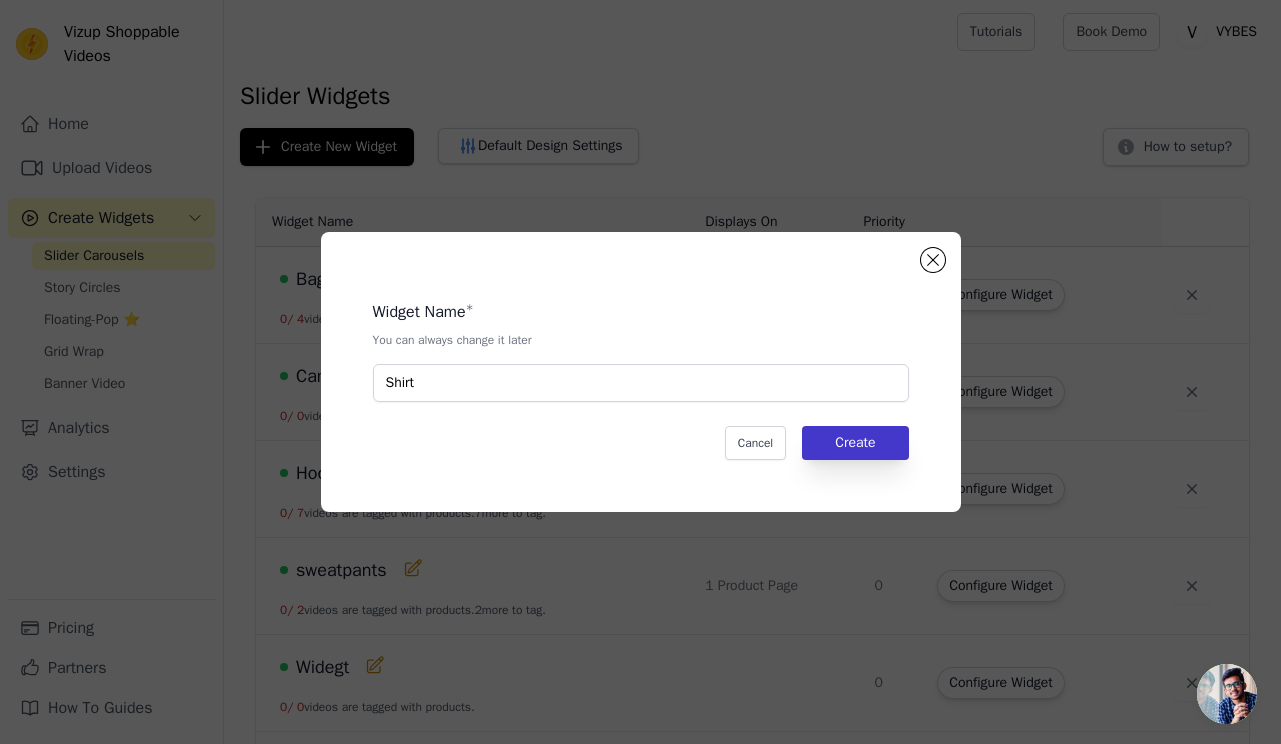 click on "Create" at bounding box center (855, 443) 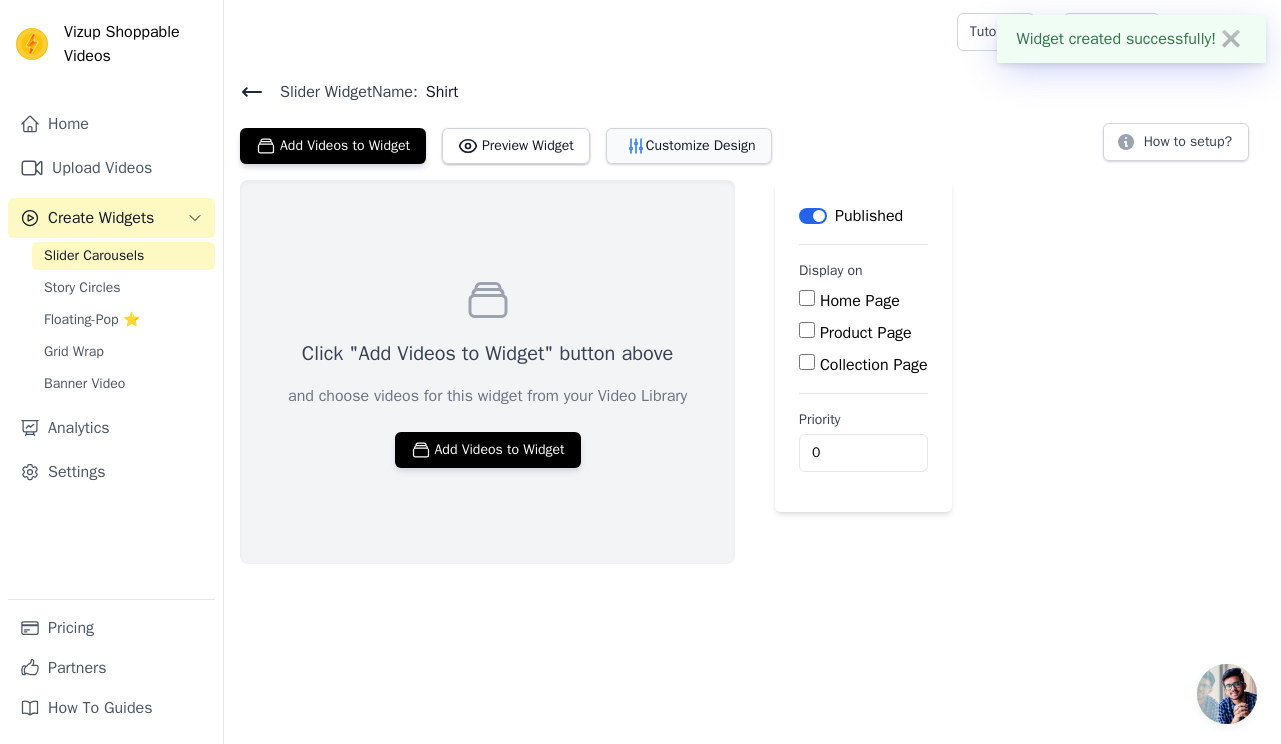 click on "Customize Design" at bounding box center (689, 146) 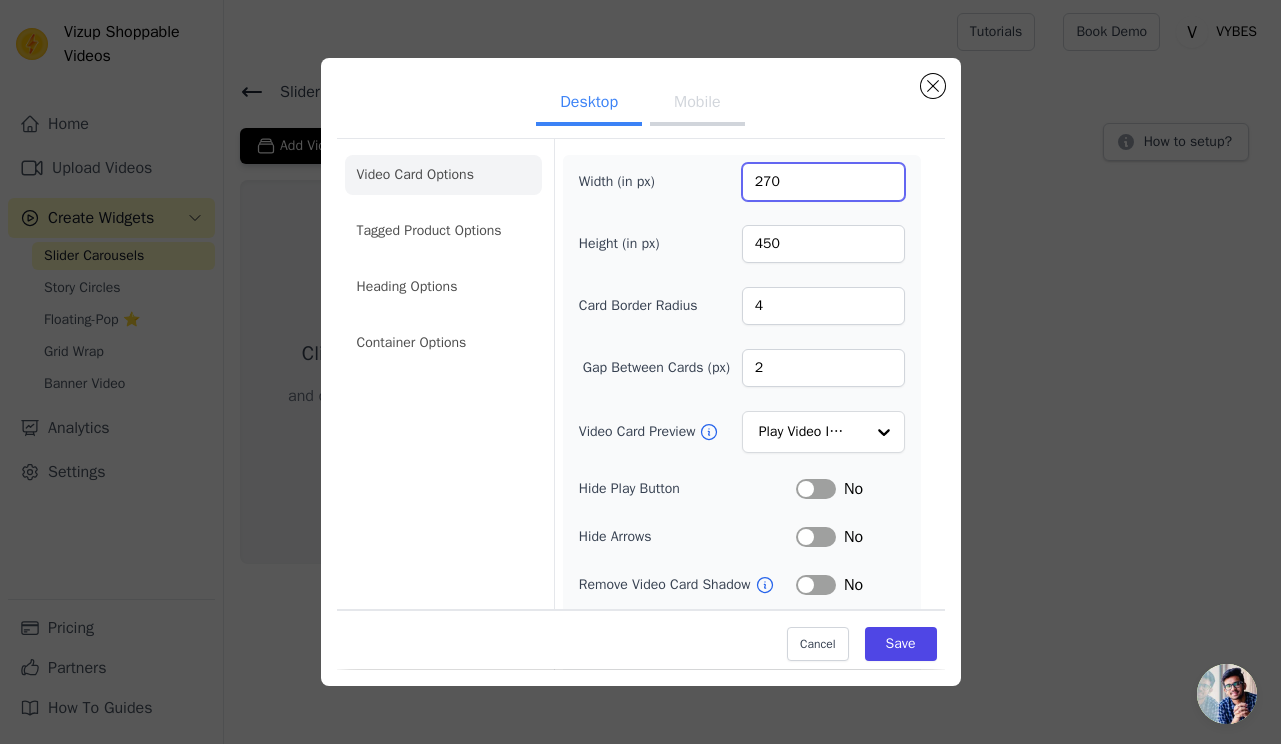 click on "270" at bounding box center (823, 182) 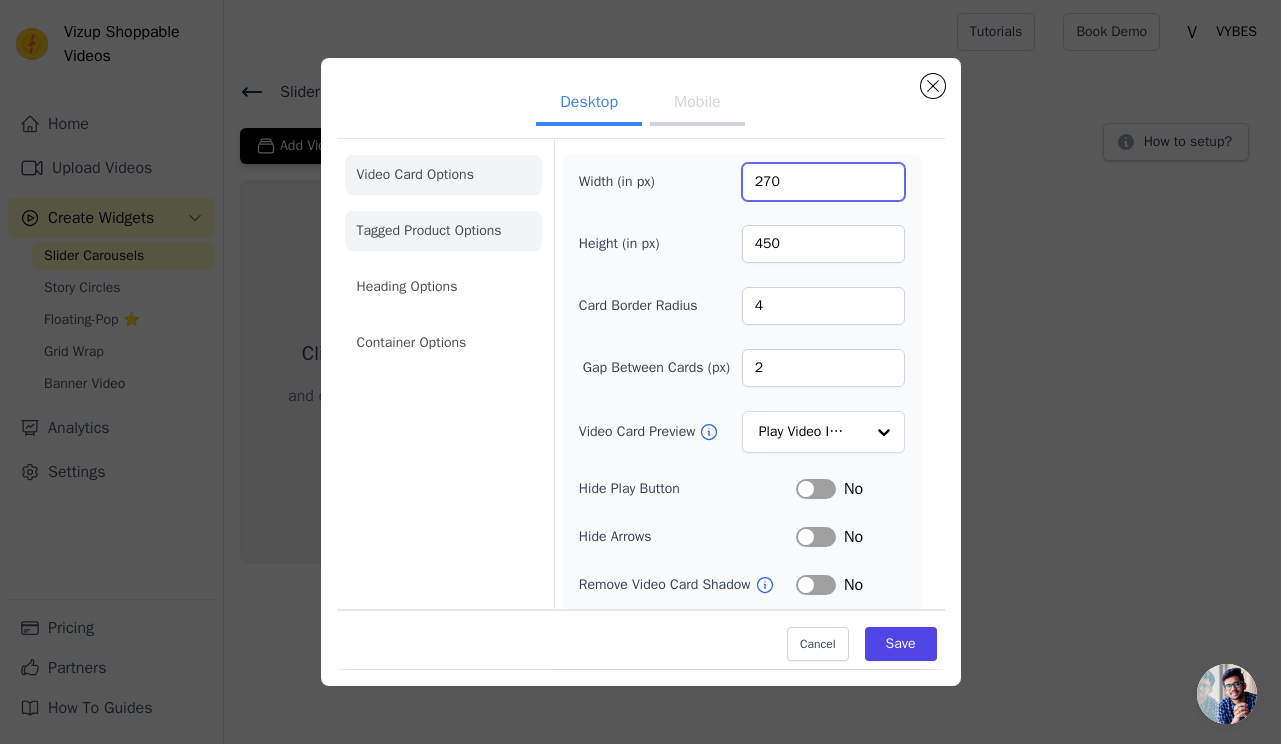 scroll, scrollTop: -2, scrollLeft: 0, axis: vertical 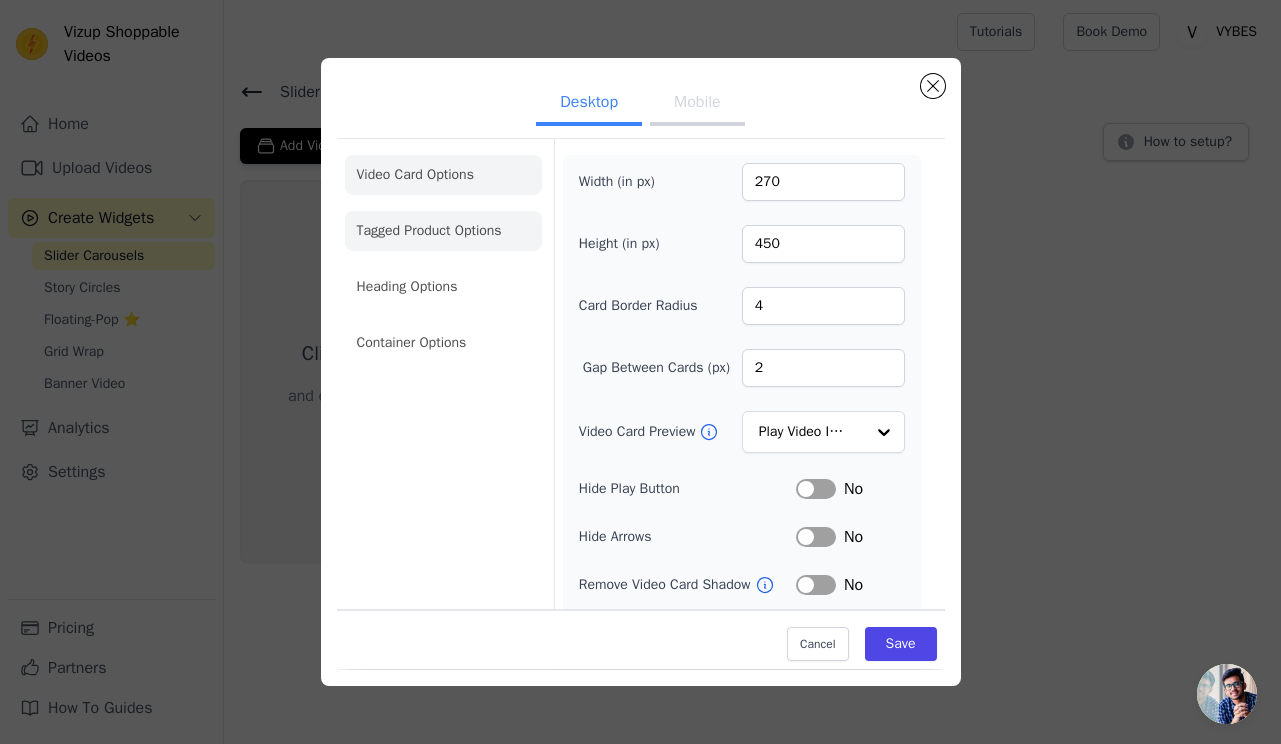 click on "Tagged Product Options" 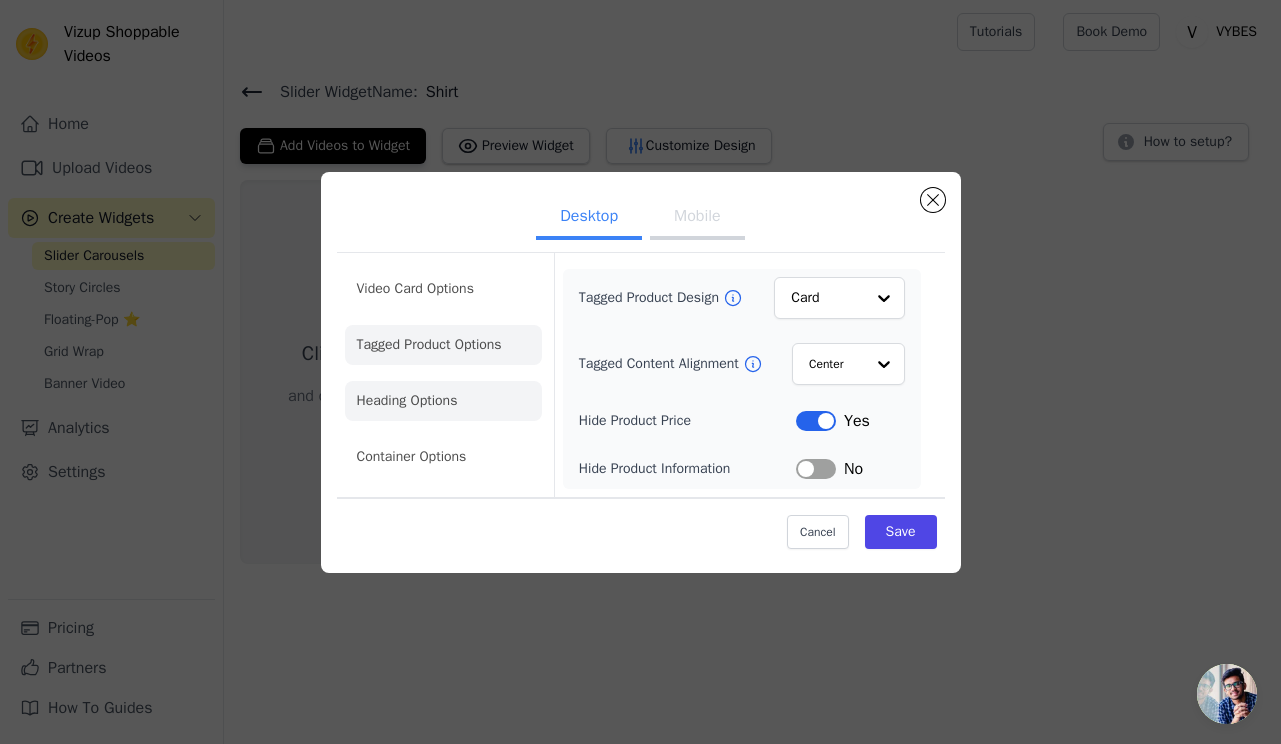 click on "Heading Options" 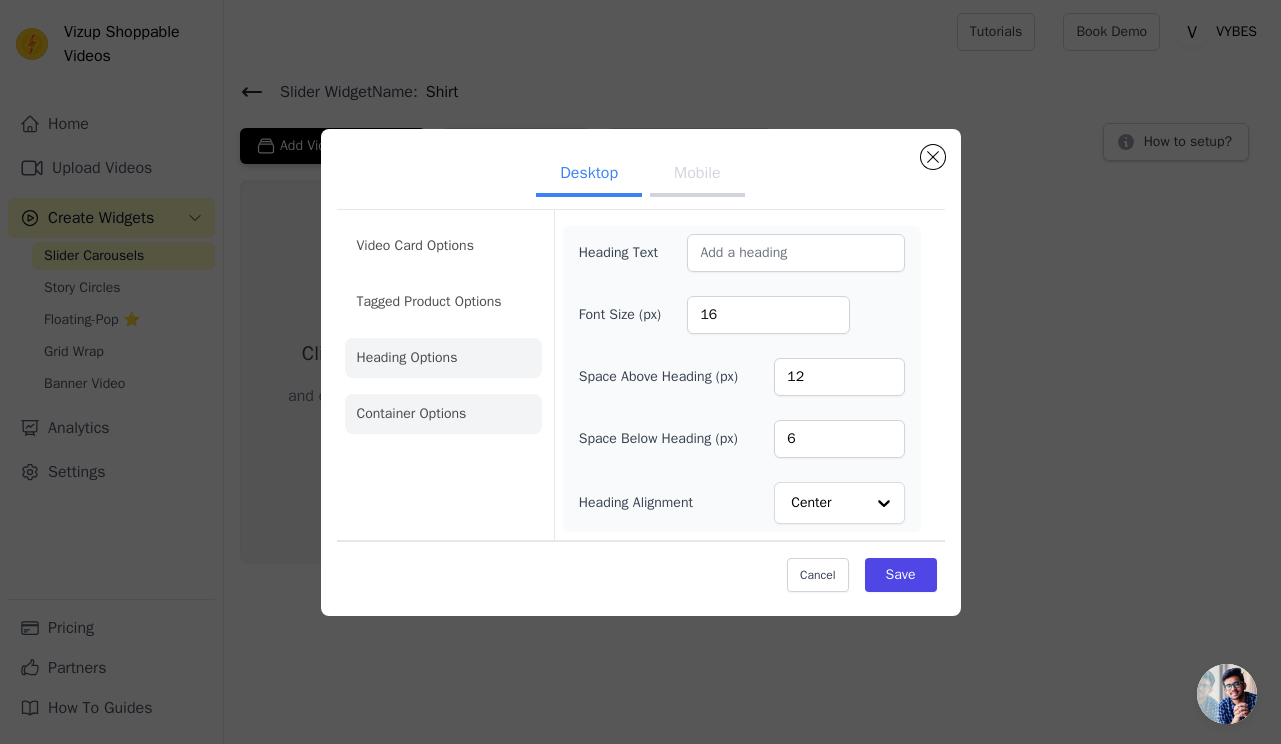 click on "Container Options" 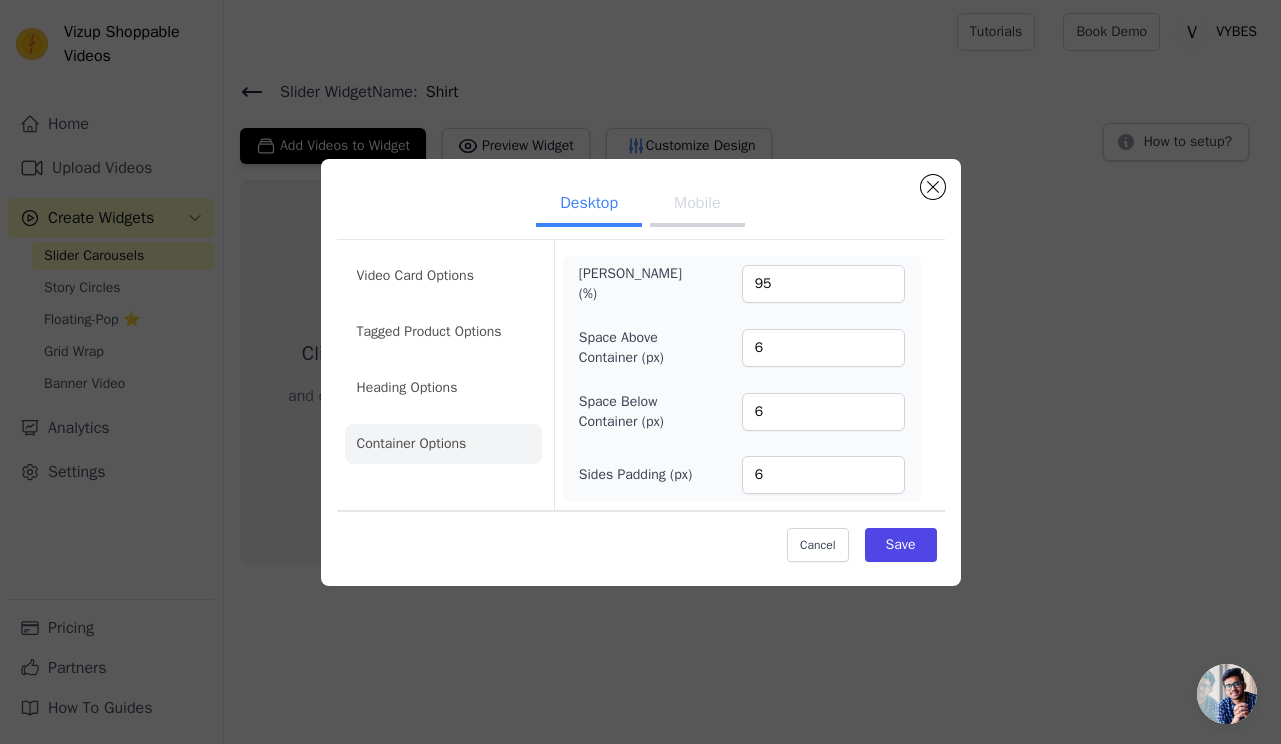 click on "Mobile" at bounding box center (697, 205) 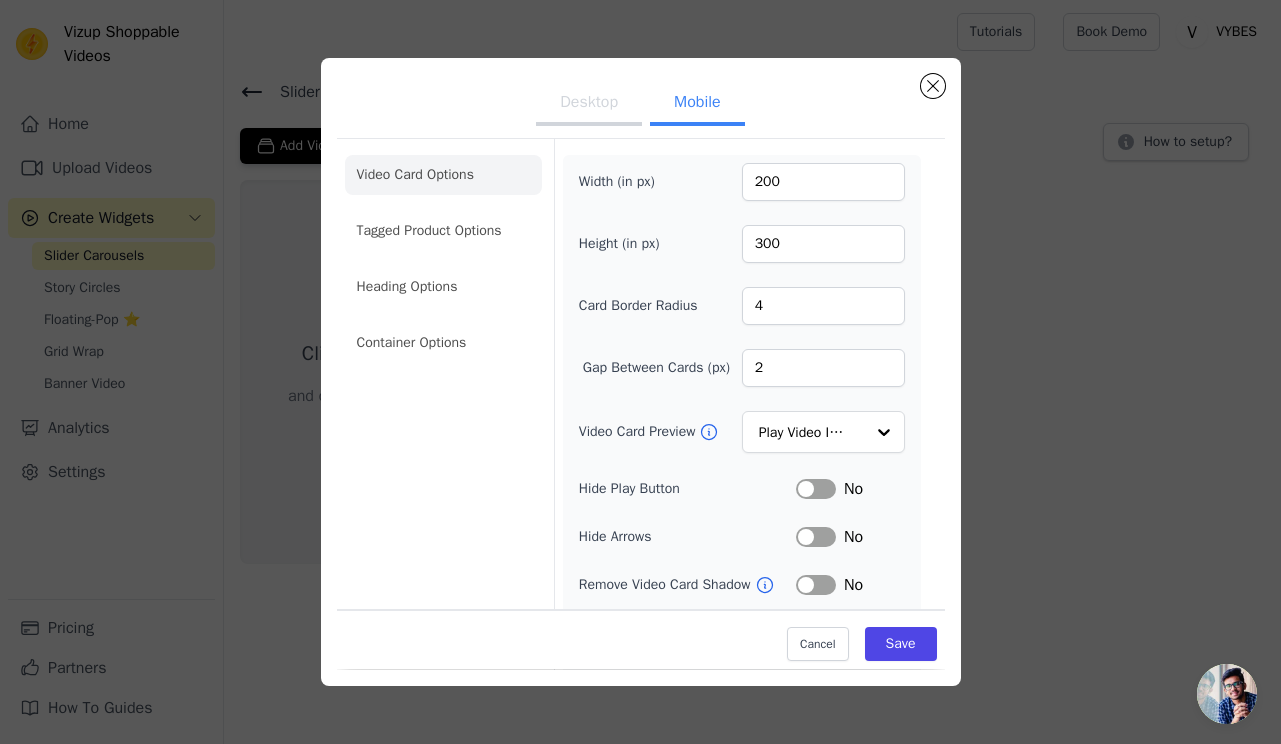 scroll, scrollTop: 0, scrollLeft: 0, axis: both 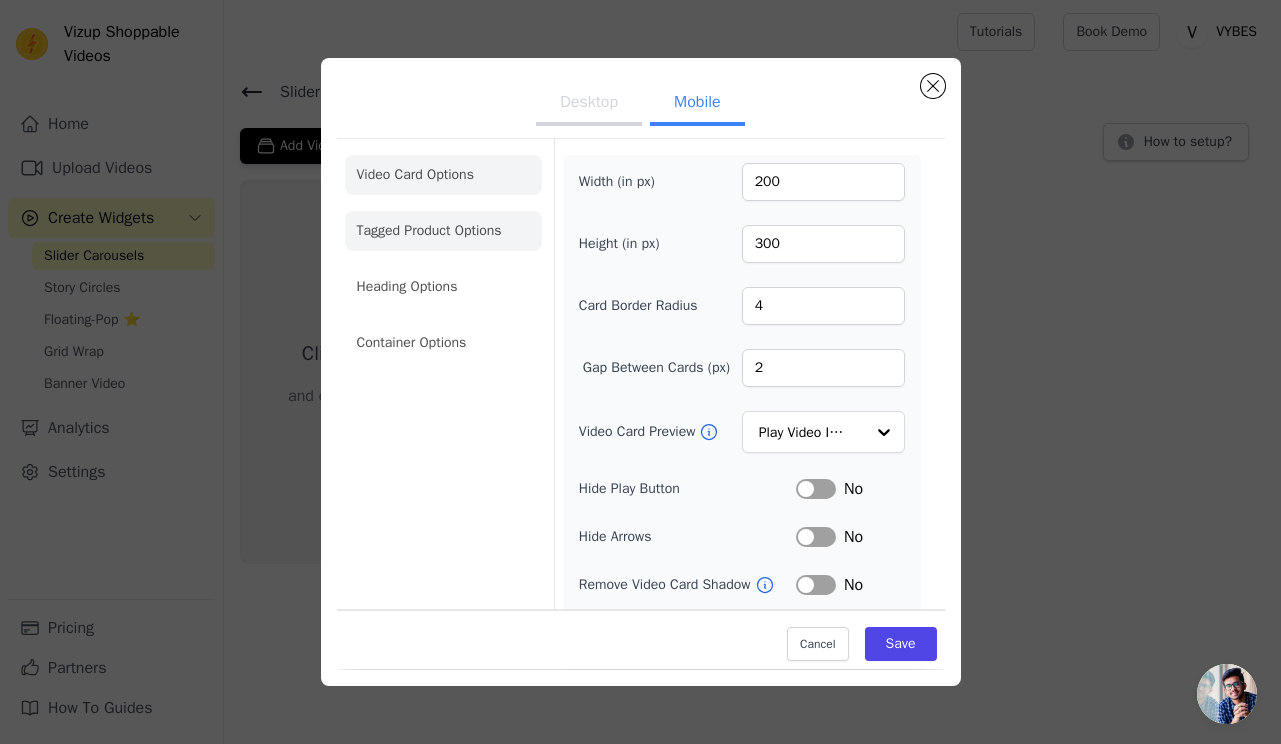 click on "Tagged Product Options" 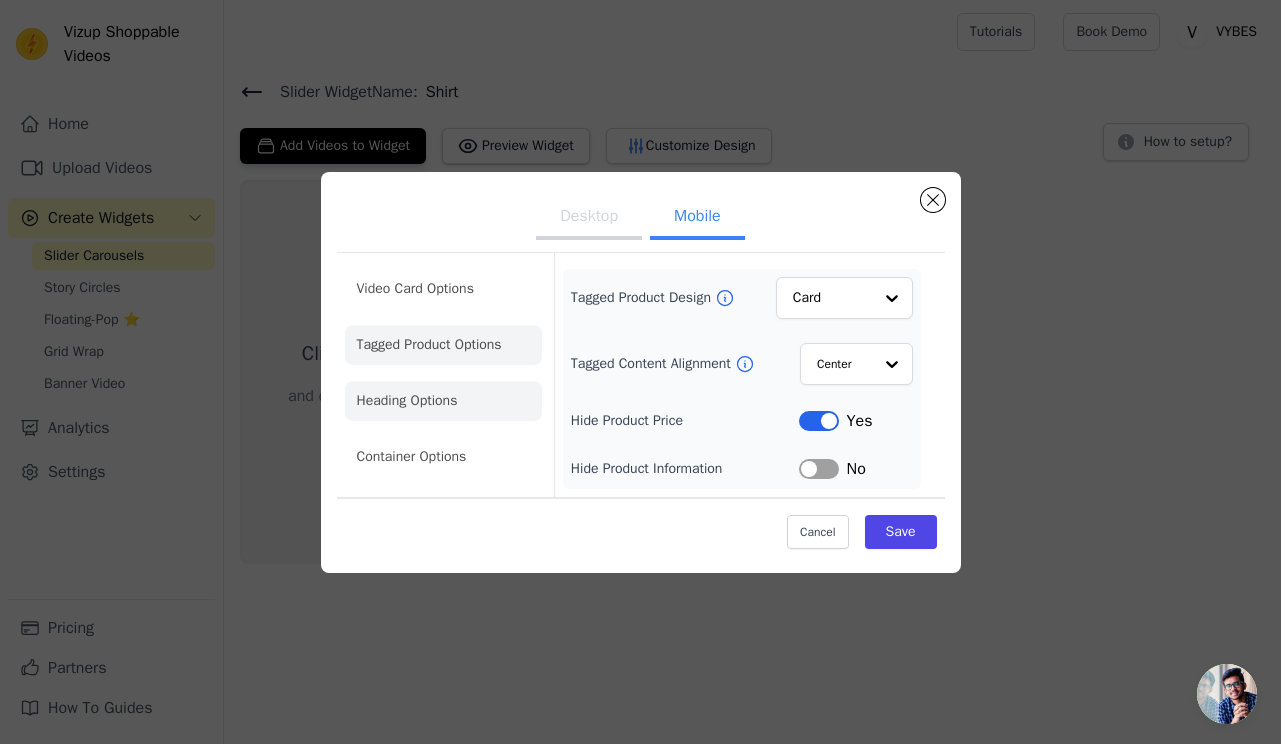 click on "Heading Options" 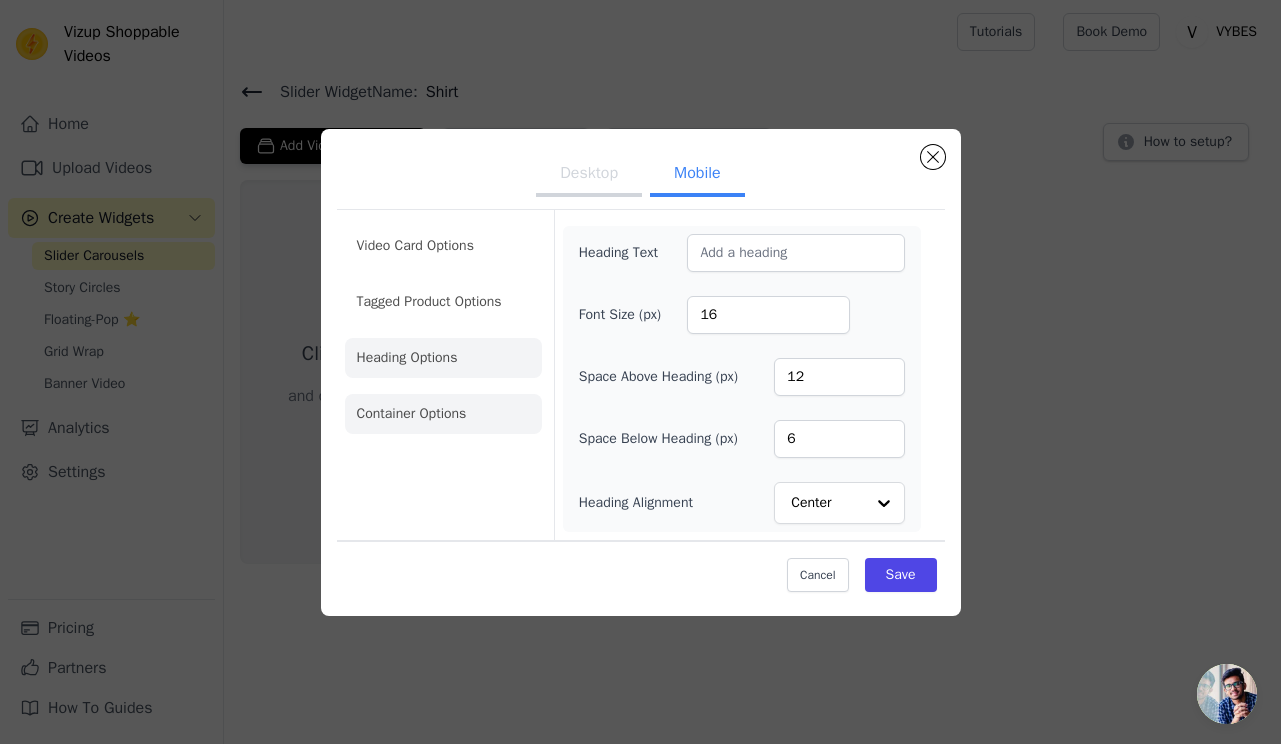 click on "Container Options" 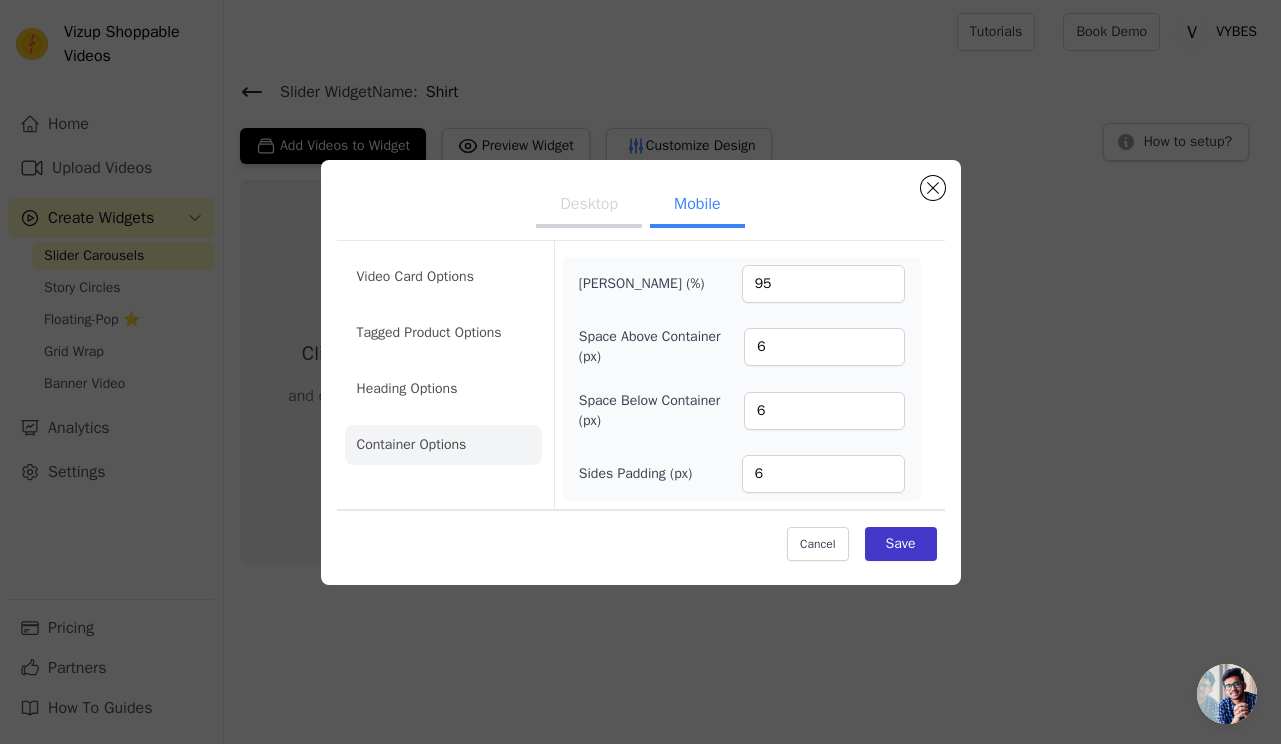 click on "Save" at bounding box center [901, 544] 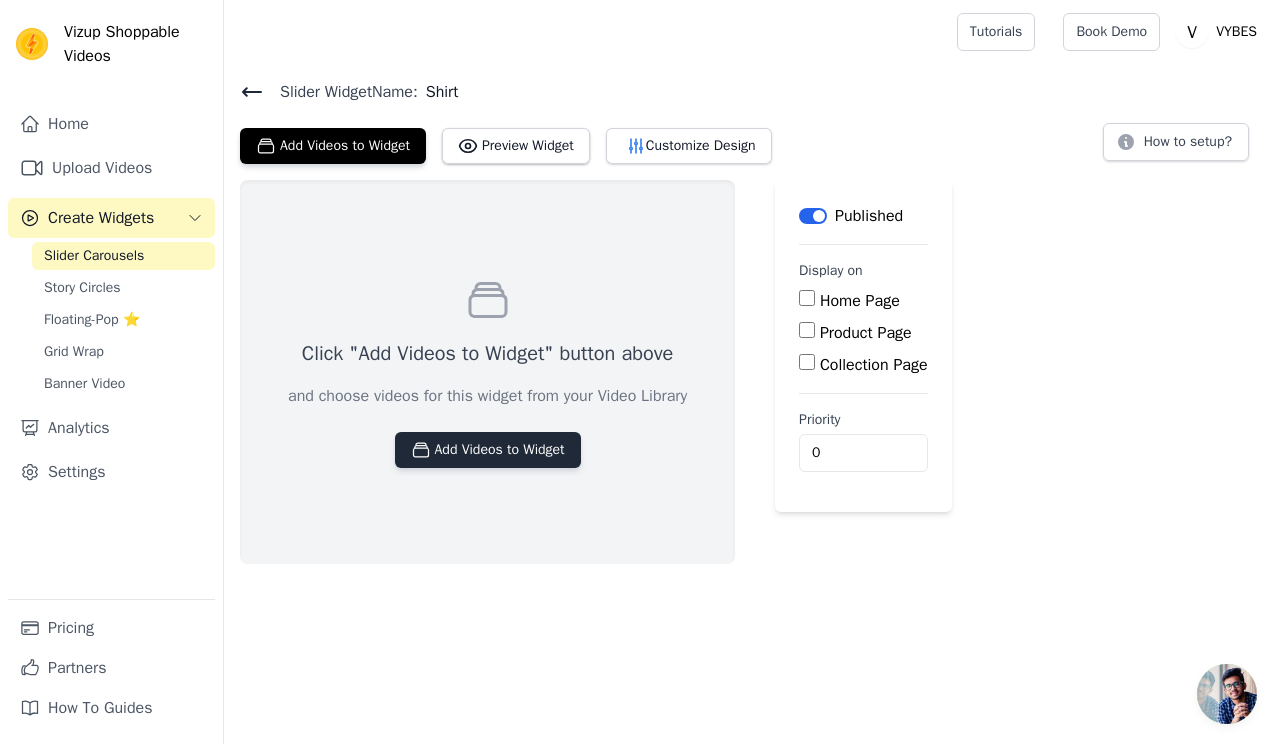 click on "Add Videos to Widget" at bounding box center (488, 450) 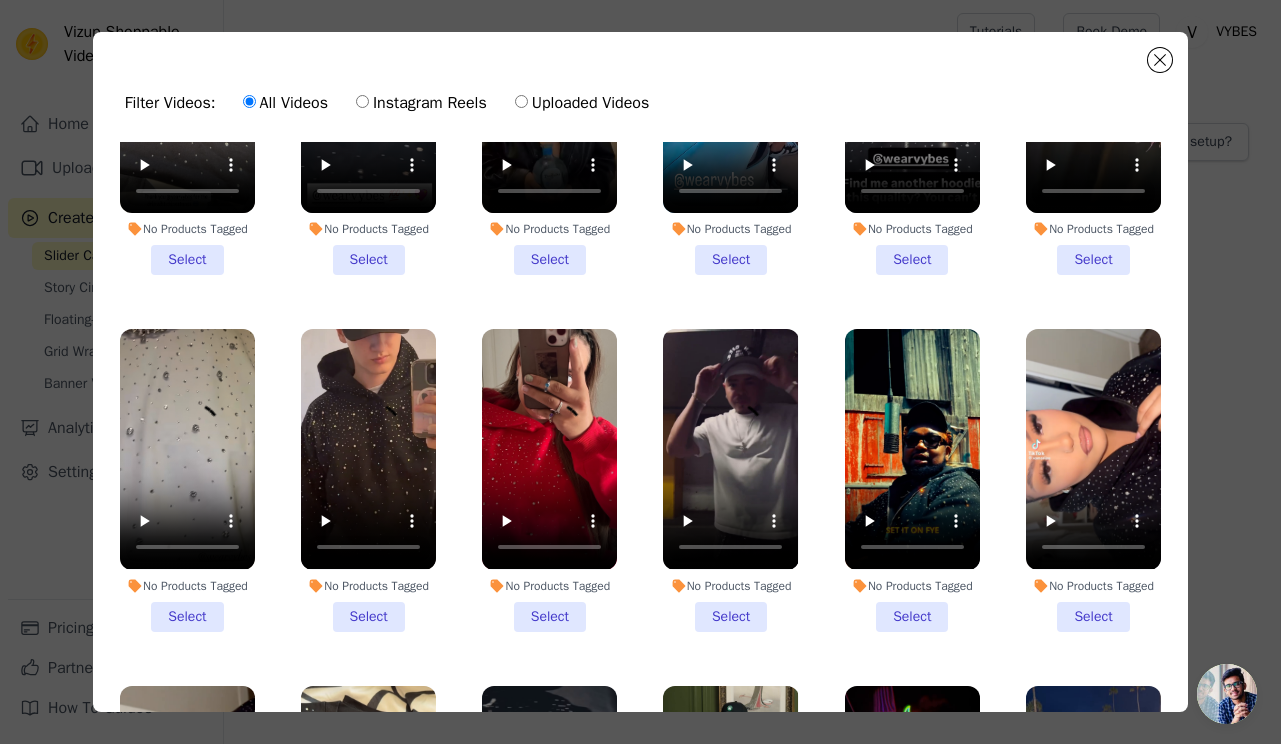 scroll, scrollTop: 181, scrollLeft: 0, axis: vertical 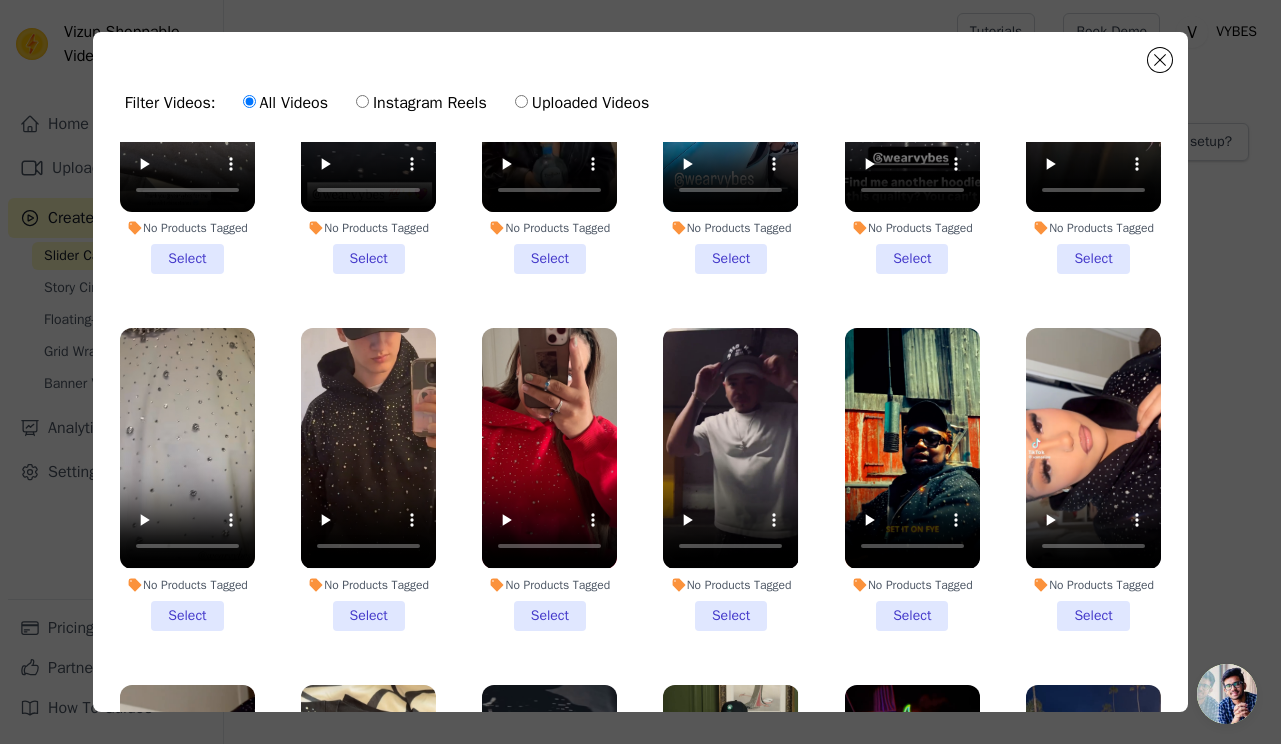 click at bounding box center (187, 448) 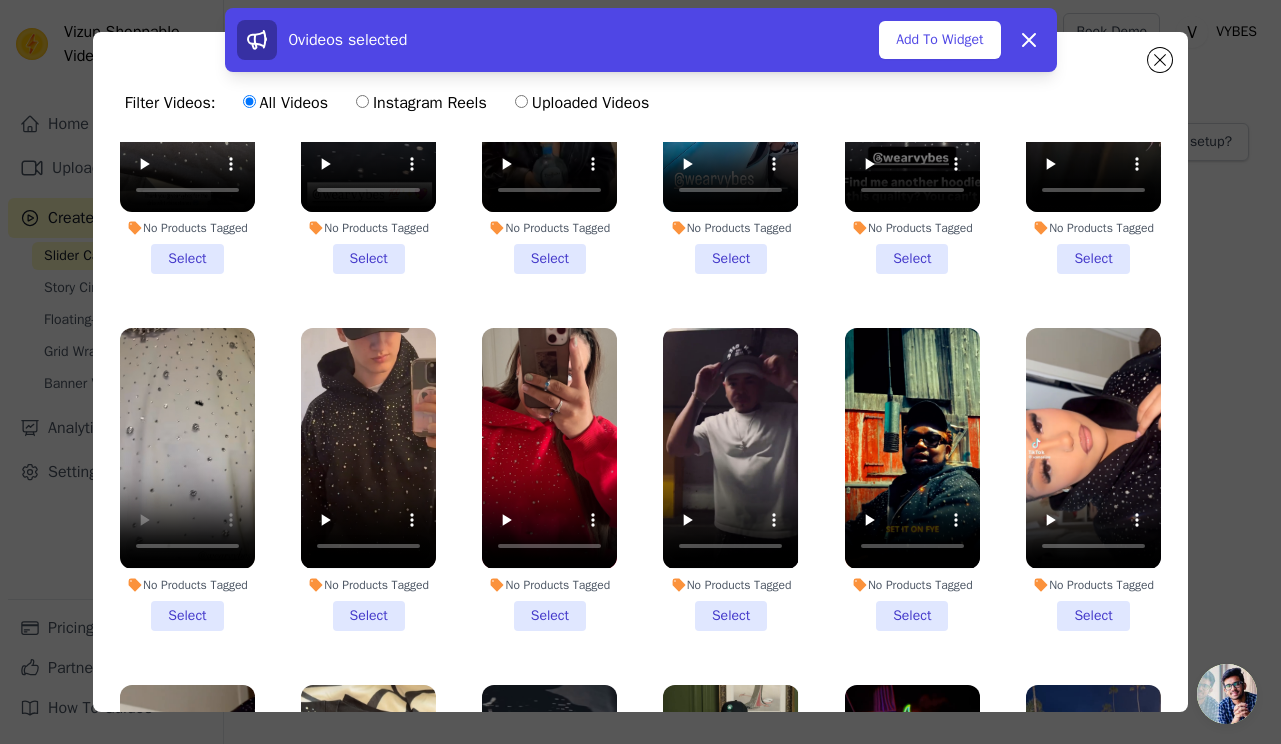 click on "No Products Tagged     Select" at bounding box center [187, 479] 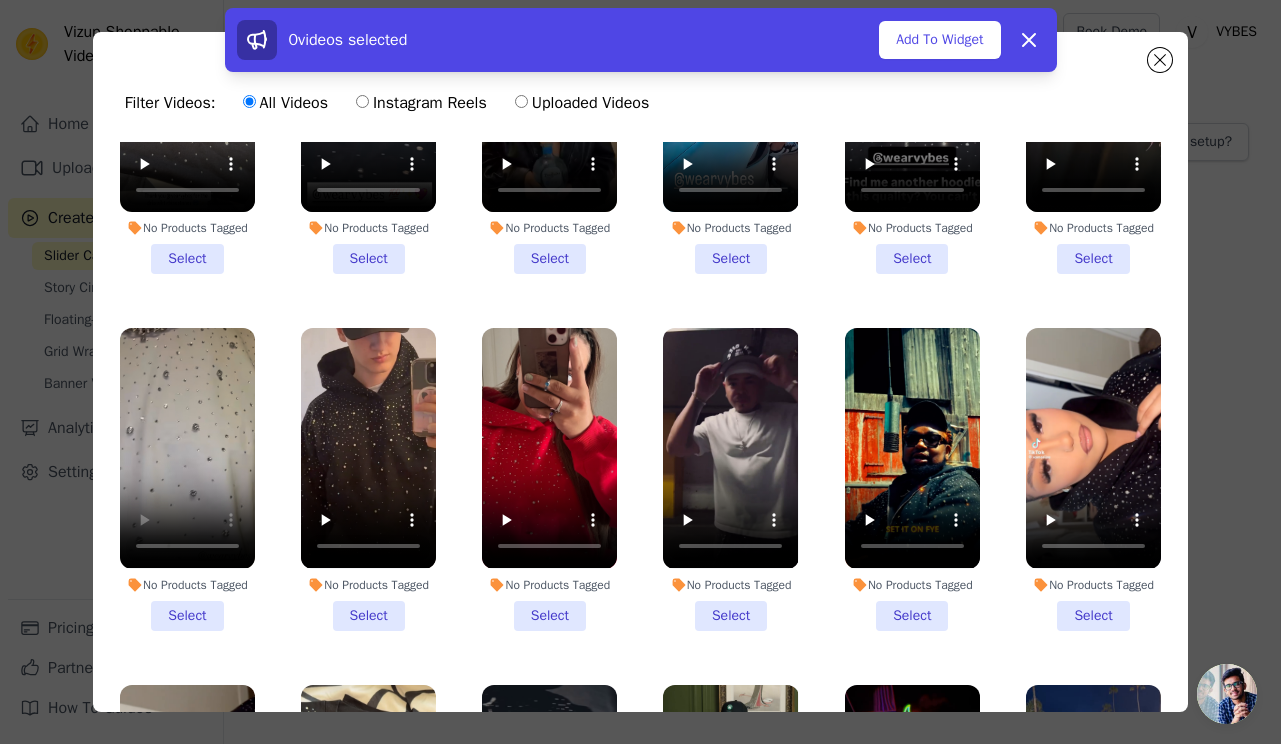 click on "No Products Tagged     Select" at bounding box center [0, 0] 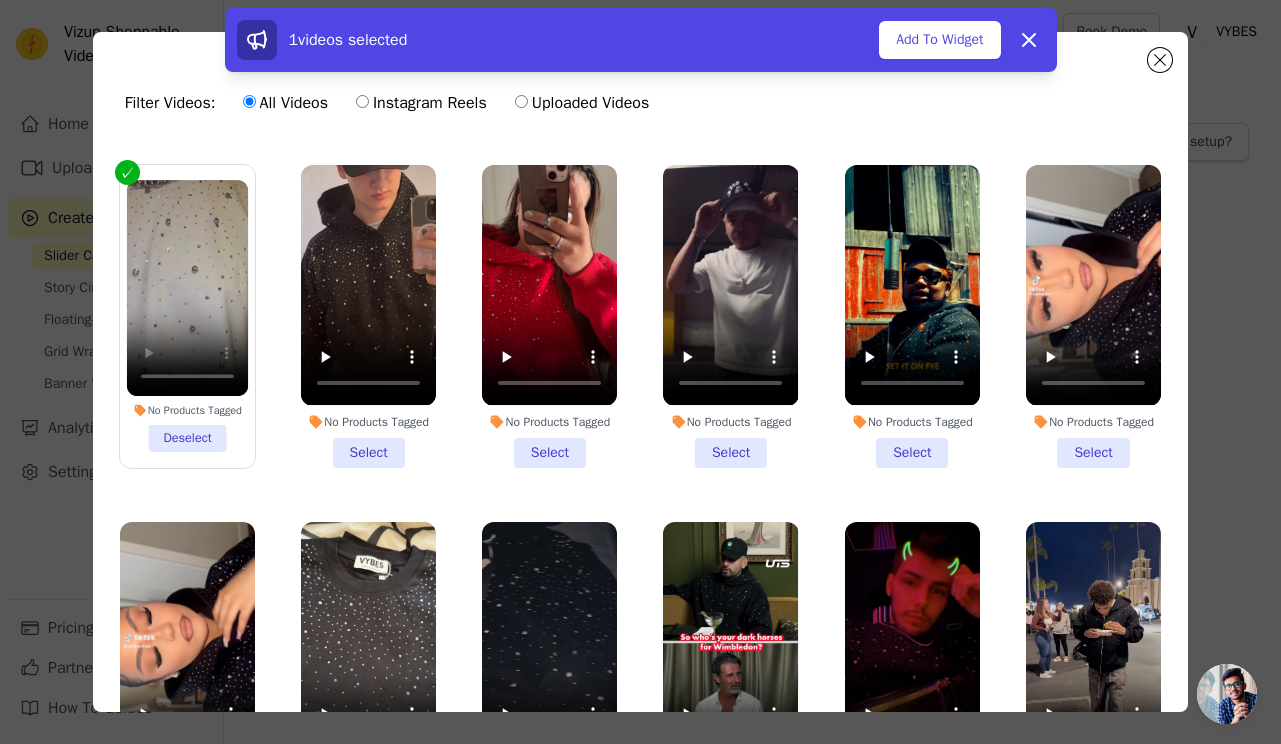scroll, scrollTop: 342, scrollLeft: 0, axis: vertical 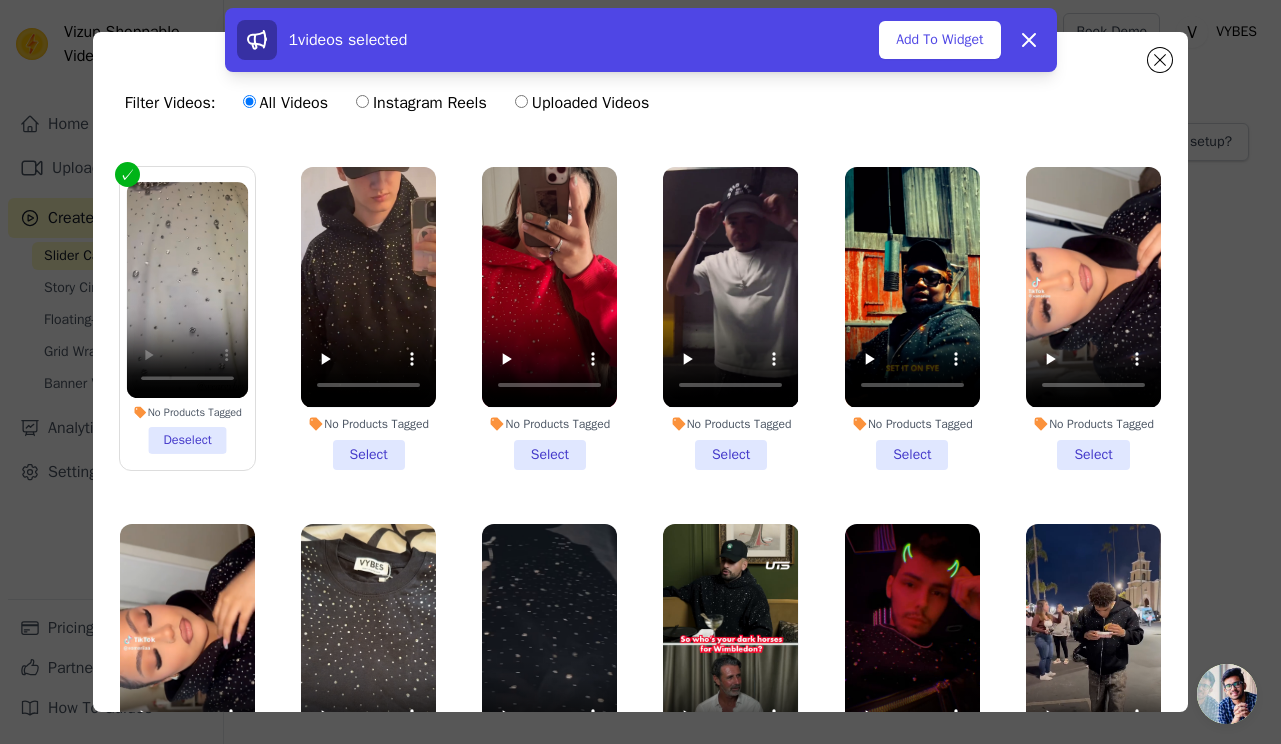 click at bounding box center [188, 290] 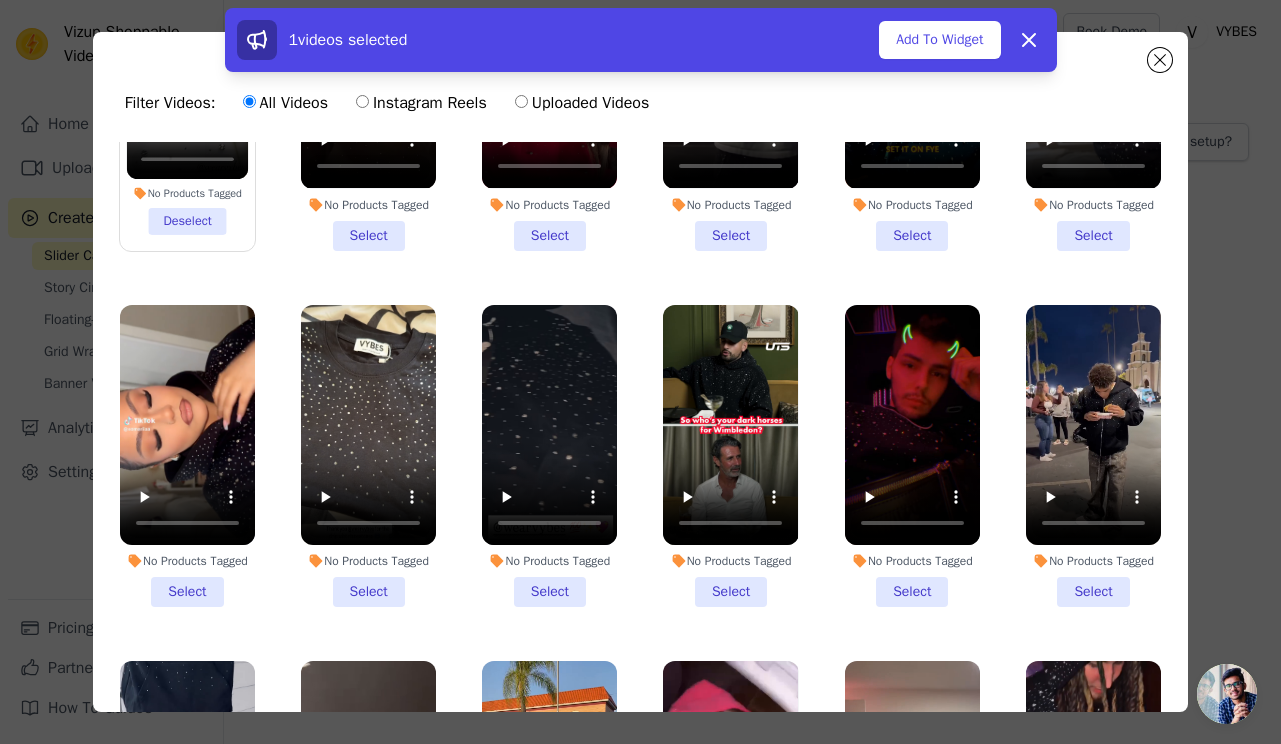 scroll, scrollTop: 573, scrollLeft: 0, axis: vertical 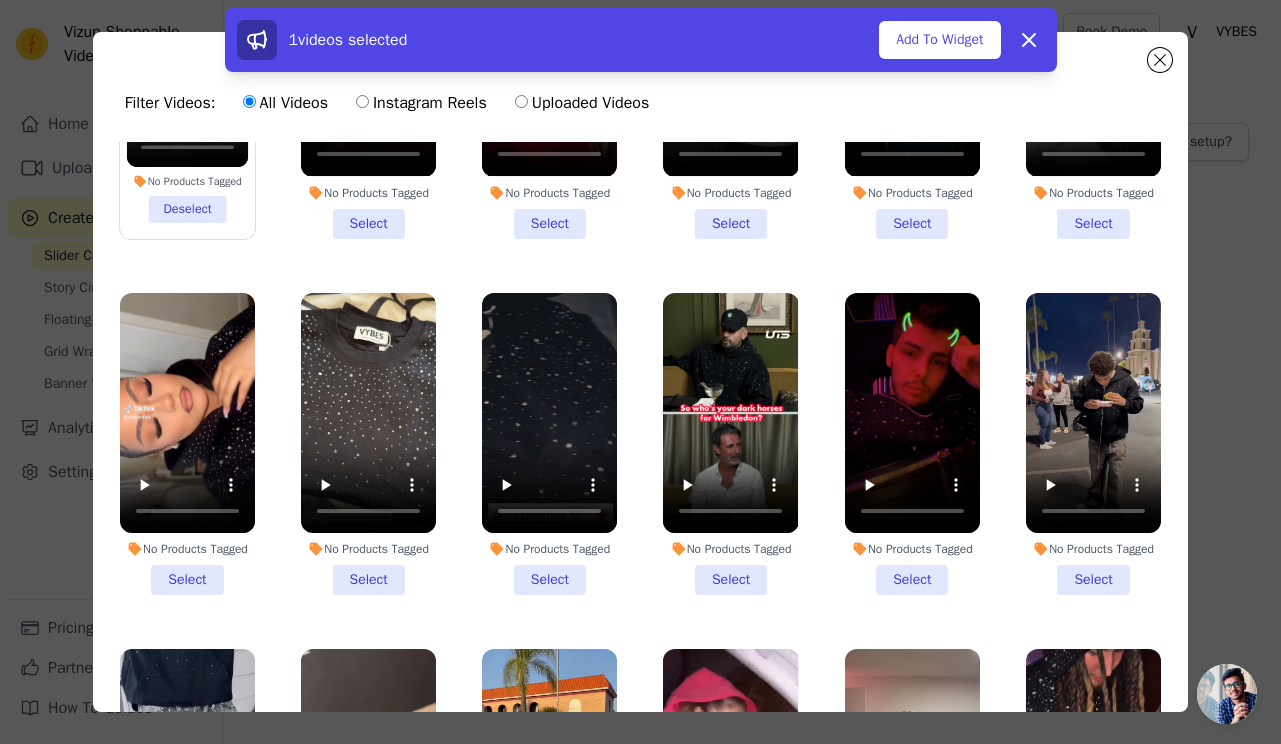 click at bounding box center (368, 413) 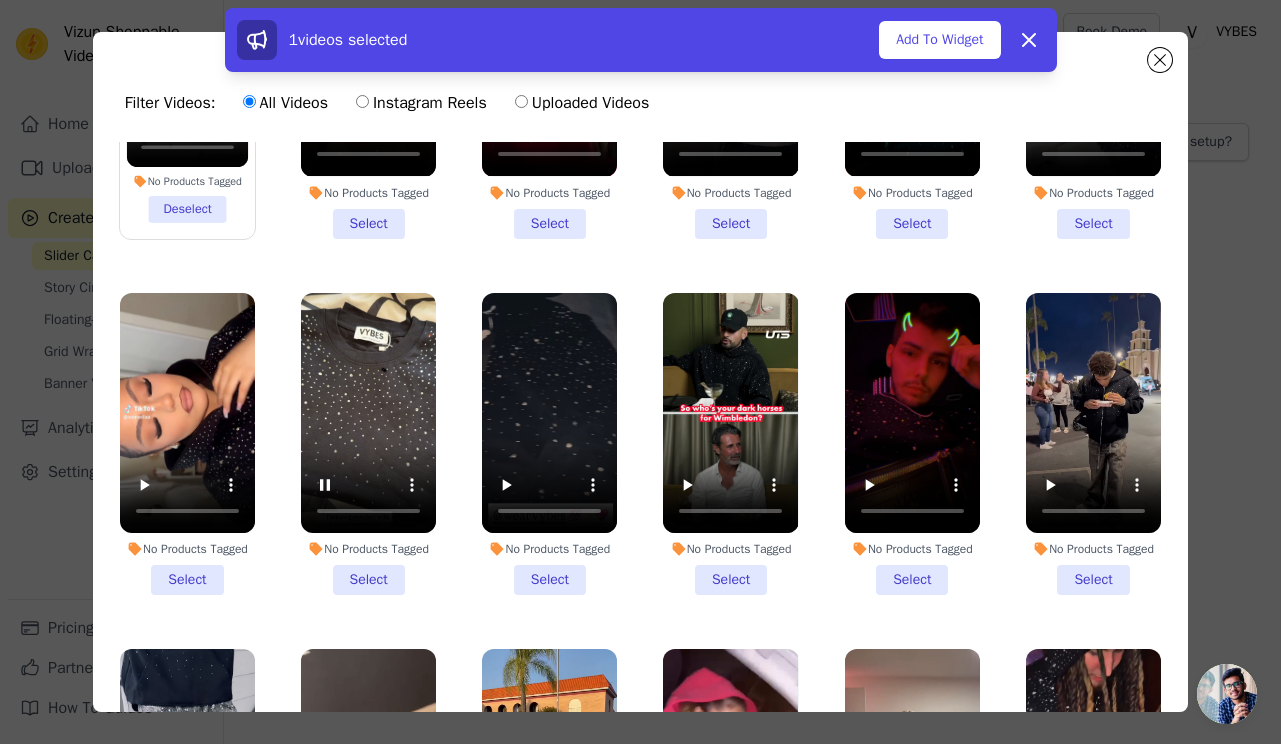 click at bounding box center [368, 413] 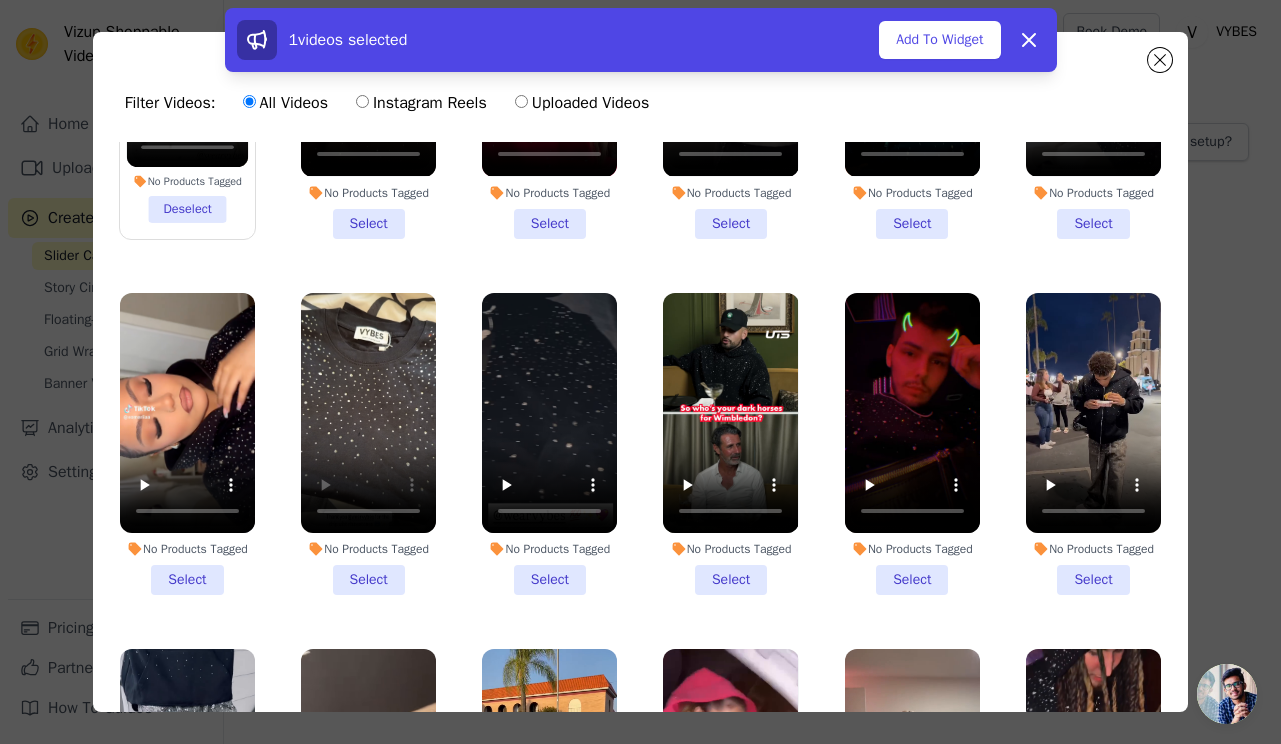 click on "No Products Tagged     Select" at bounding box center (368, 444) 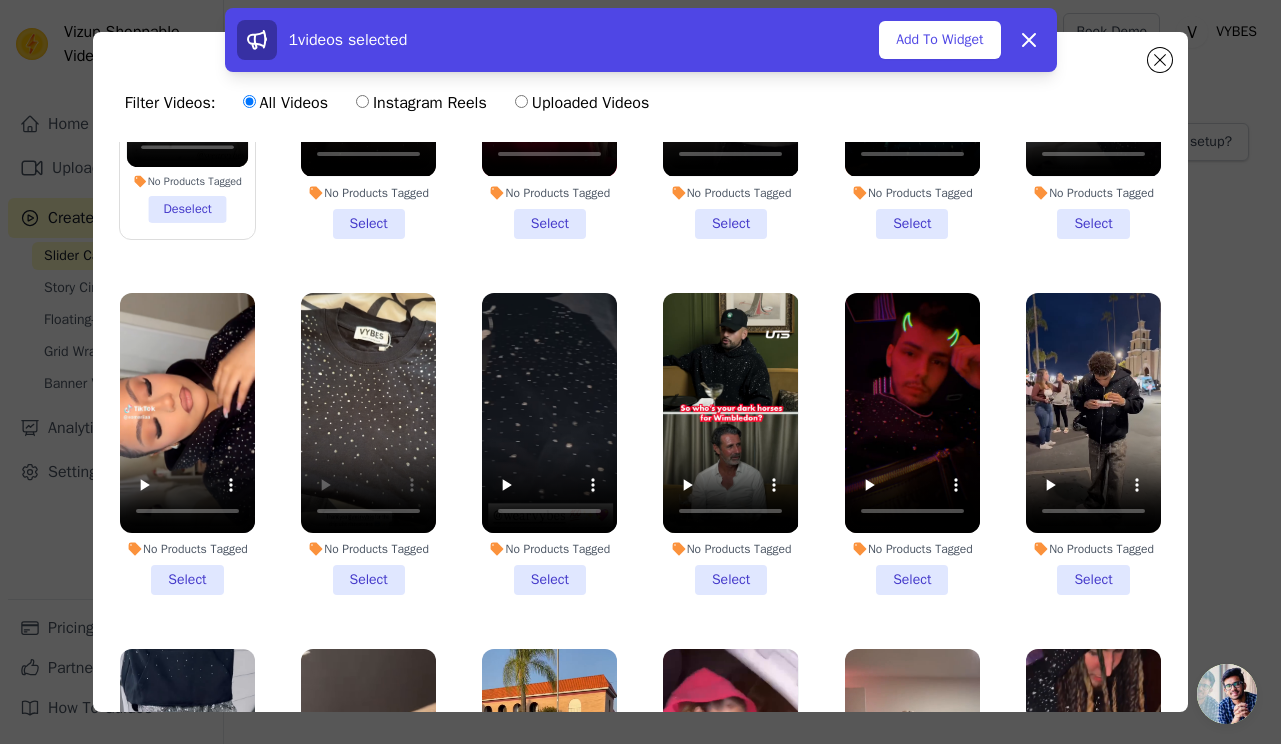 click on "No Products Tagged     Select" at bounding box center (0, 0) 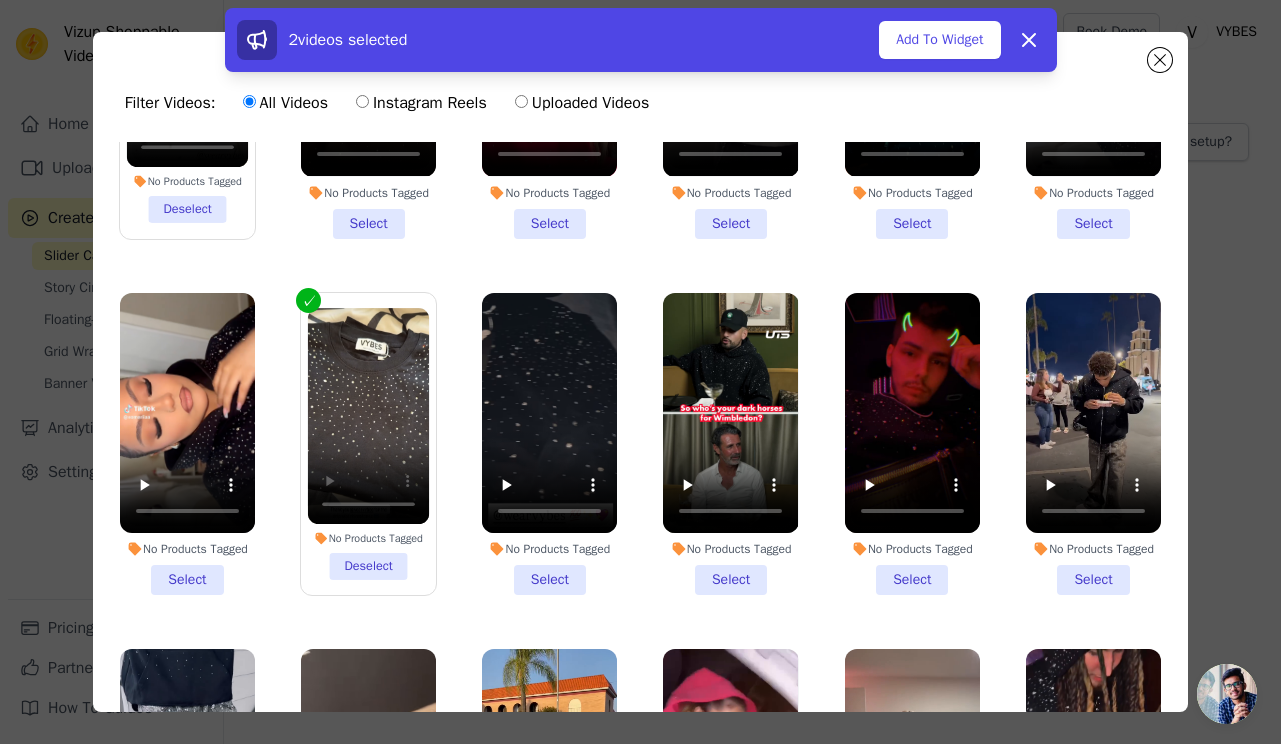 click at bounding box center [549, 413] 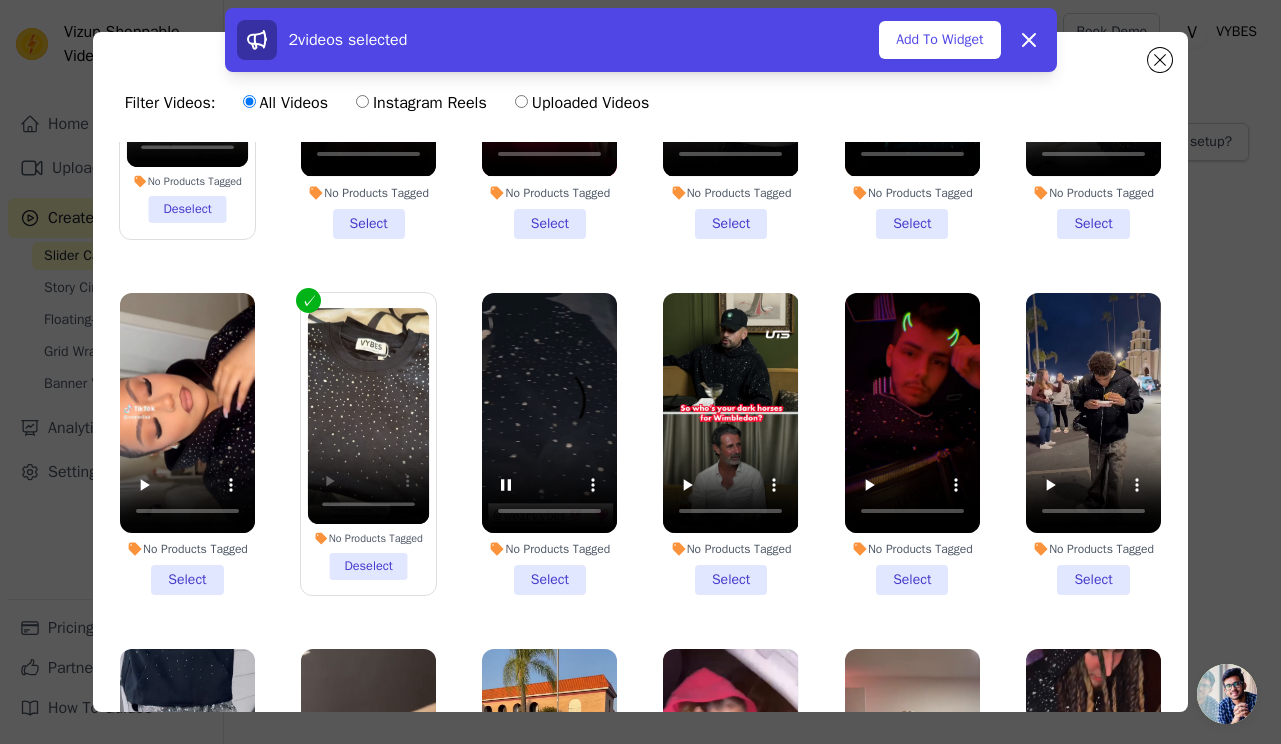 click on "No Products Tagged     Select" at bounding box center (549, 444) 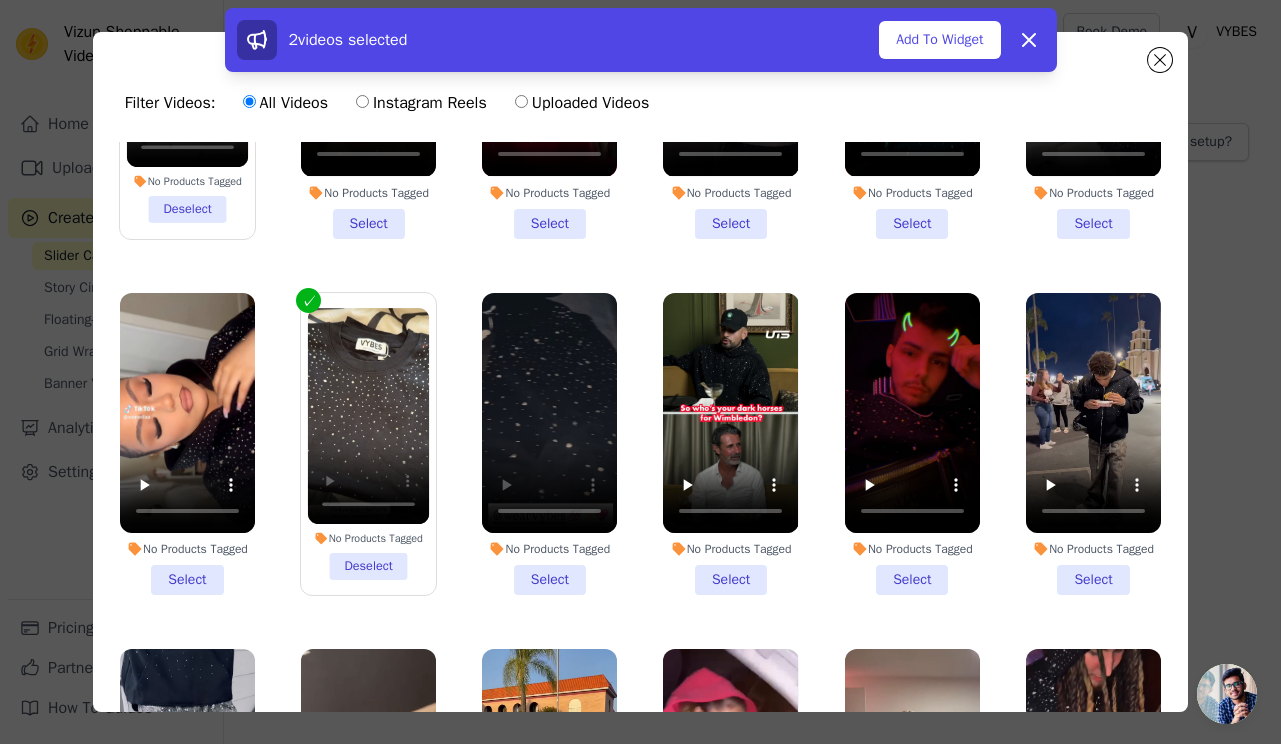 click on "No Products Tagged     Select" at bounding box center (0, 0) 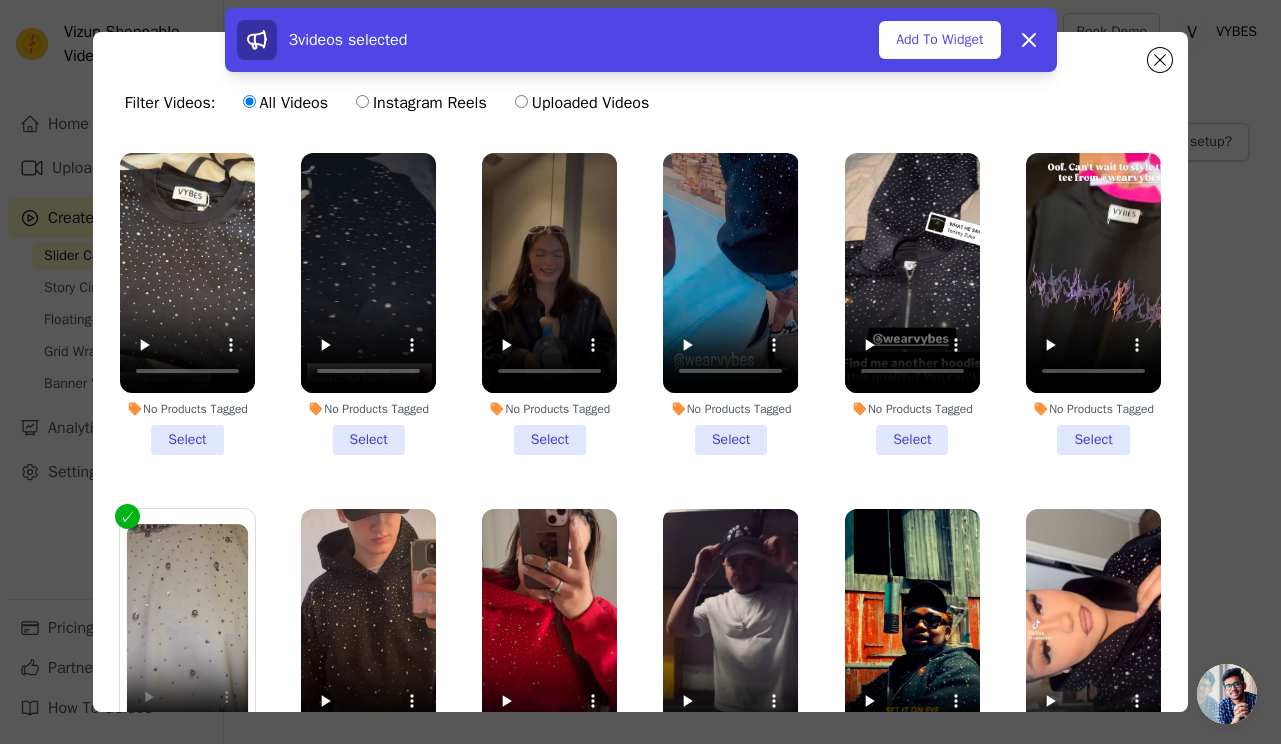 scroll, scrollTop: 0, scrollLeft: 0, axis: both 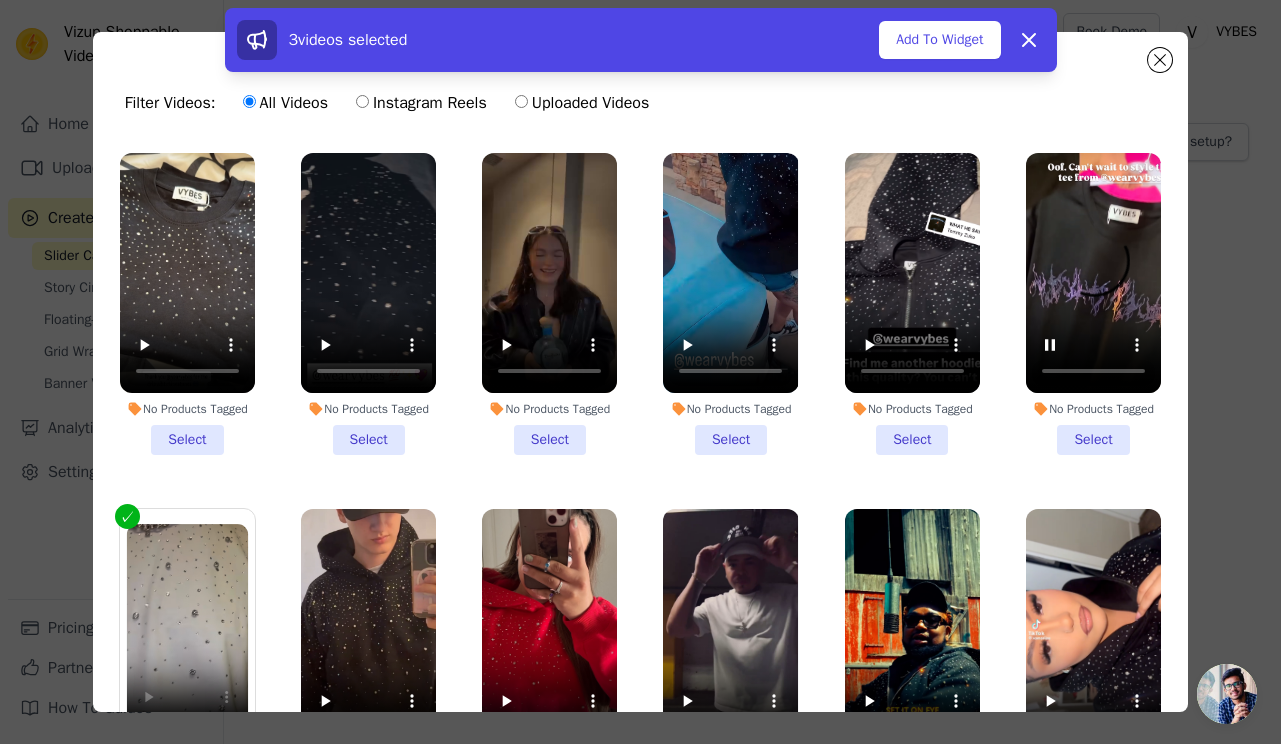click at bounding box center [1093, 273] 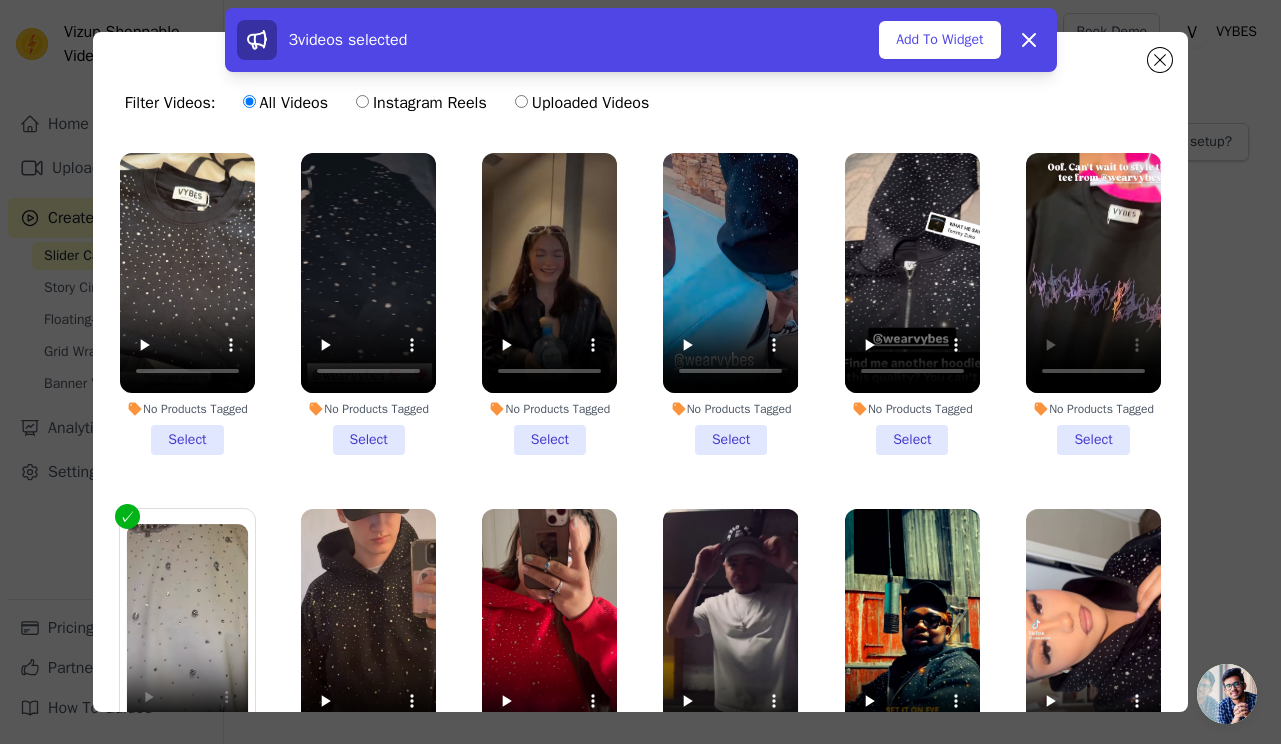 click on "No Products Tagged     Select" at bounding box center (1093, 304) 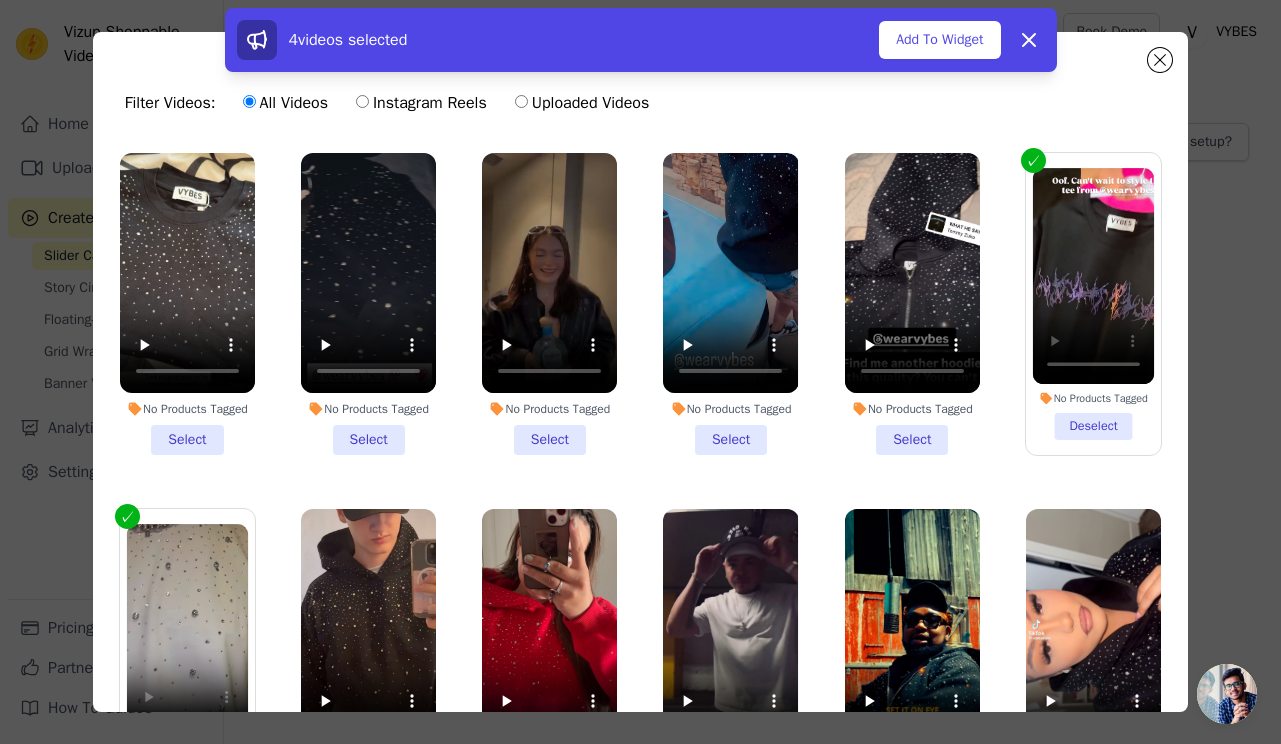 click at bounding box center [187, 273] 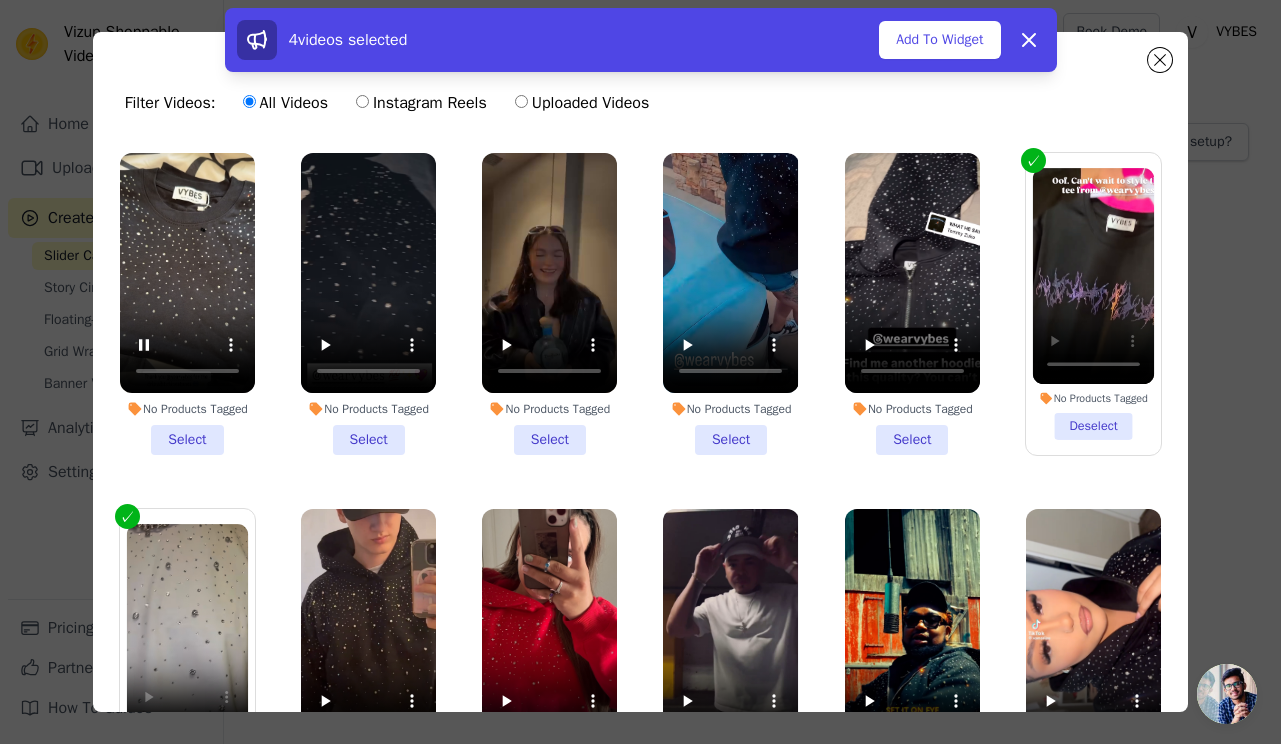 click at bounding box center [187, 273] 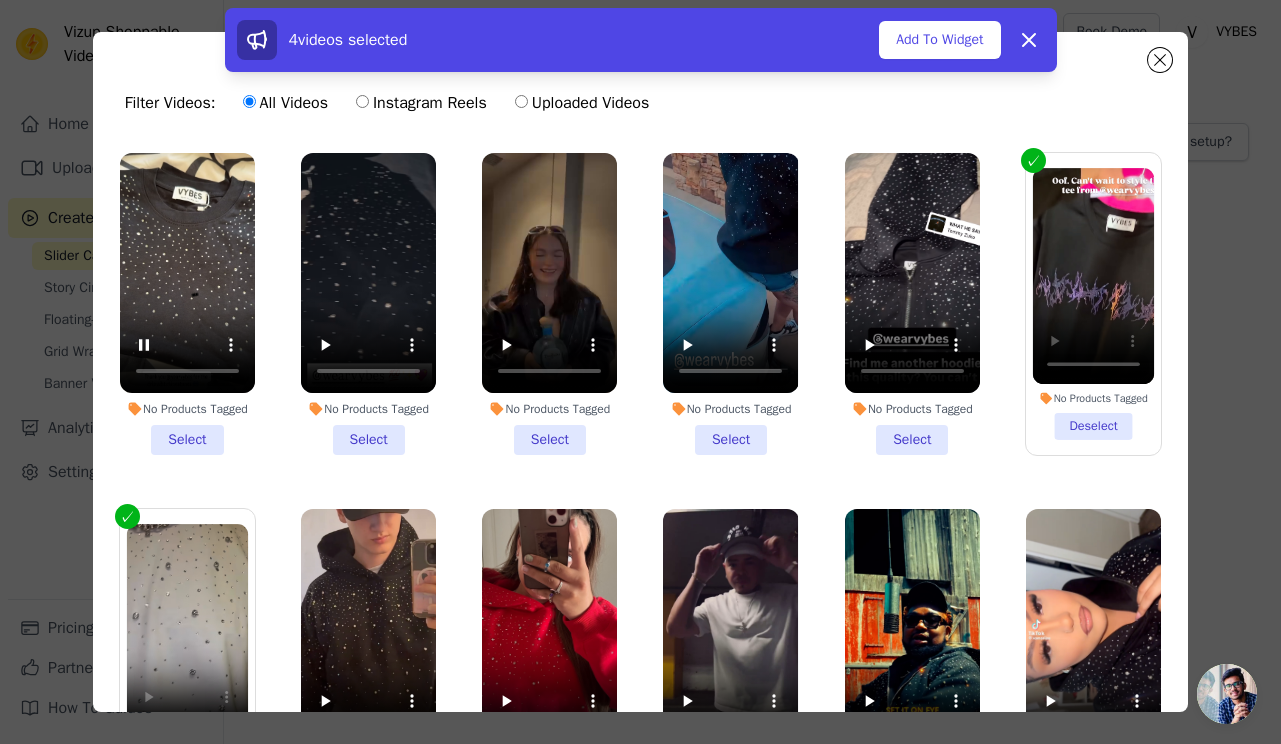 click on "No Products Tagged     Select" at bounding box center (187, 304) 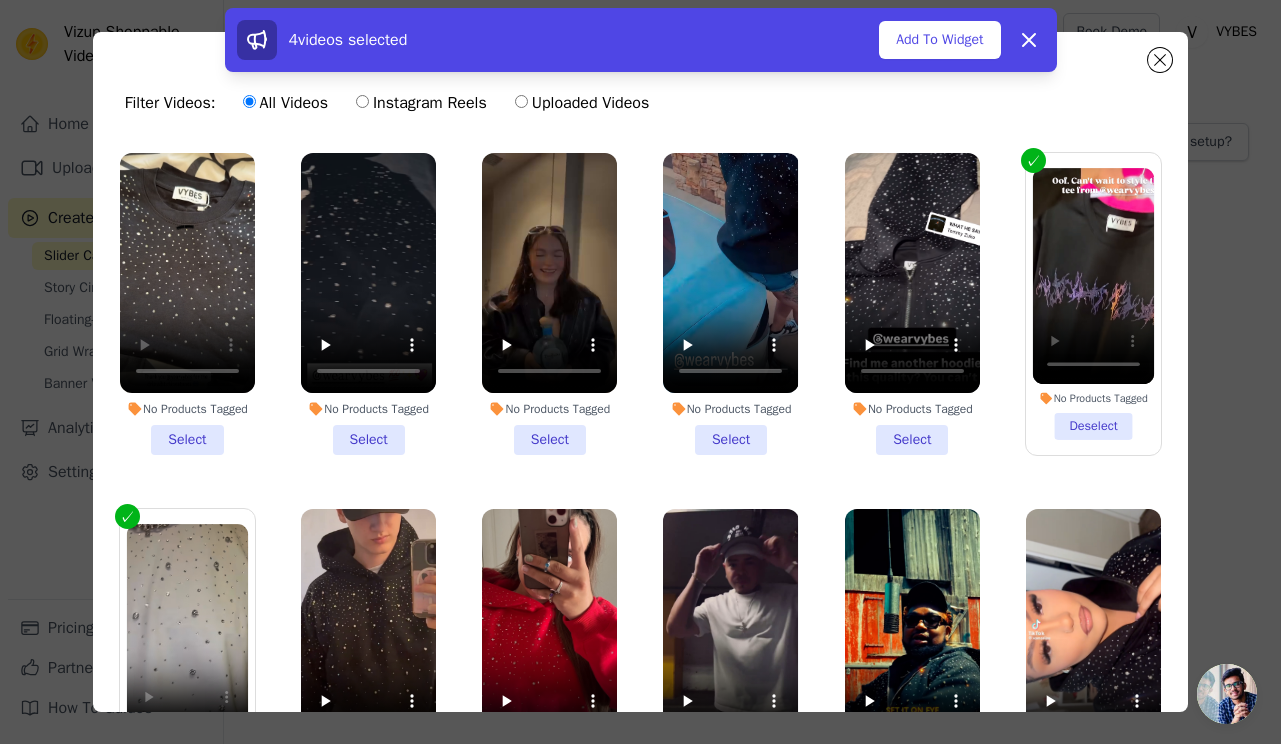 click on "No Products Tagged     Select" at bounding box center (0, 0) 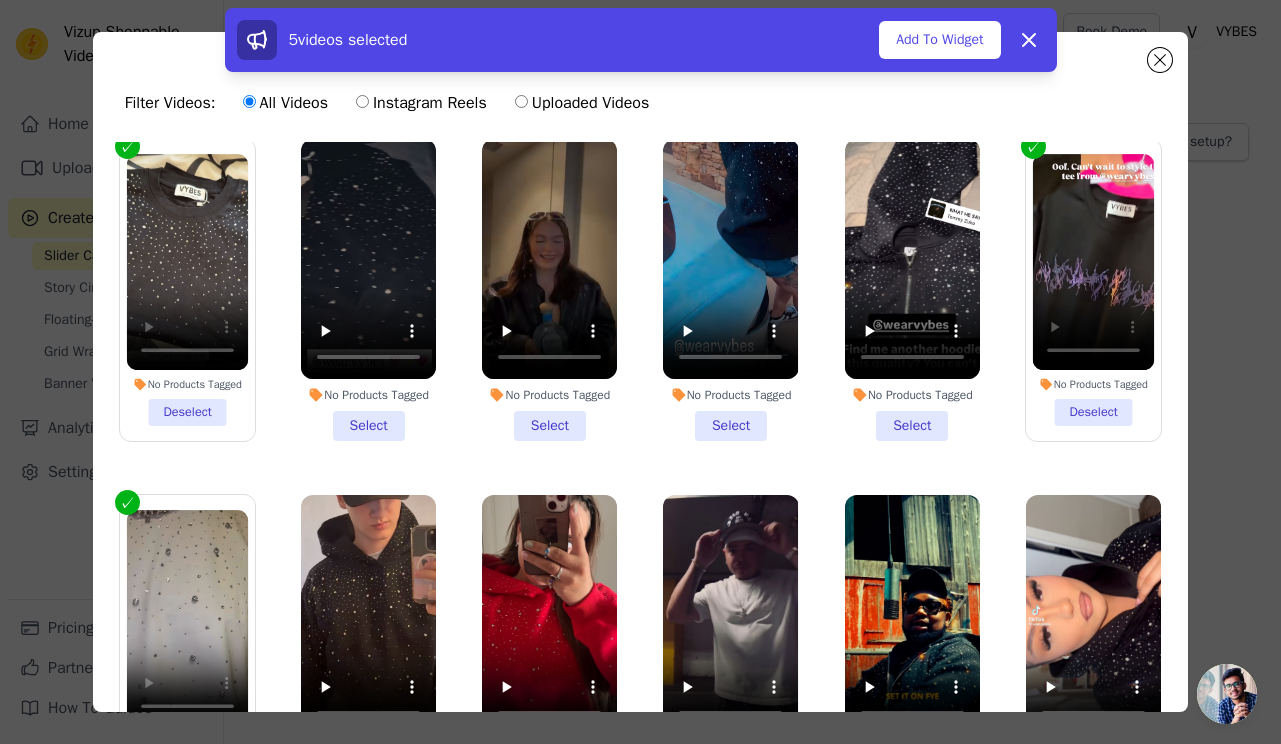 scroll, scrollTop: 19, scrollLeft: 0, axis: vertical 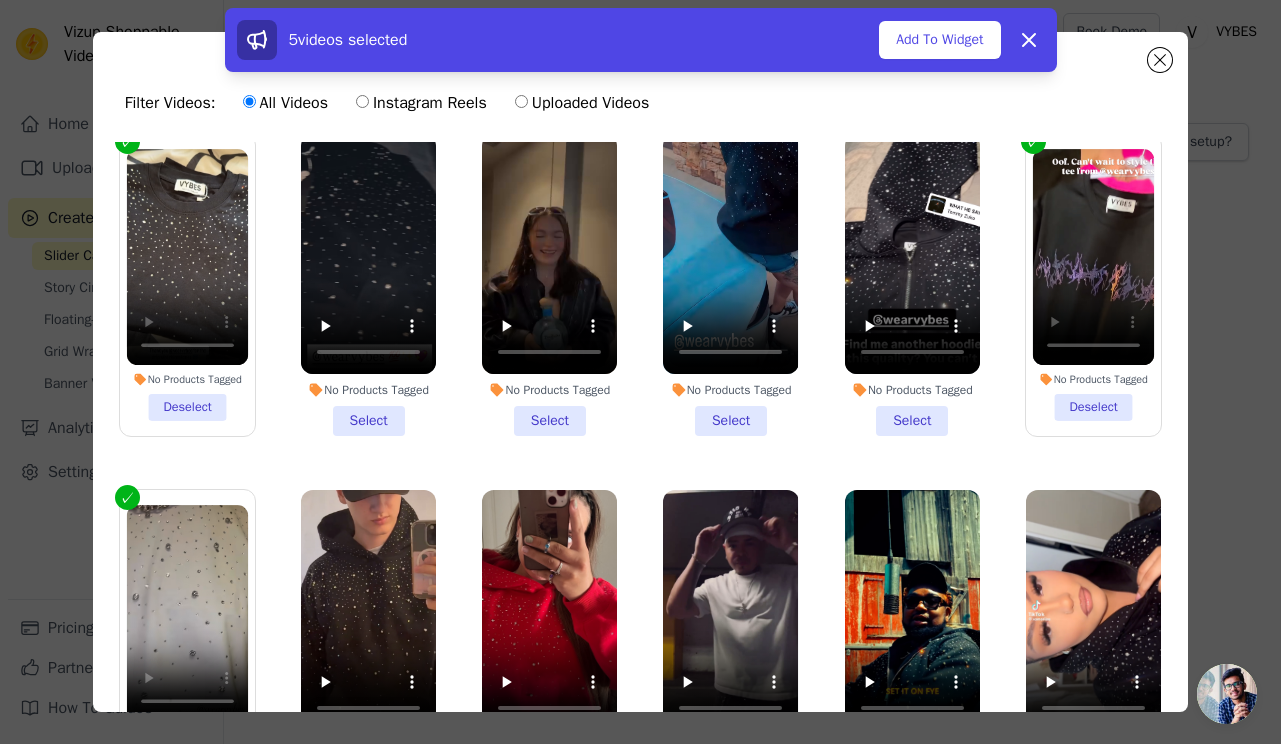 click at bounding box center [368, 254] 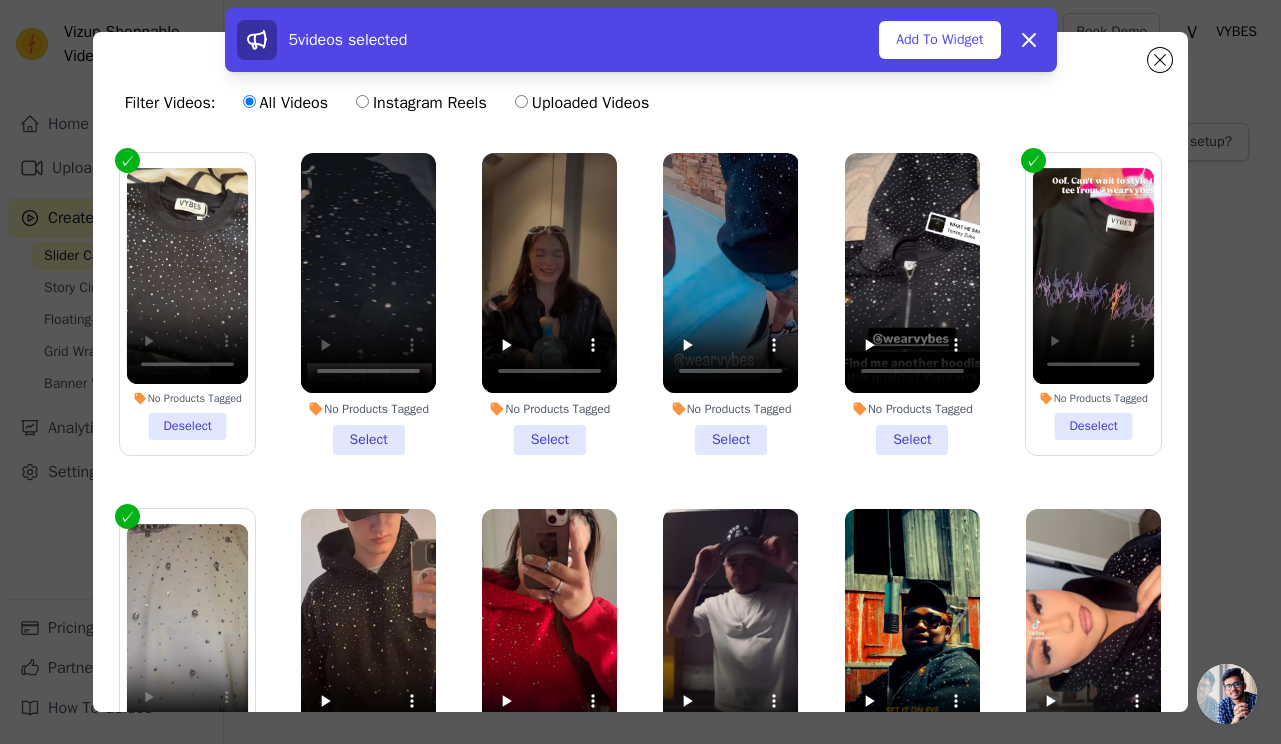scroll, scrollTop: 0, scrollLeft: 0, axis: both 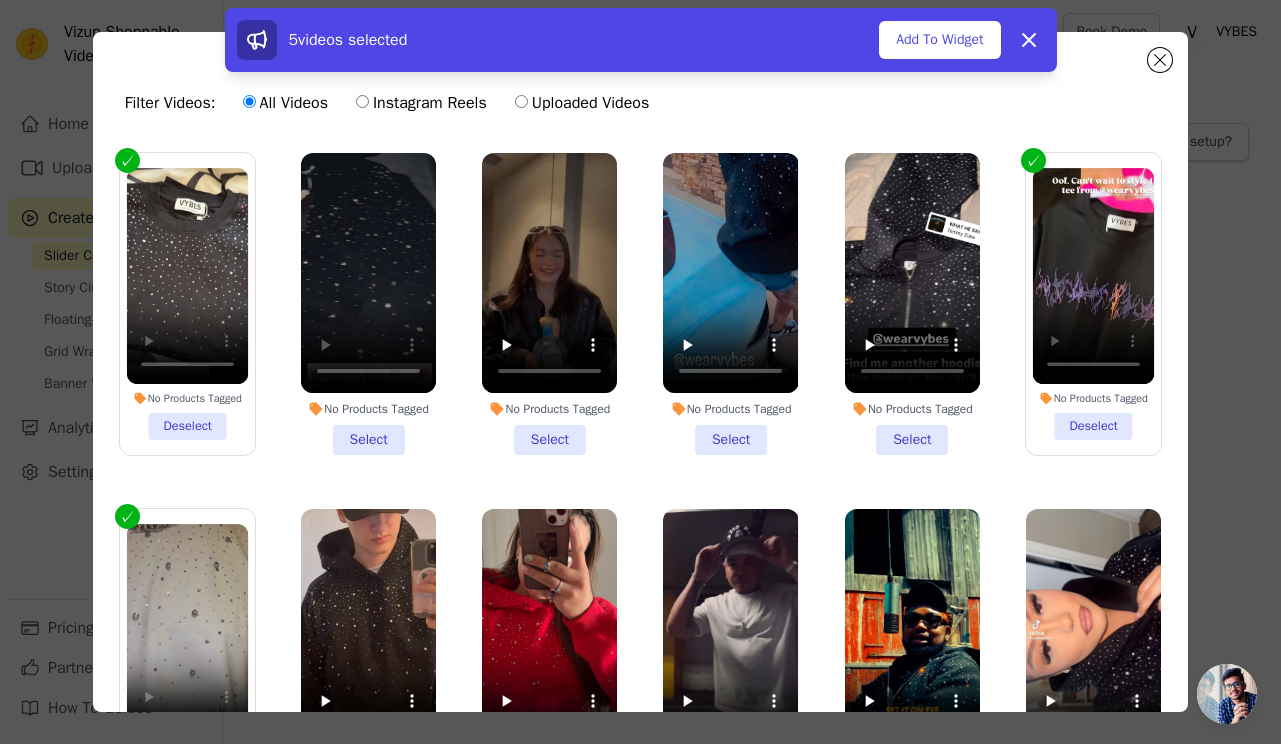 click at bounding box center [368, 273] 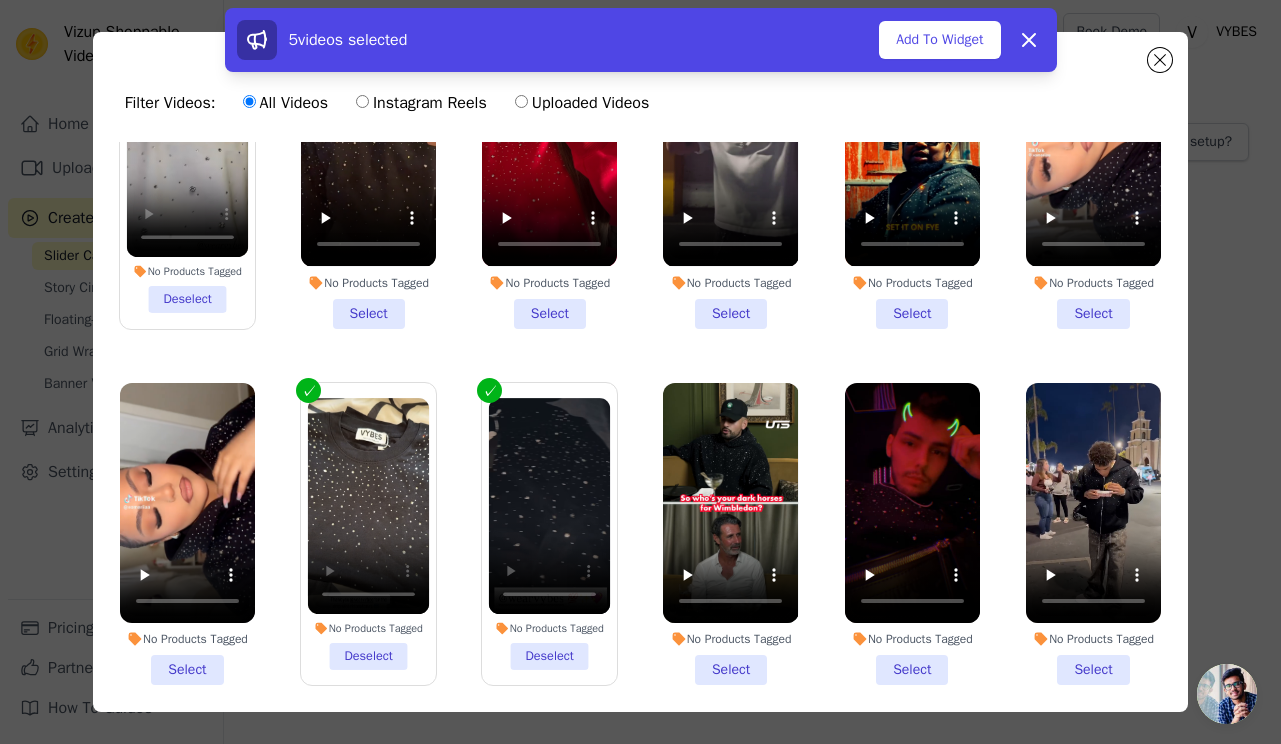 scroll, scrollTop: 492, scrollLeft: 0, axis: vertical 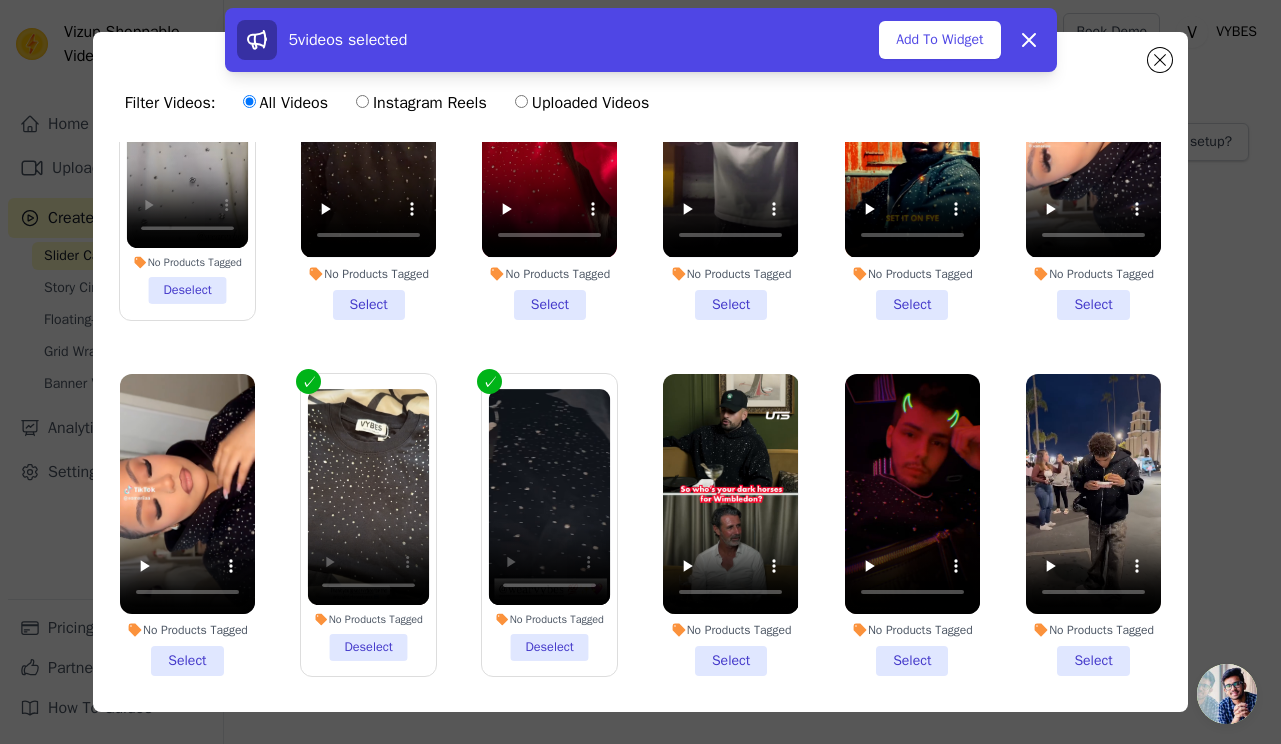 click at bounding box center [550, 497] 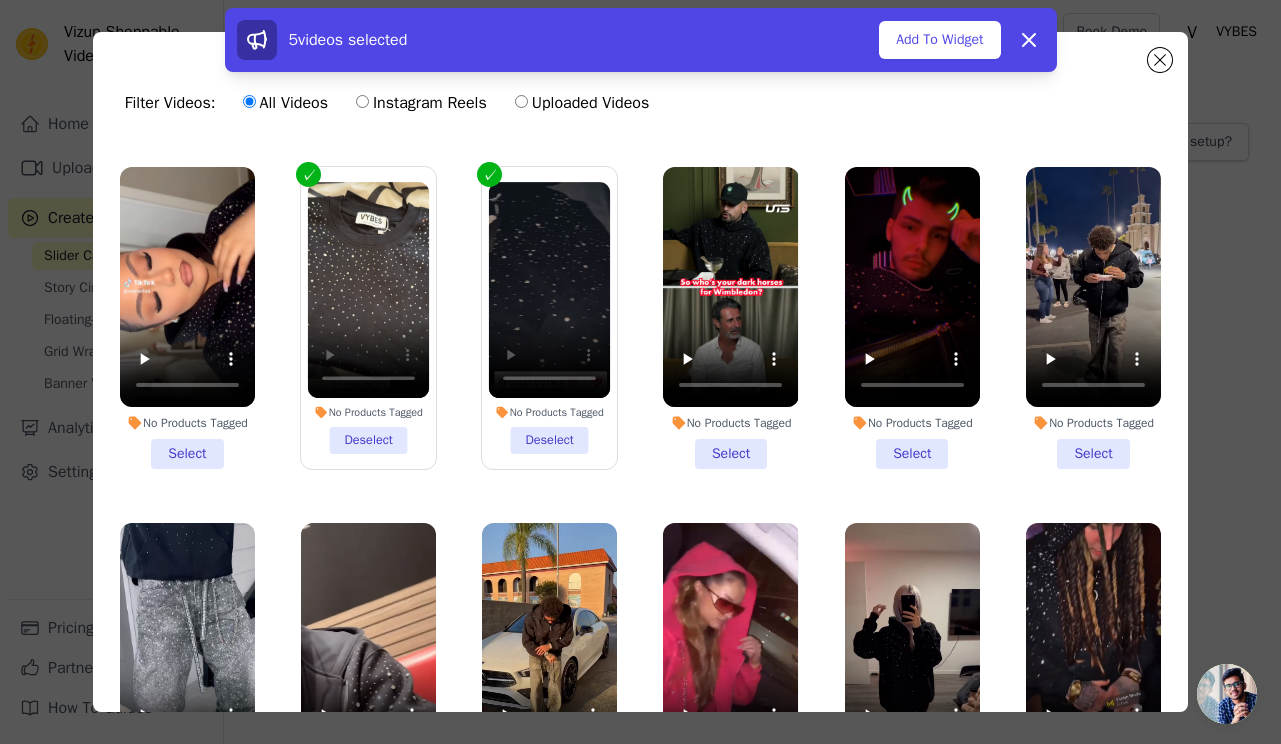 scroll, scrollTop: 715, scrollLeft: 0, axis: vertical 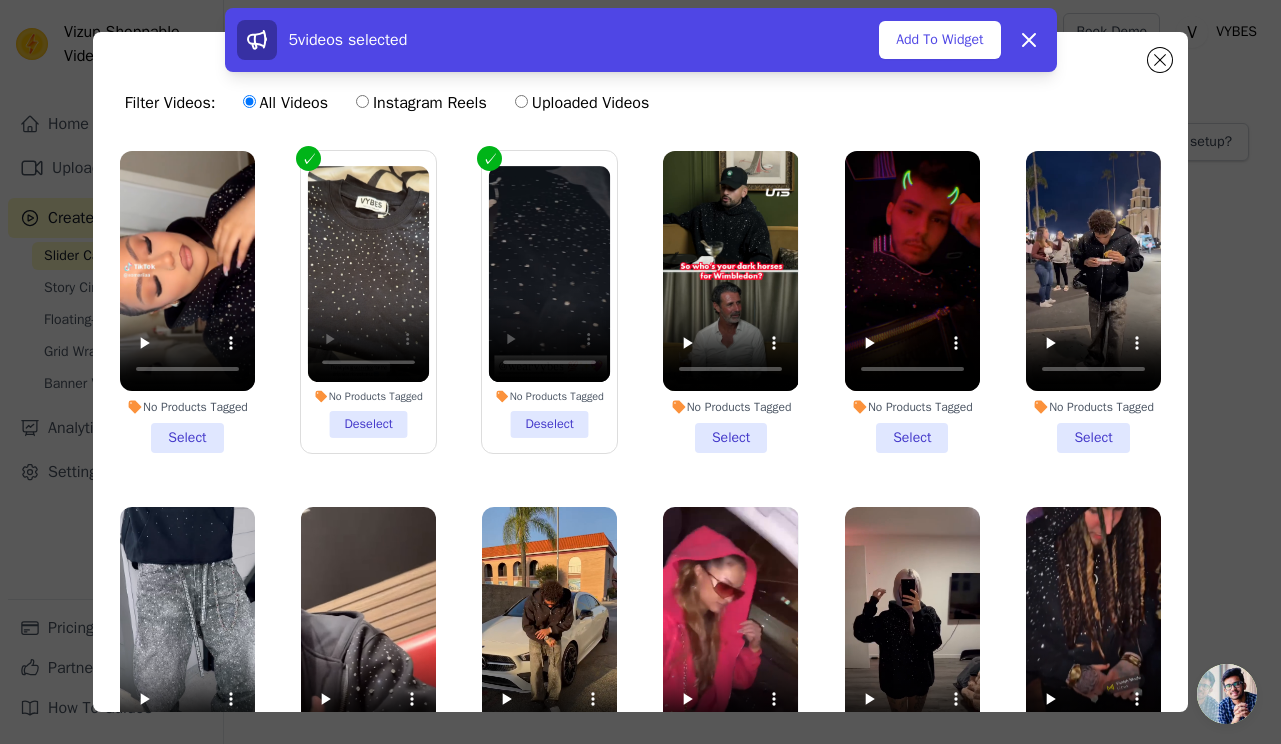 click at bounding box center [369, 274] 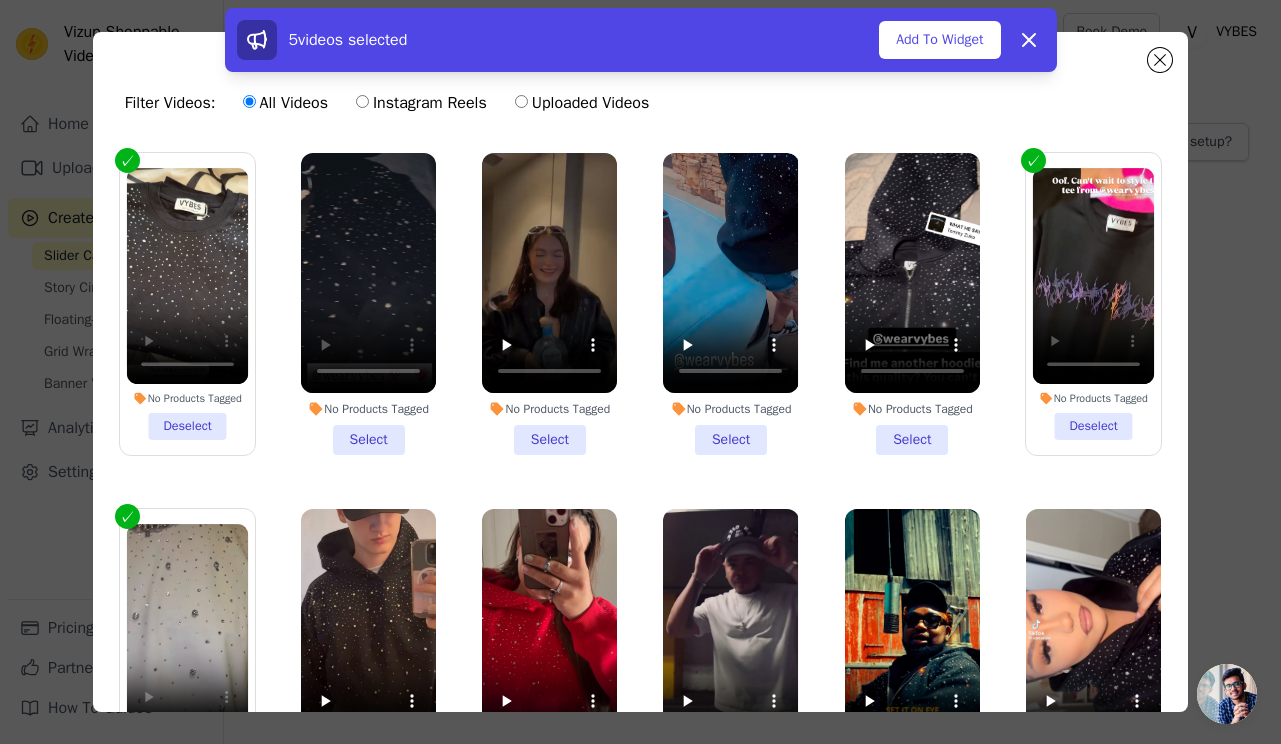 scroll, scrollTop: 544, scrollLeft: 0, axis: vertical 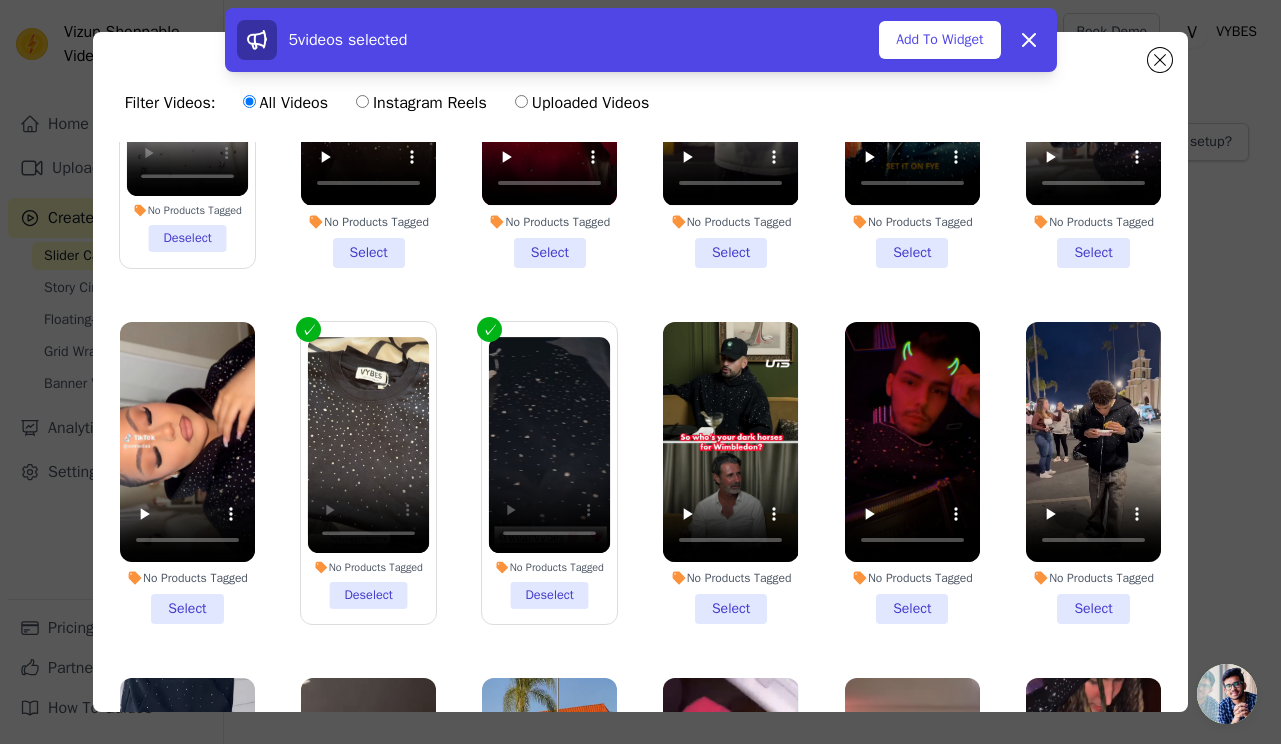 click on "No Products Tagged     Deselect" at bounding box center [368, 473] 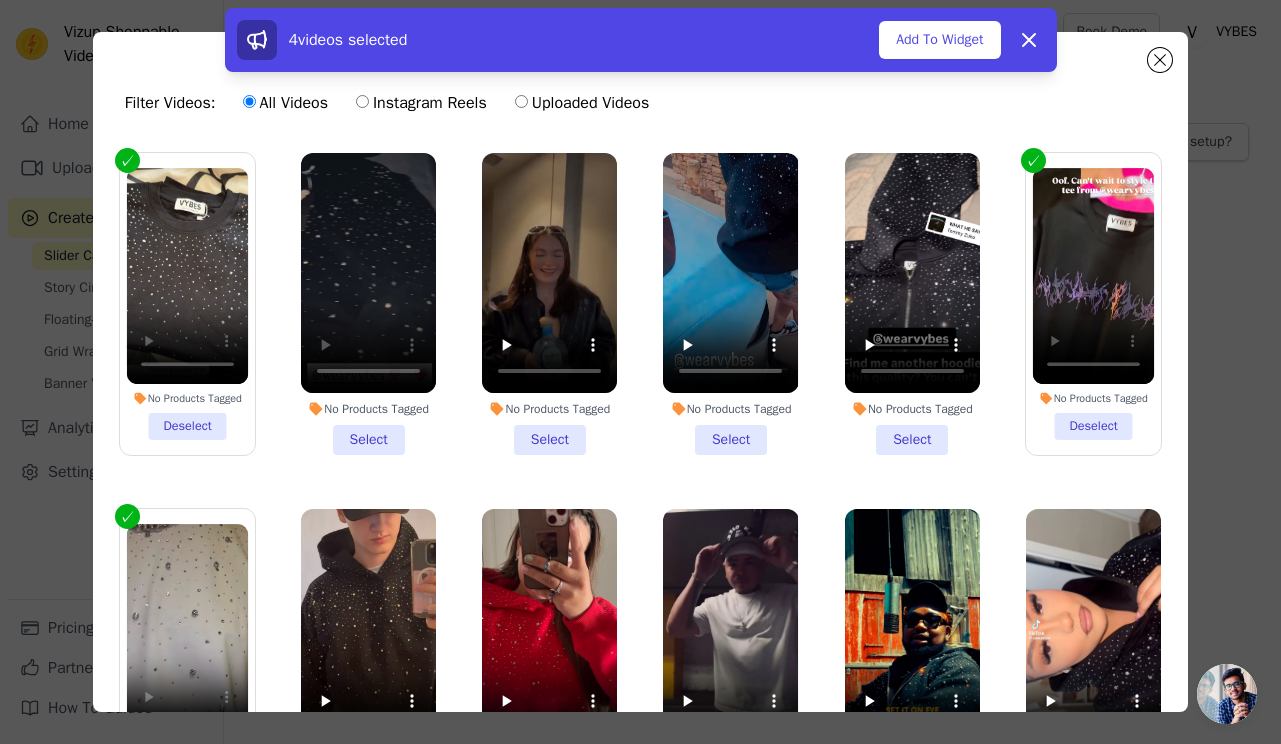 scroll, scrollTop: 0, scrollLeft: 0, axis: both 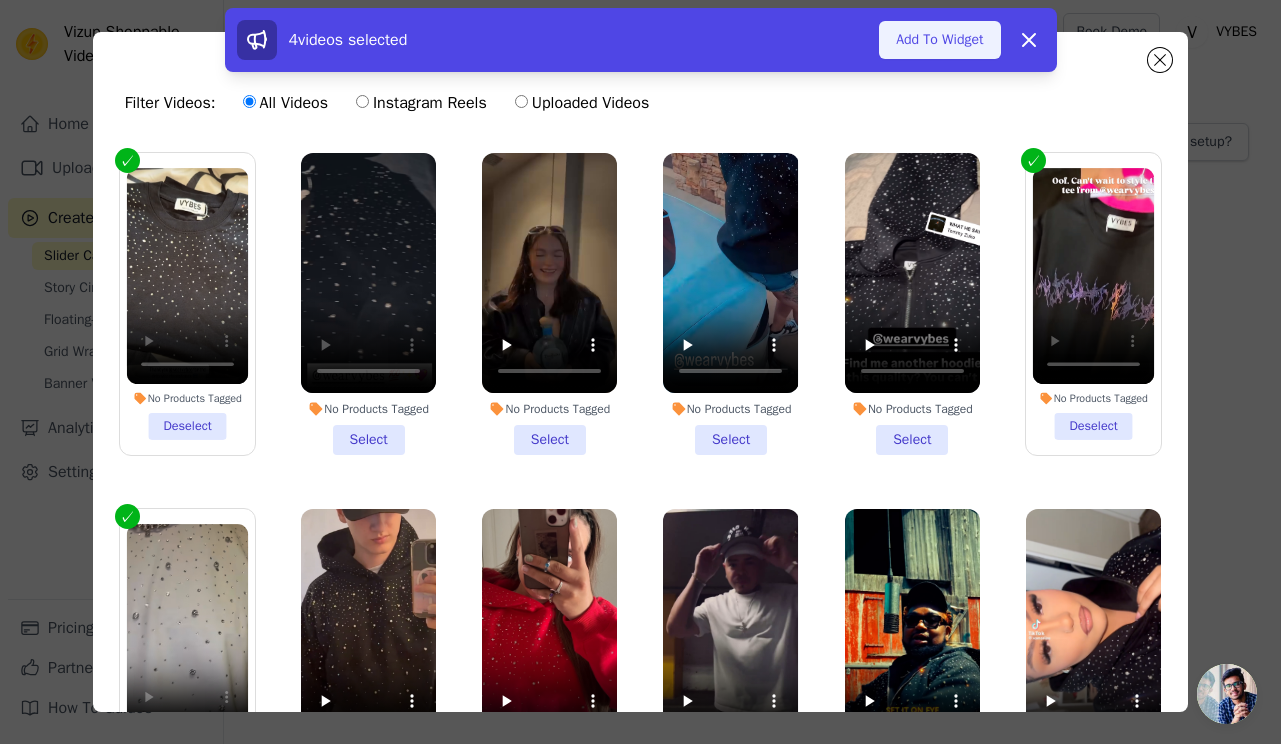 click on "Add To Widget" at bounding box center [939, 40] 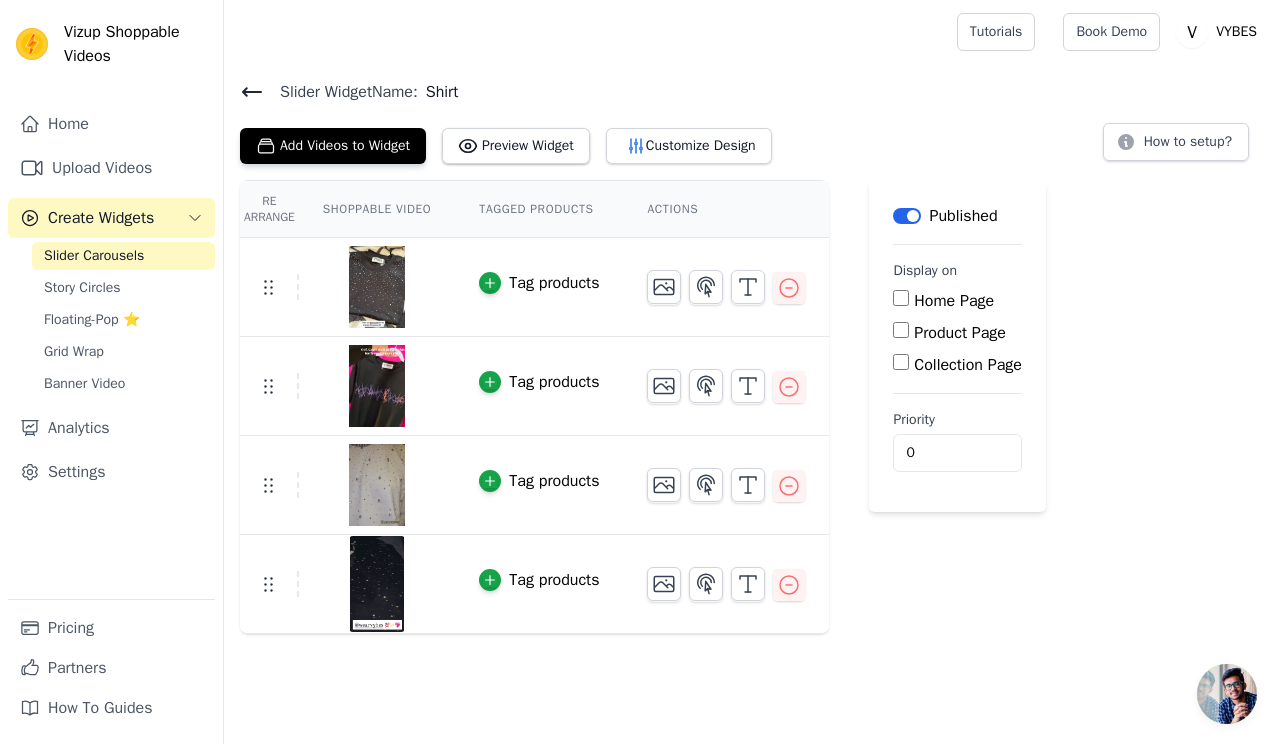 click on "Product Page" at bounding box center [960, 333] 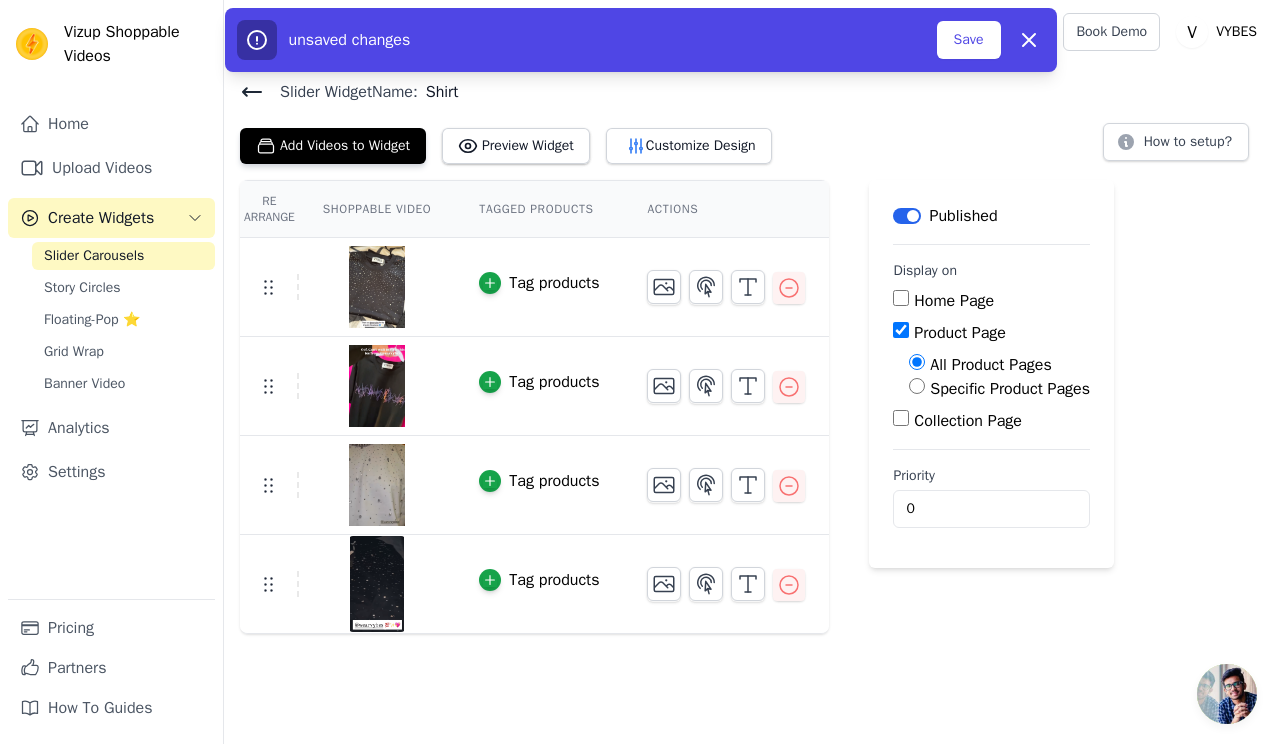 click on "Specific Product Pages" at bounding box center [1010, 389] 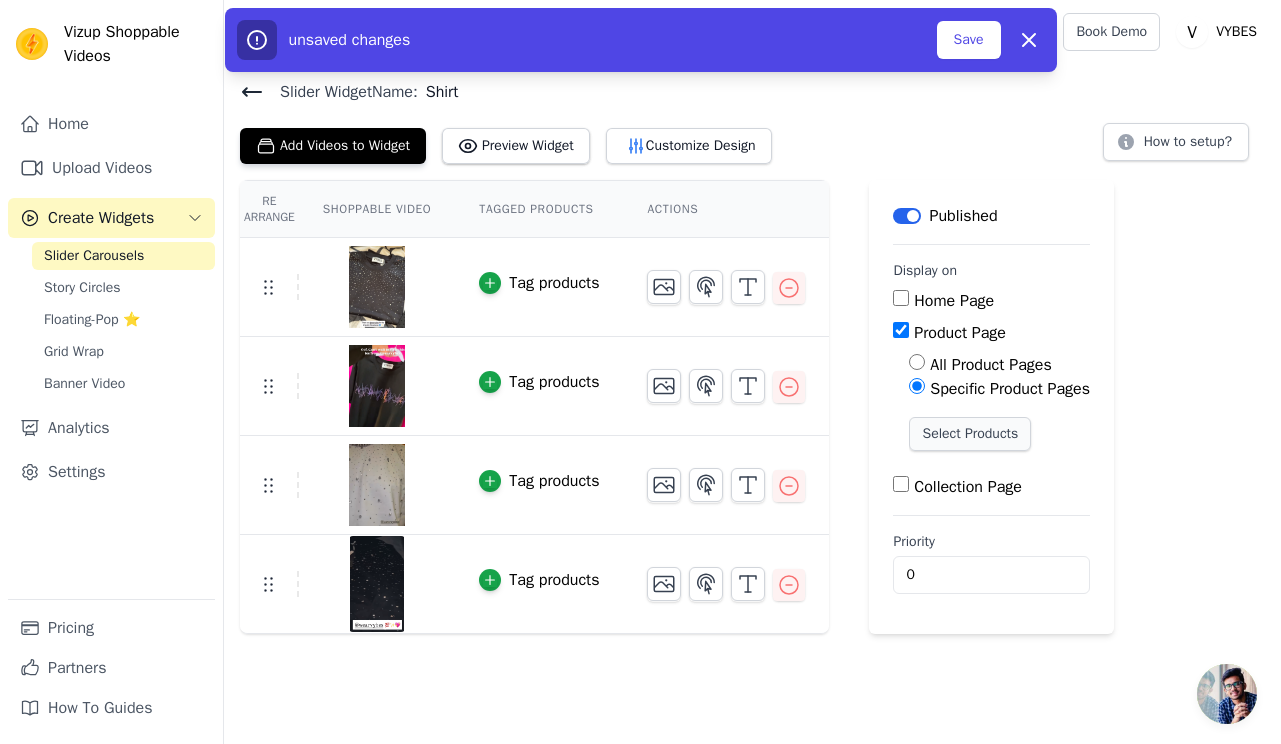 click on "Select Products" at bounding box center [970, 434] 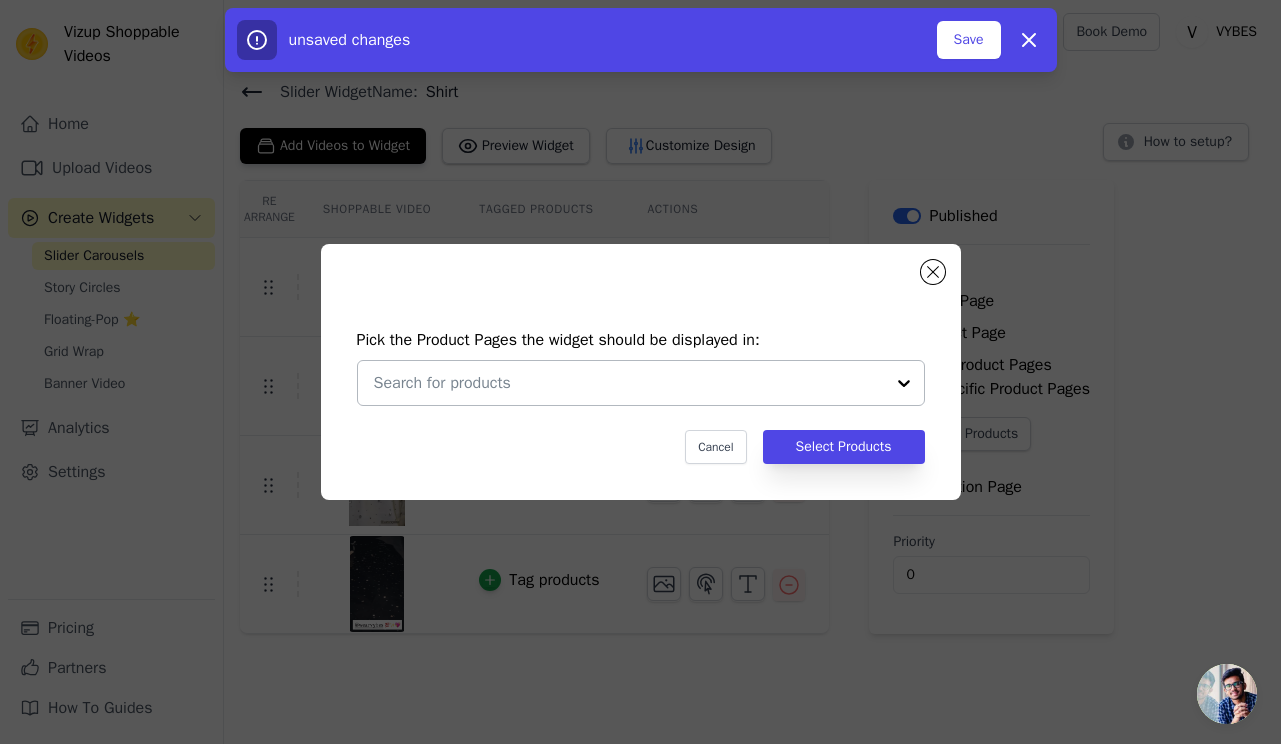 click at bounding box center [904, 383] 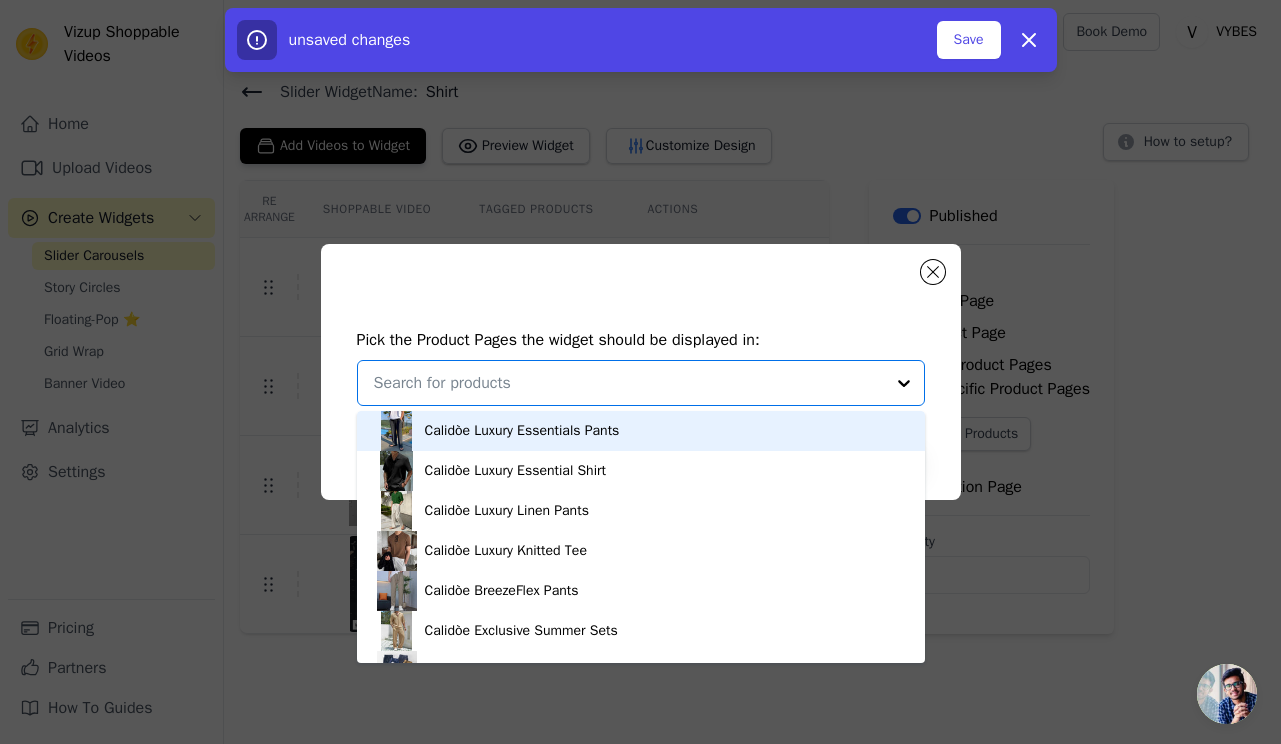 type on "k" 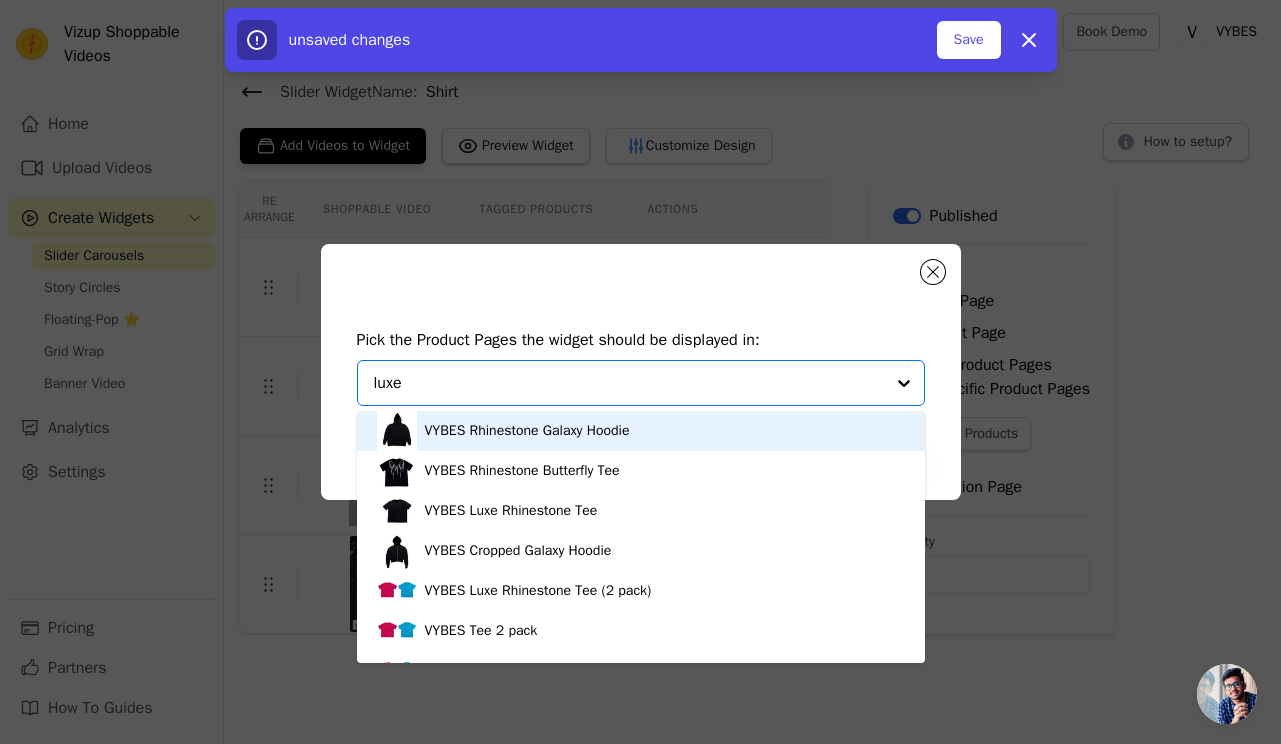 scroll, scrollTop: 0, scrollLeft: 0, axis: both 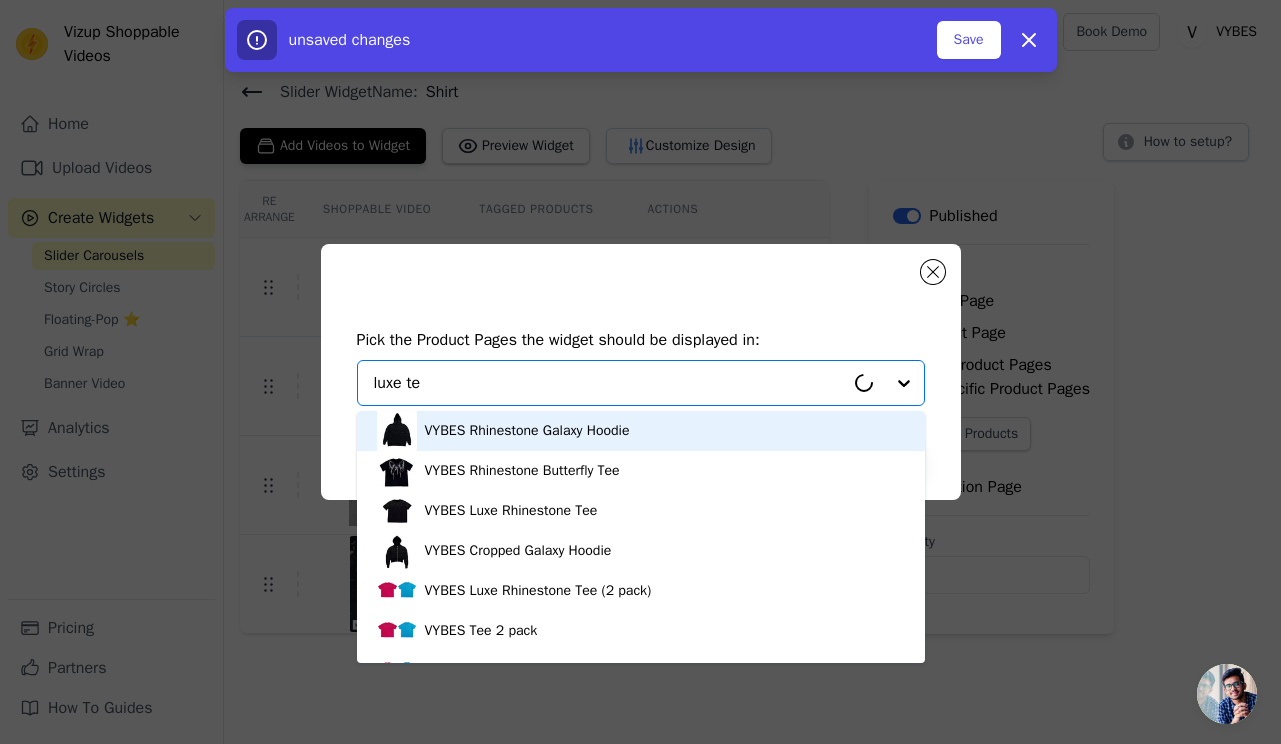 type on "luxe tee" 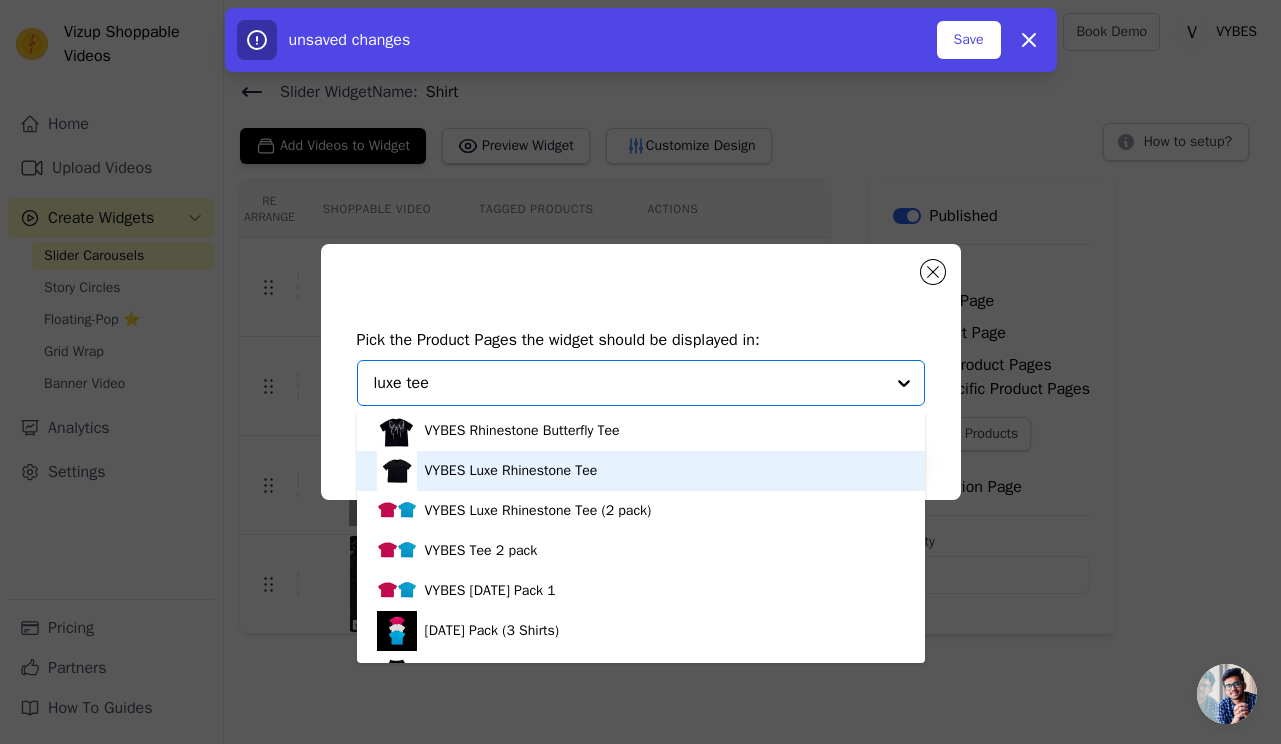 click on "VYBES Luxe Rhinestone Tee" at bounding box center [511, 471] 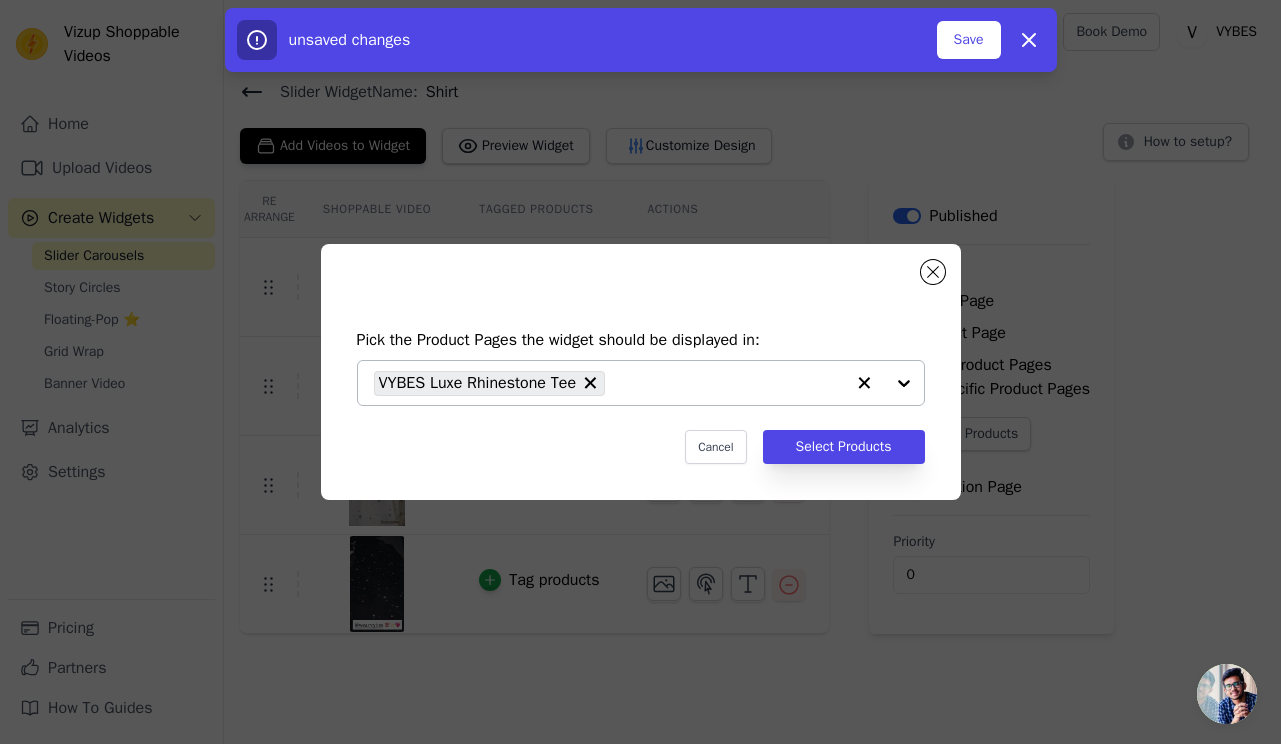 click 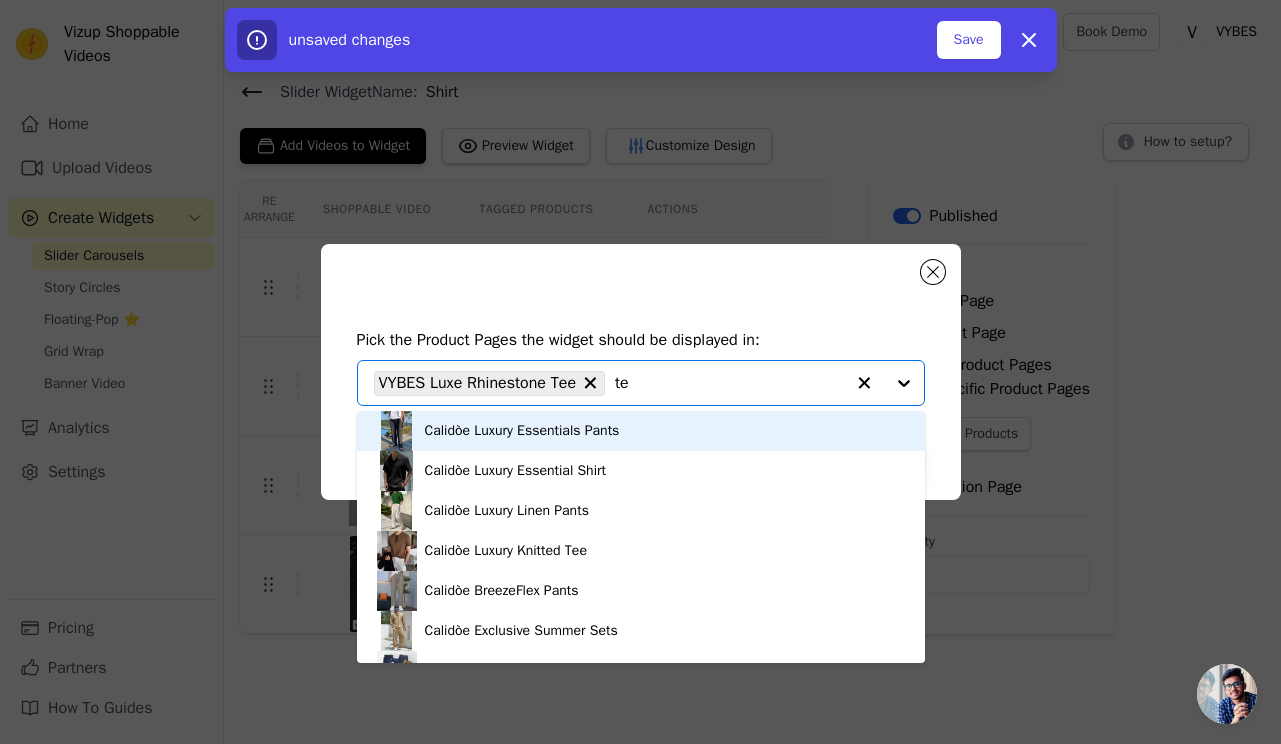 type on "tee" 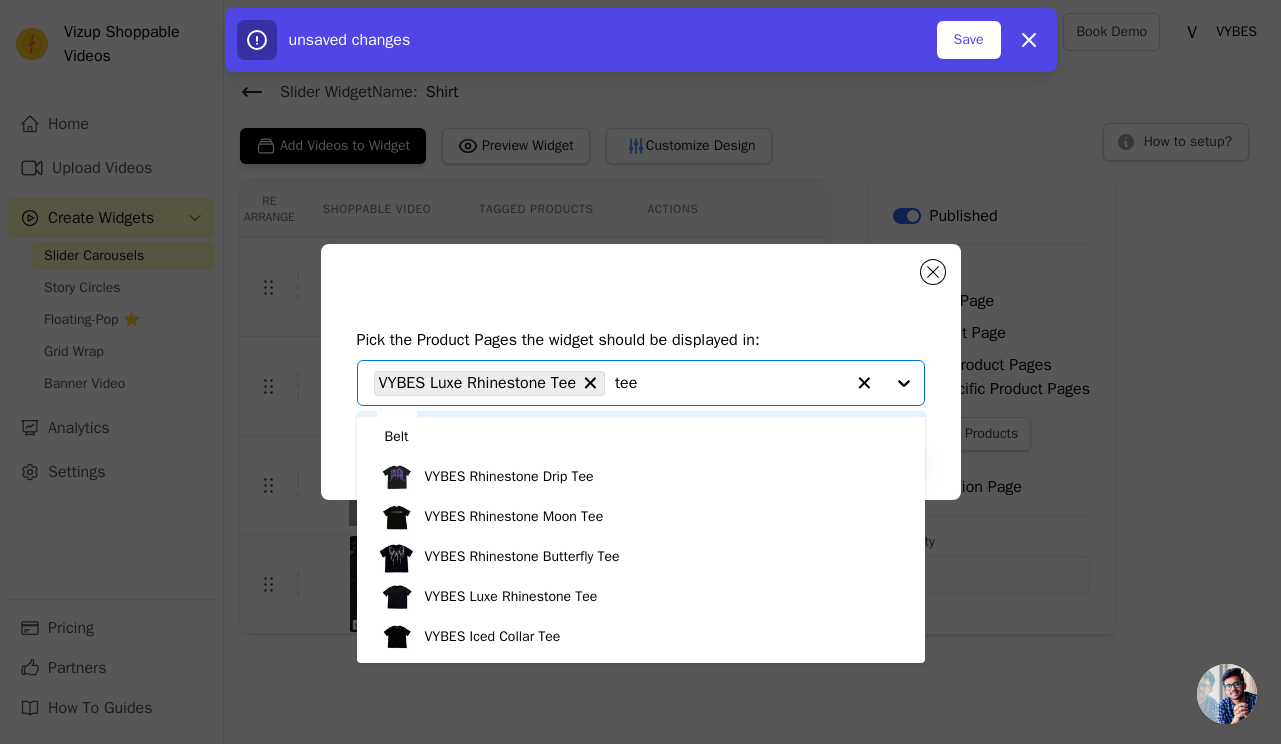 scroll, scrollTop: 157, scrollLeft: 0, axis: vertical 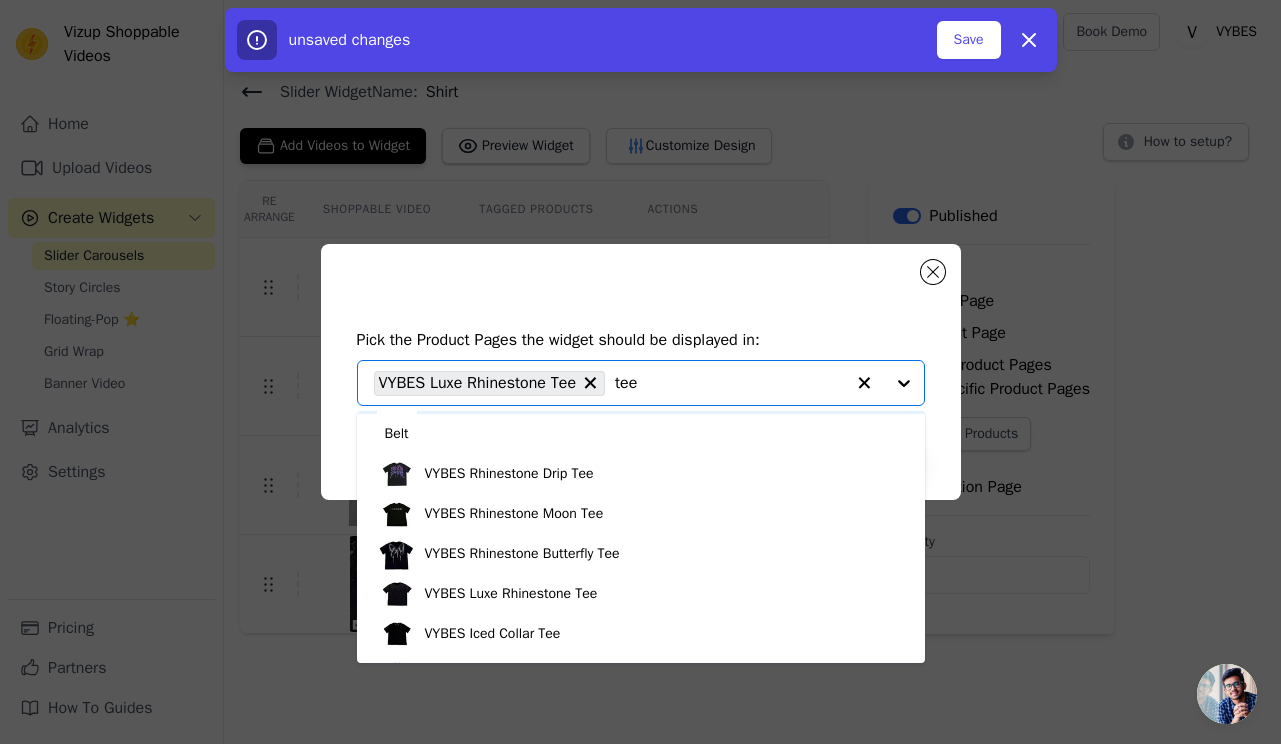 click on "VYBES Classic Rhinestone Tee" at bounding box center [519, 394] 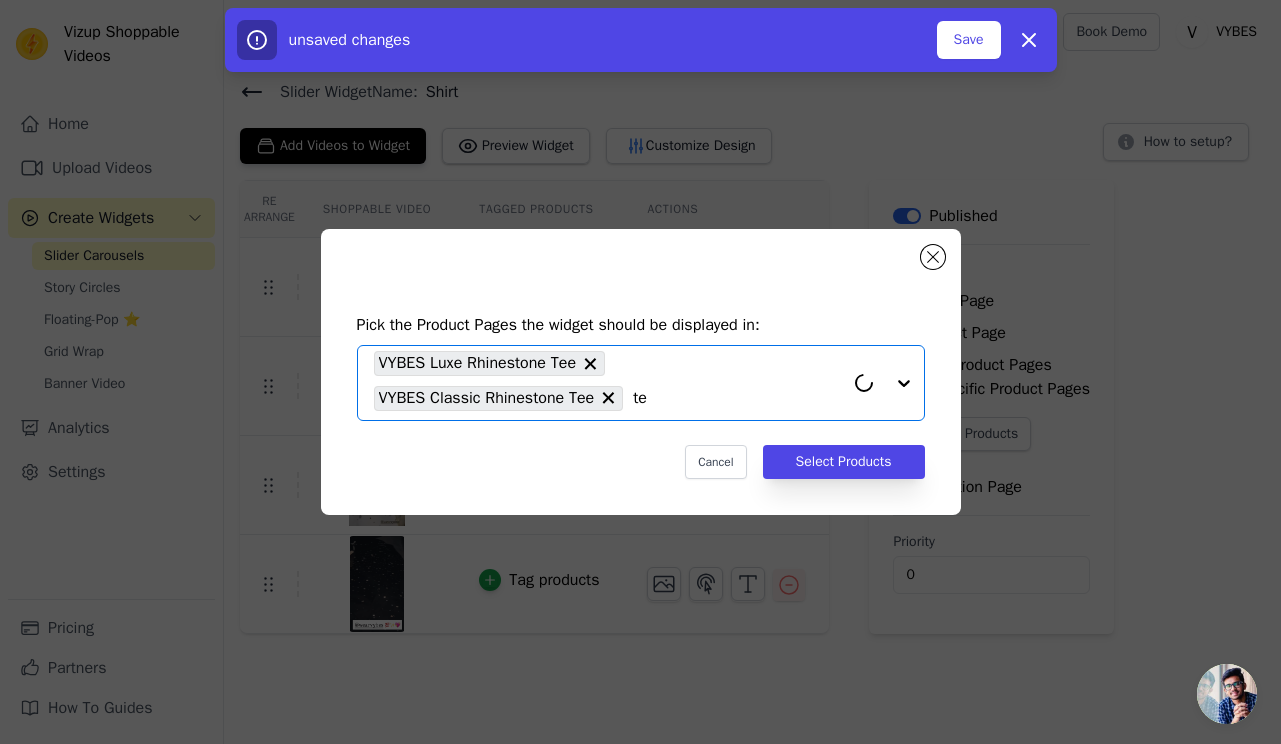 type on "tee" 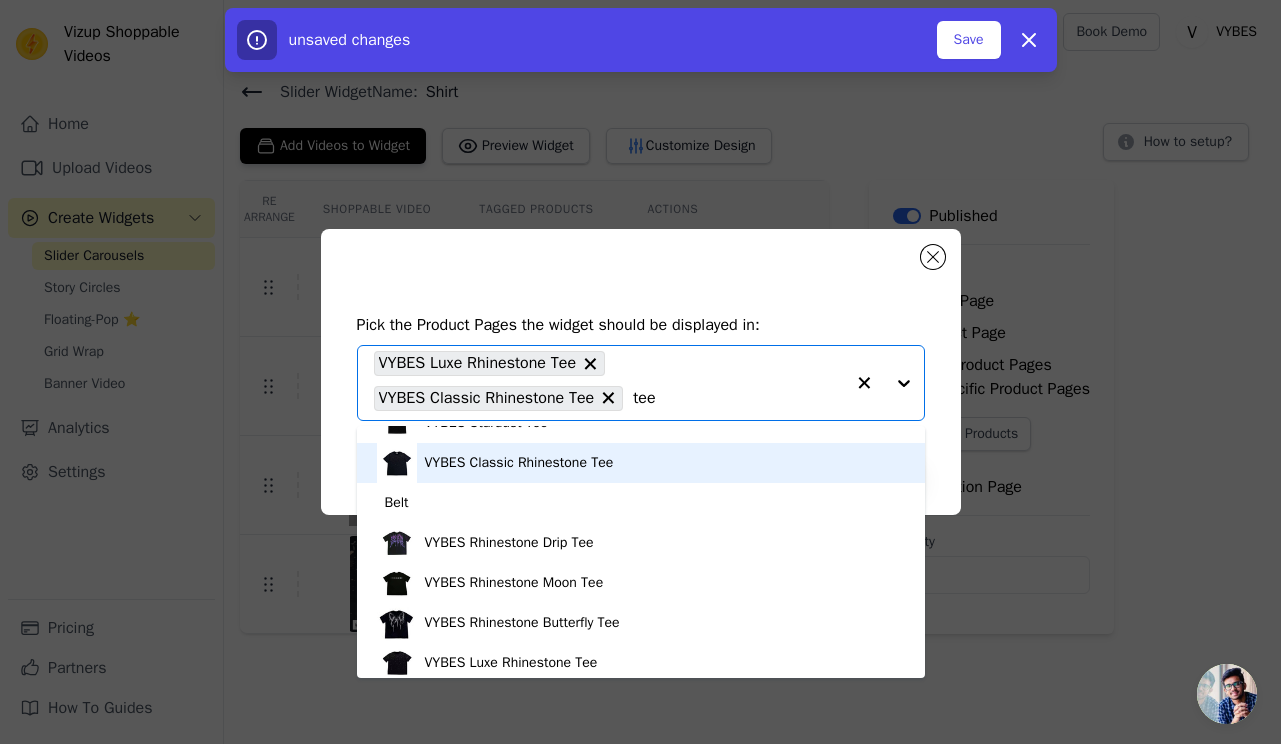 scroll, scrollTop: 105, scrollLeft: 0, axis: vertical 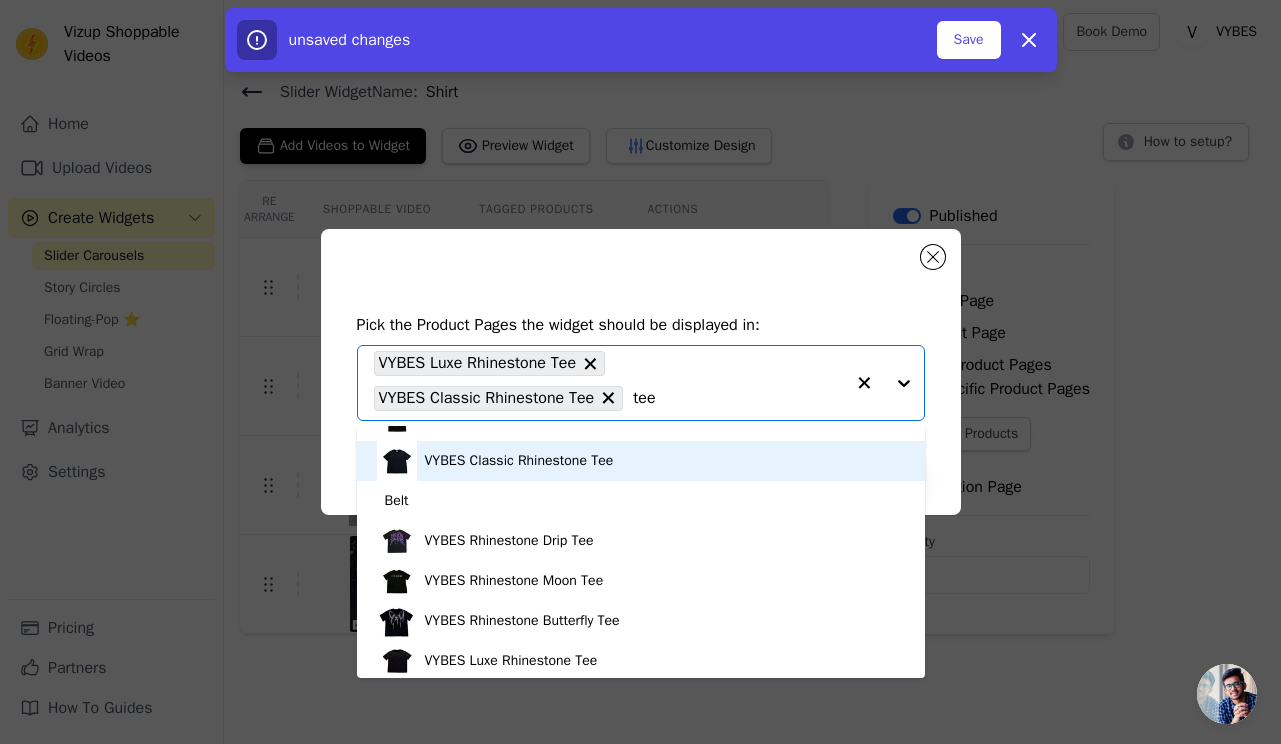 click on "VYBES Classic Rhinestone Tee" at bounding box center (641, 461) 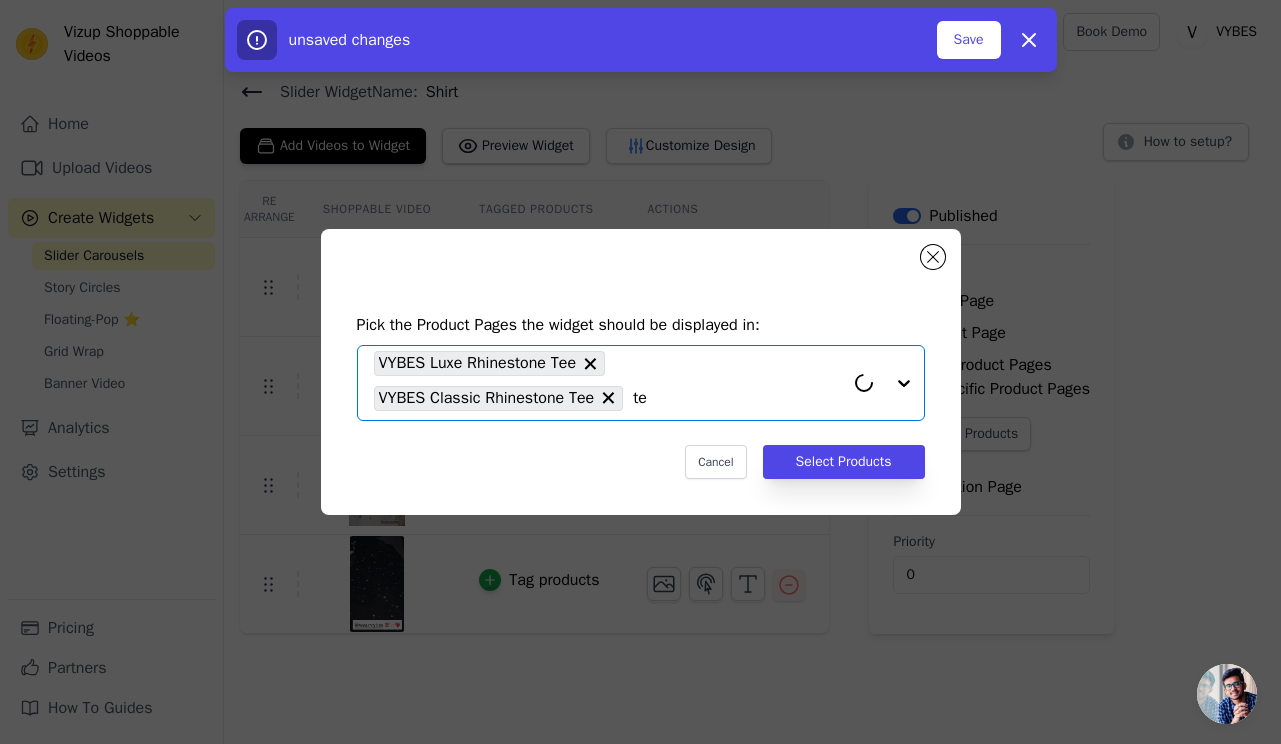 type on "tee" 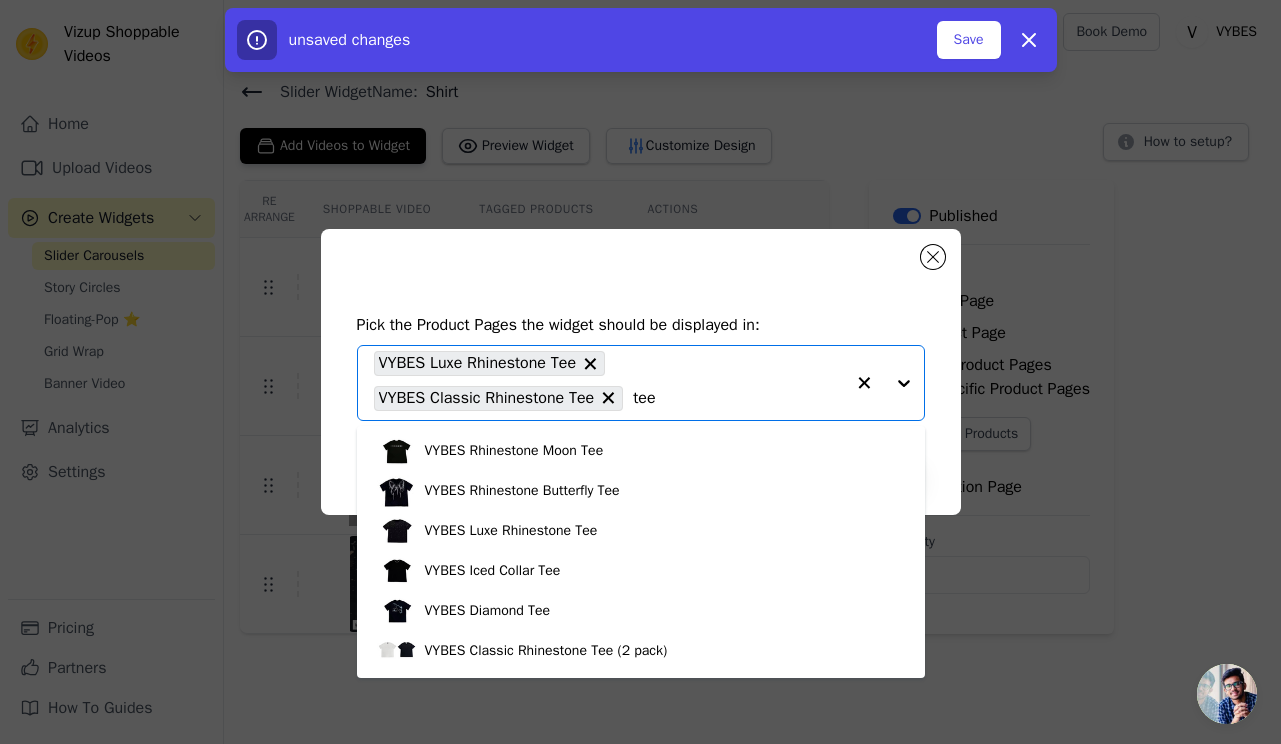 scroll, scrollTop: 239, scrollLeft: 0, axis: vertical 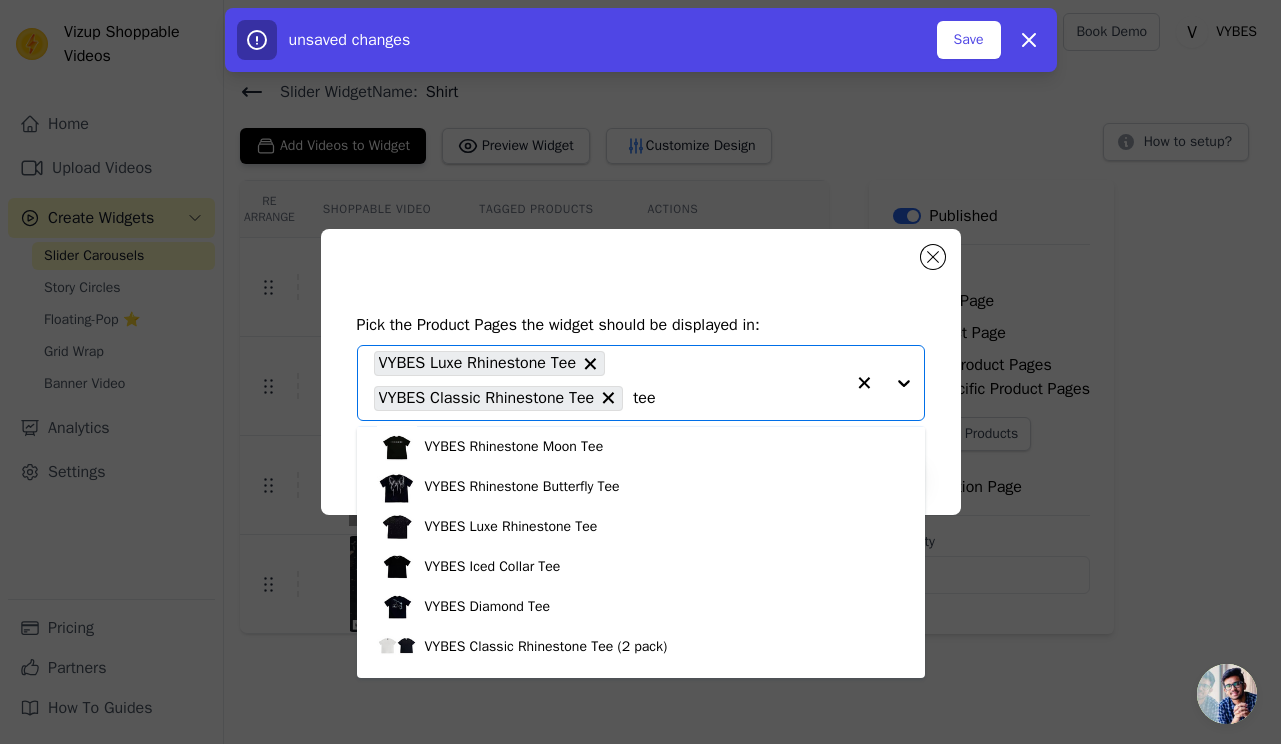 click on "VYBES Rhinestone Drip Tee" at bounding box center [641, 407] 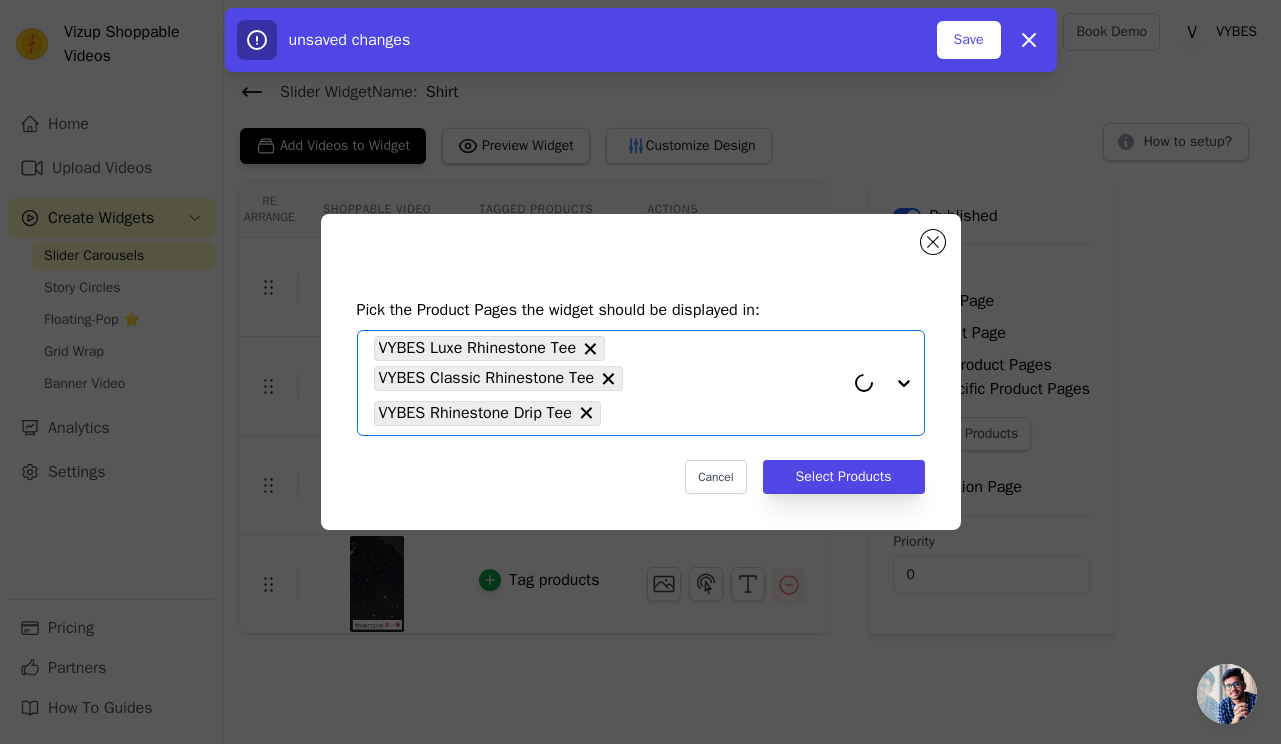 click on "VYBES Luxe Rhinestone Tee     VYBES Classic Rhinestone Tee     VYBES Rhinestone Drip Tee" at bounding box center (609, 383) 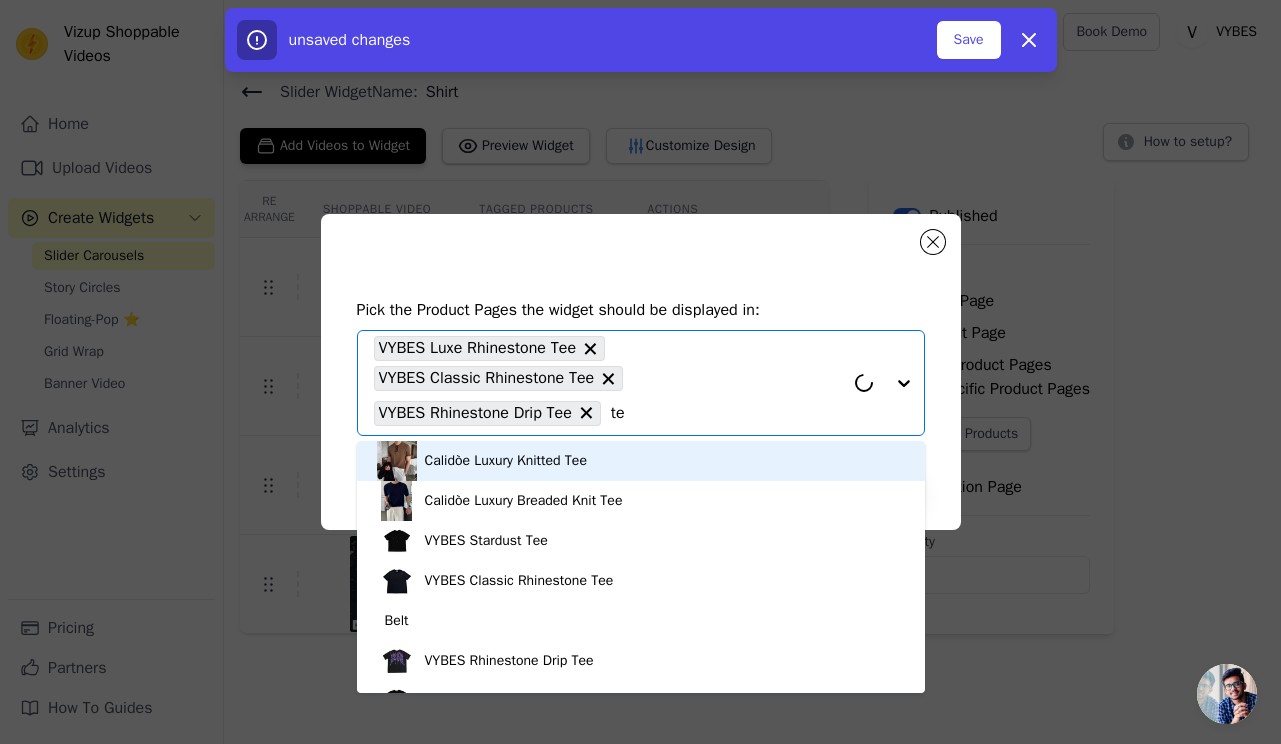 type on "tee" 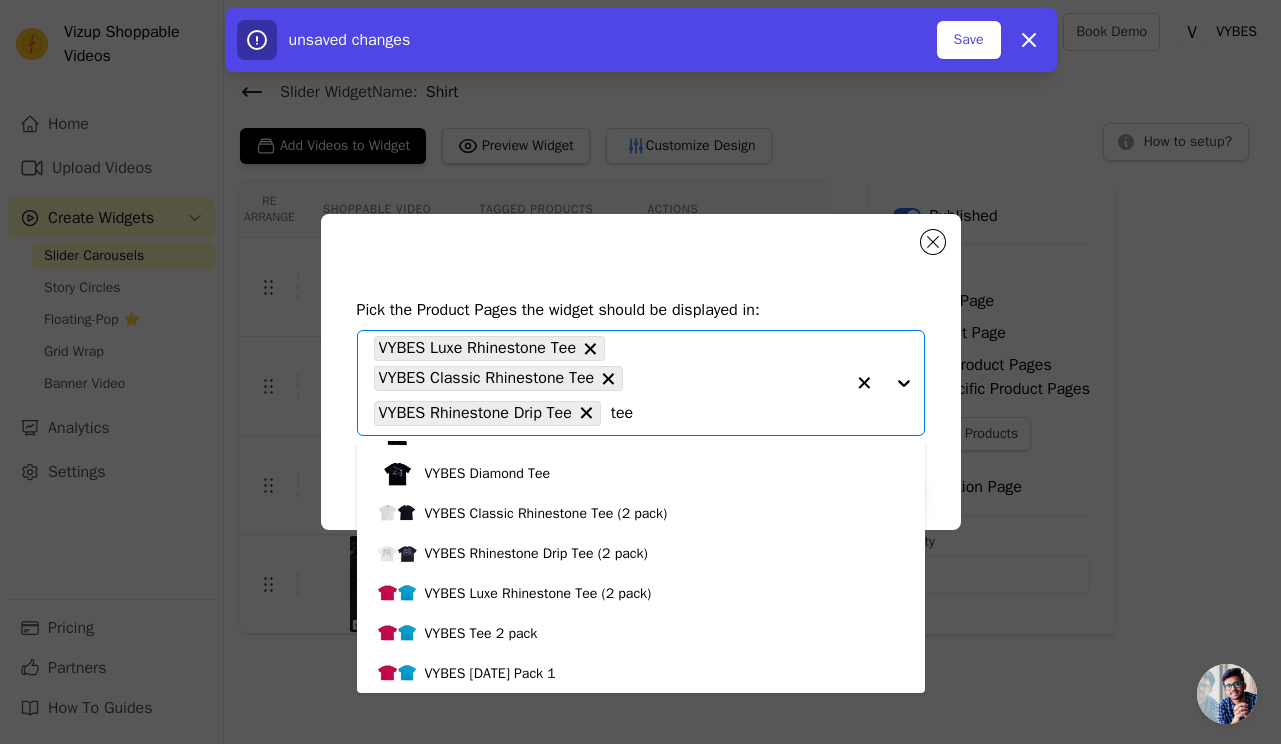 scroll, scrollTop: 386, scrollLeft: 0, axis: vertical 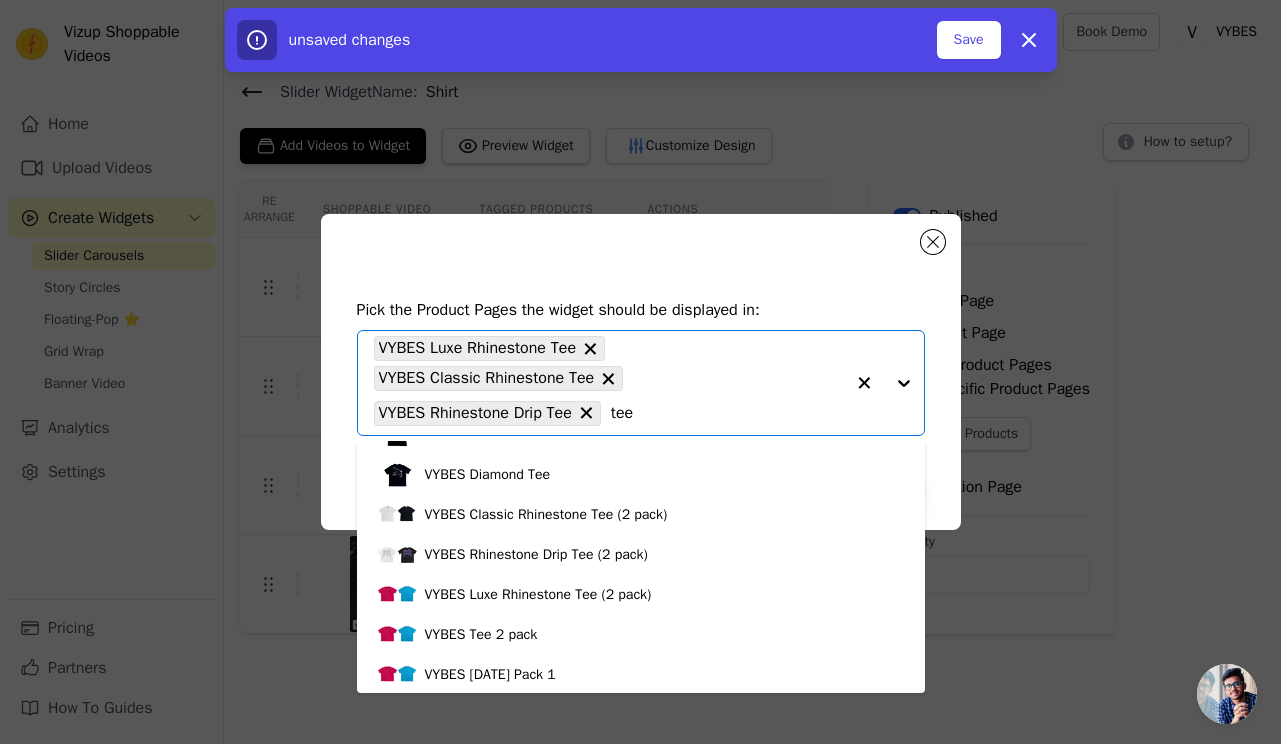click on "VYBES Rhinestone Butterfly Tee" at bounding box center (641, 355) 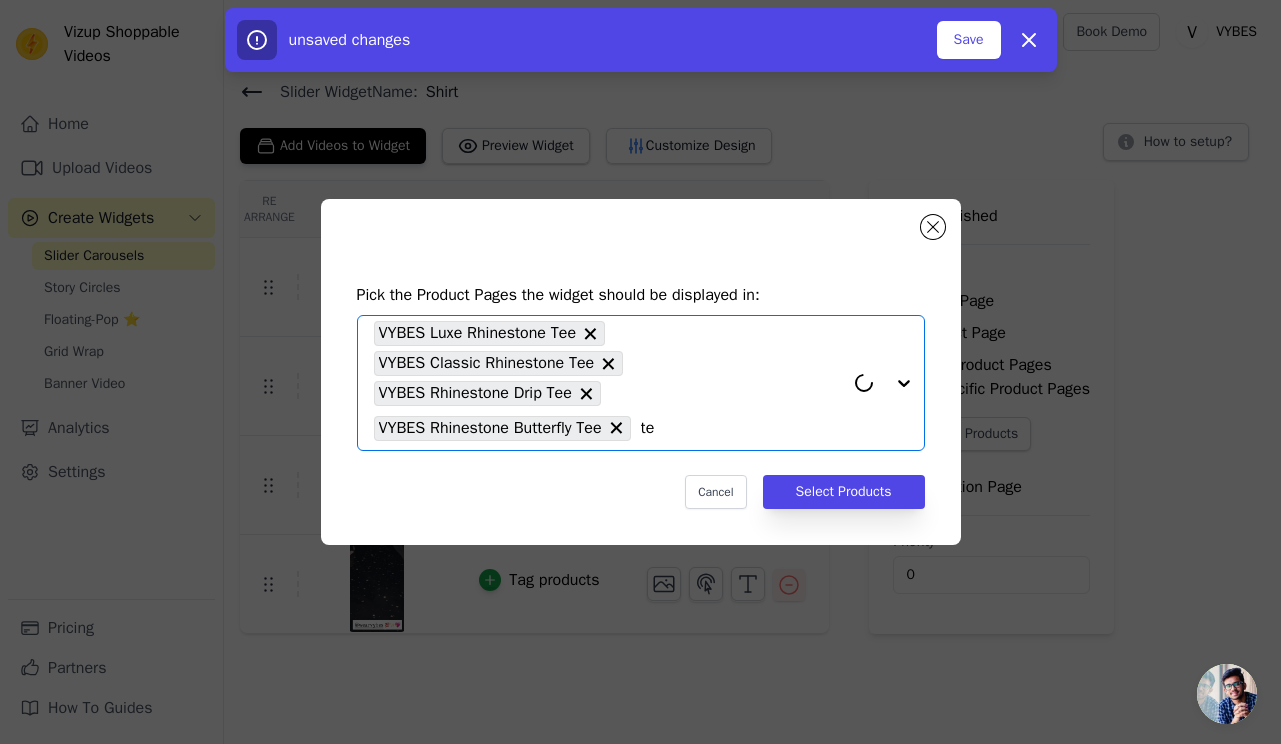 type on "tee" 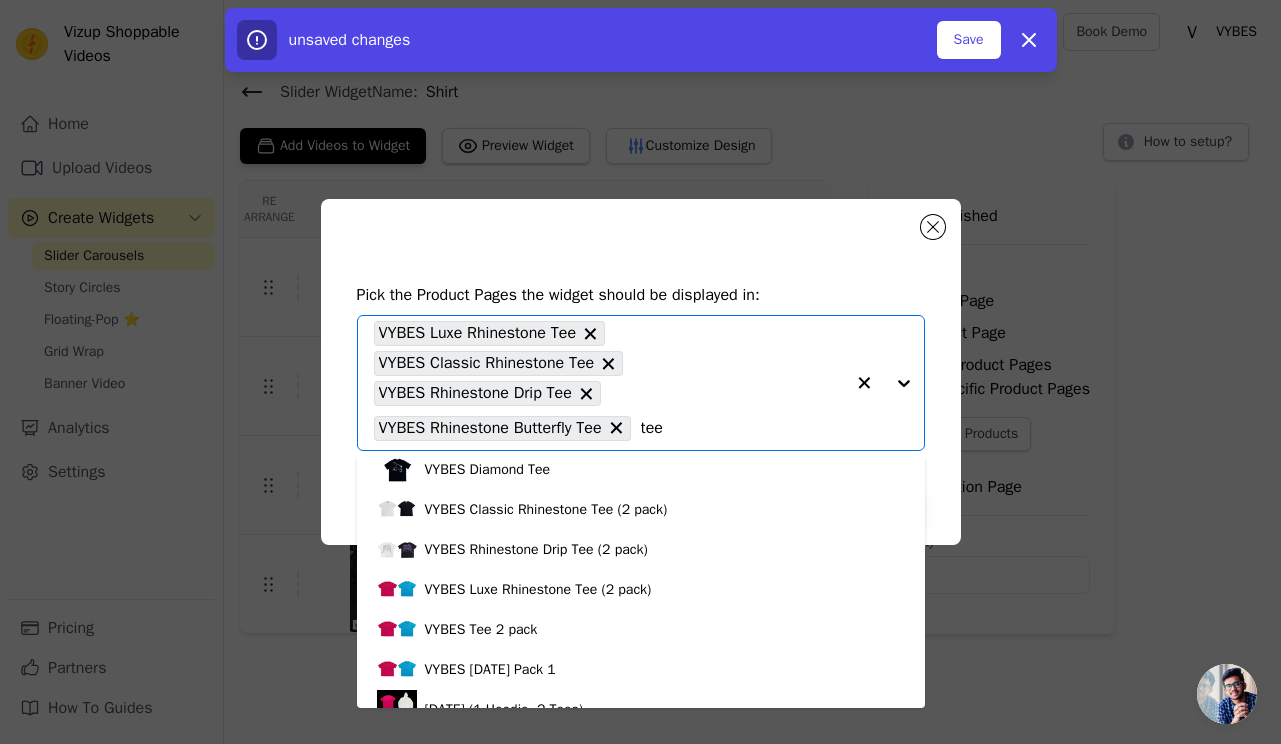 scroll, scrollTop: 480, scrollLeft: 0, axis: vertical 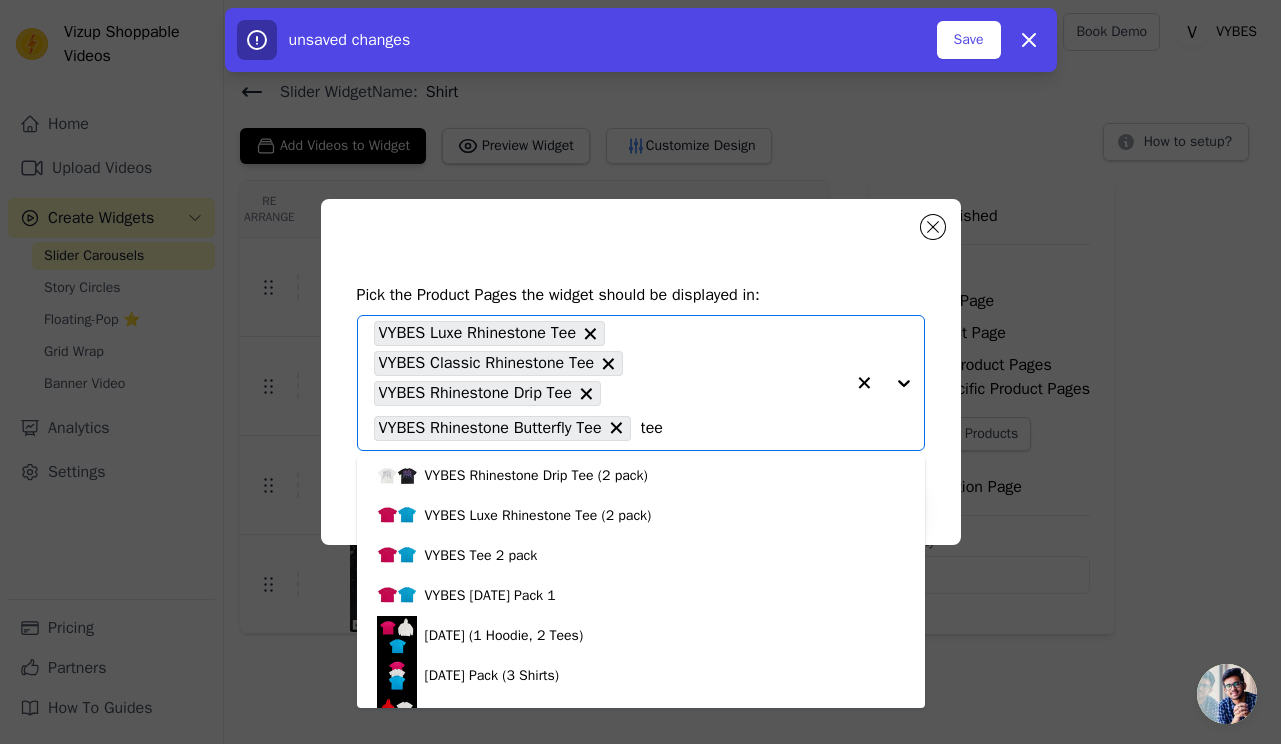 click on "VYBES Iced Collar Tee" at bounding box center (641, 356) 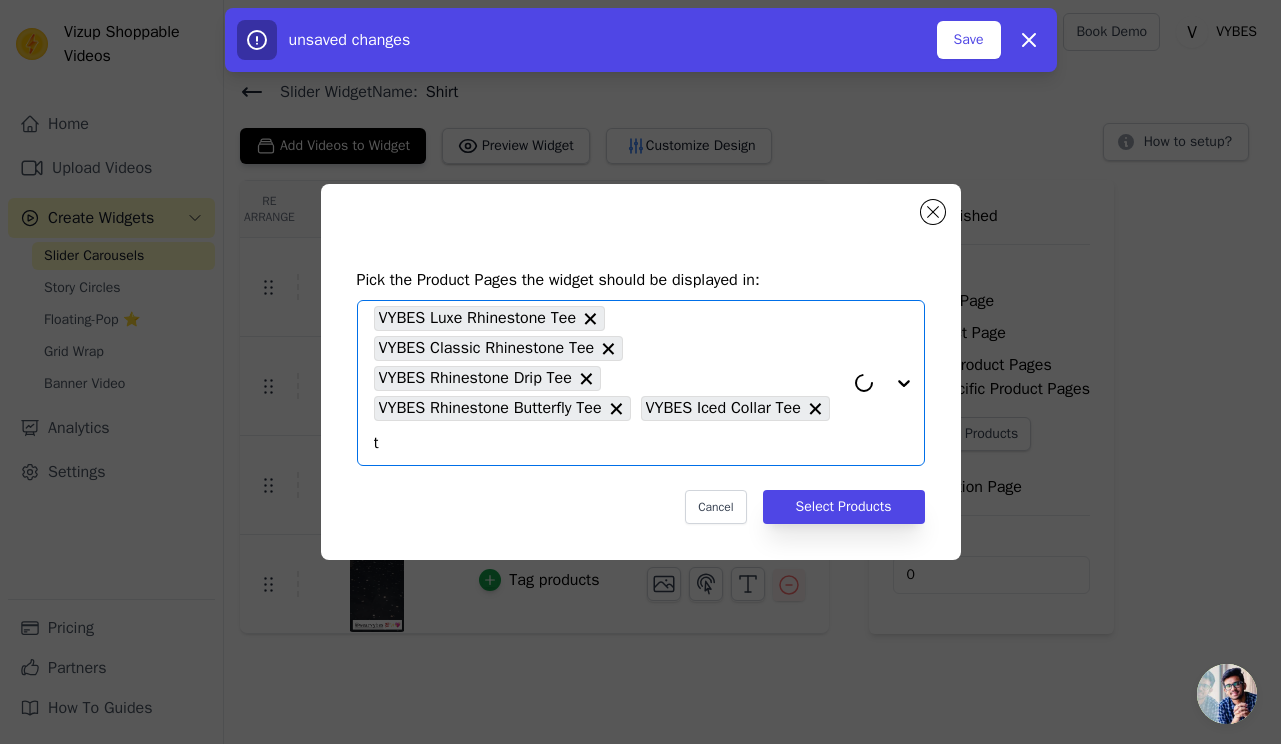 click on "t" 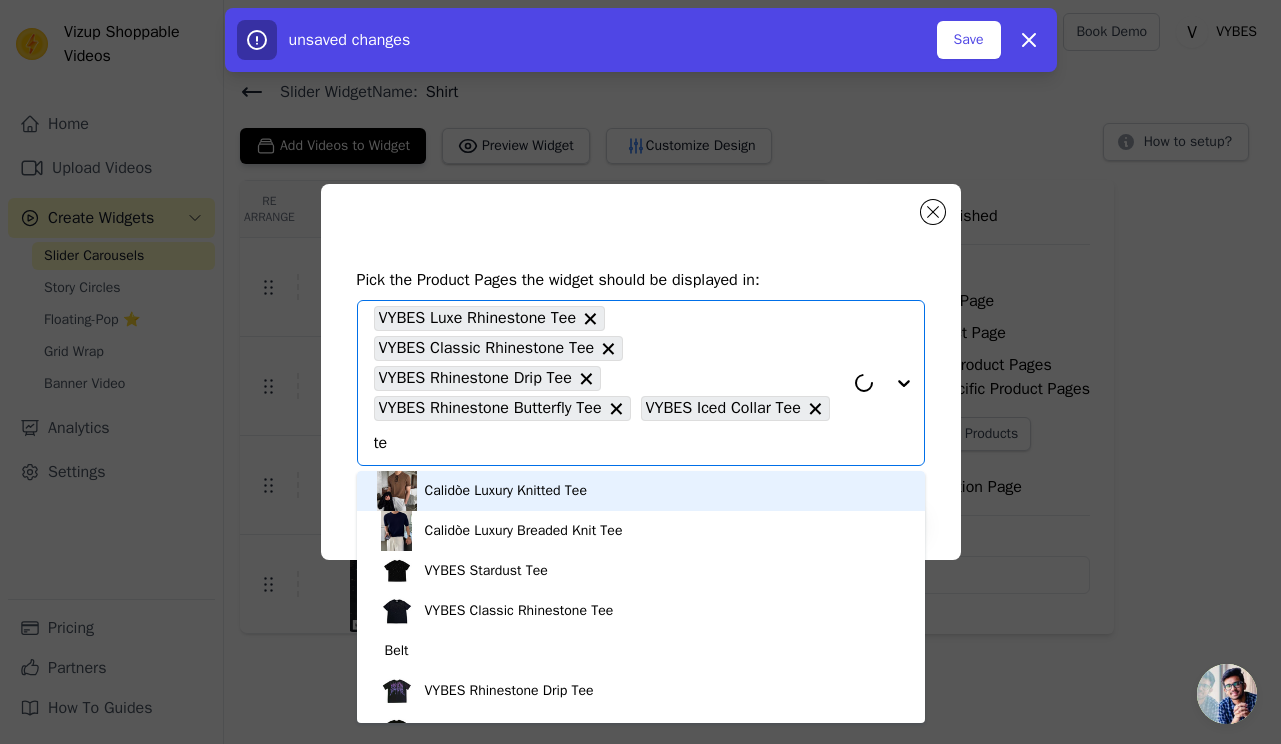 type on "tee" 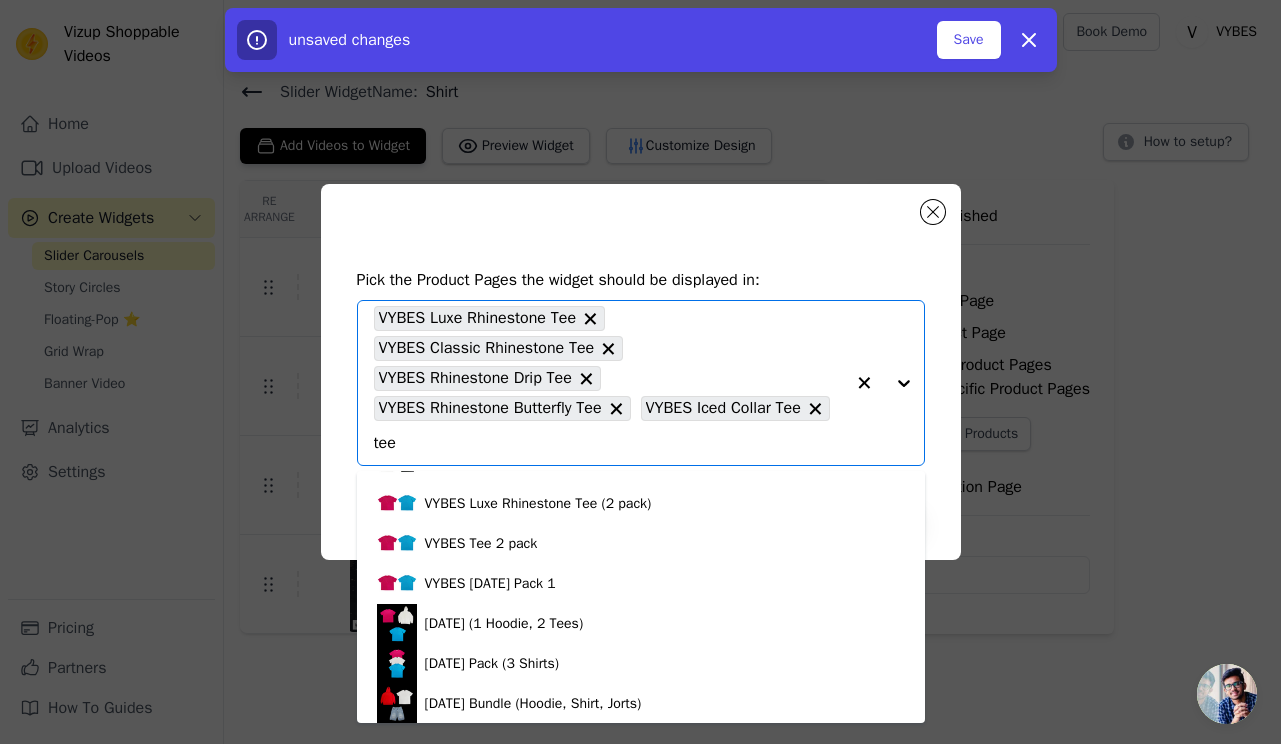 scroll, scrollTop: 536, scrollLeft: 0, axis: vertical 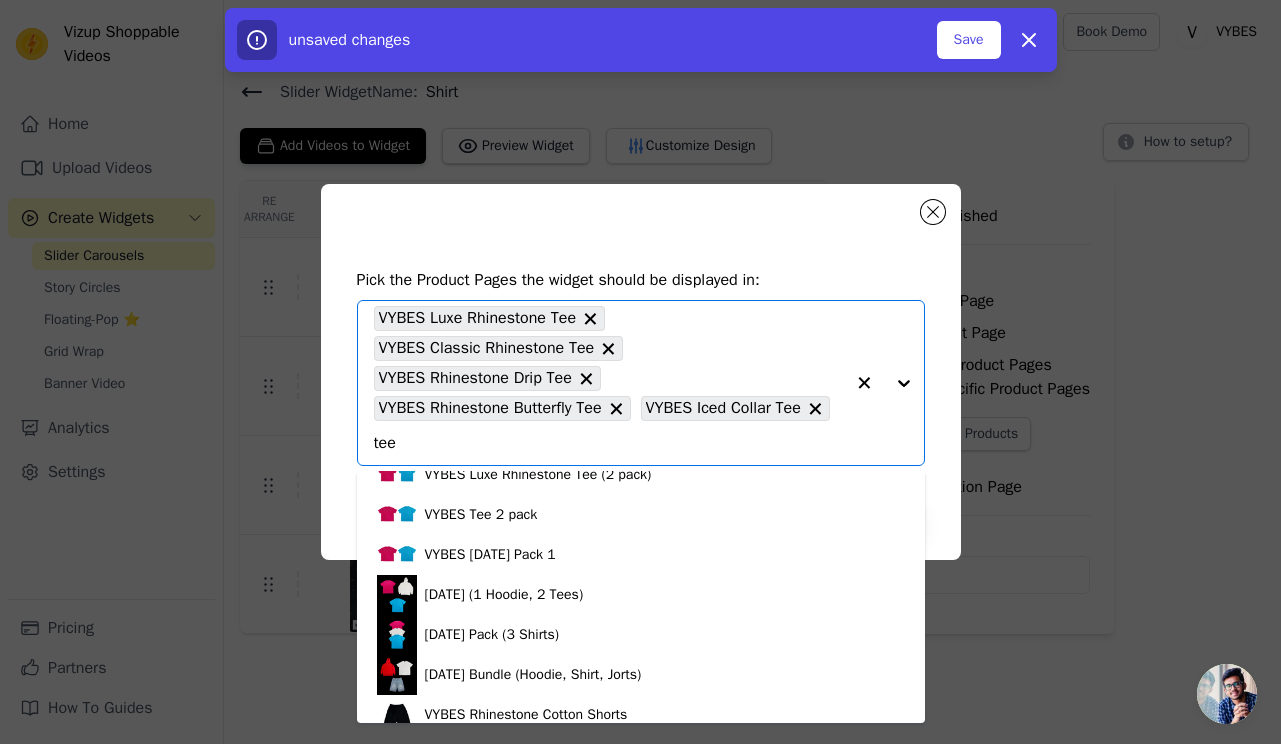 click on "VYBES Diamond Tee" at bounding box center (641, 355) 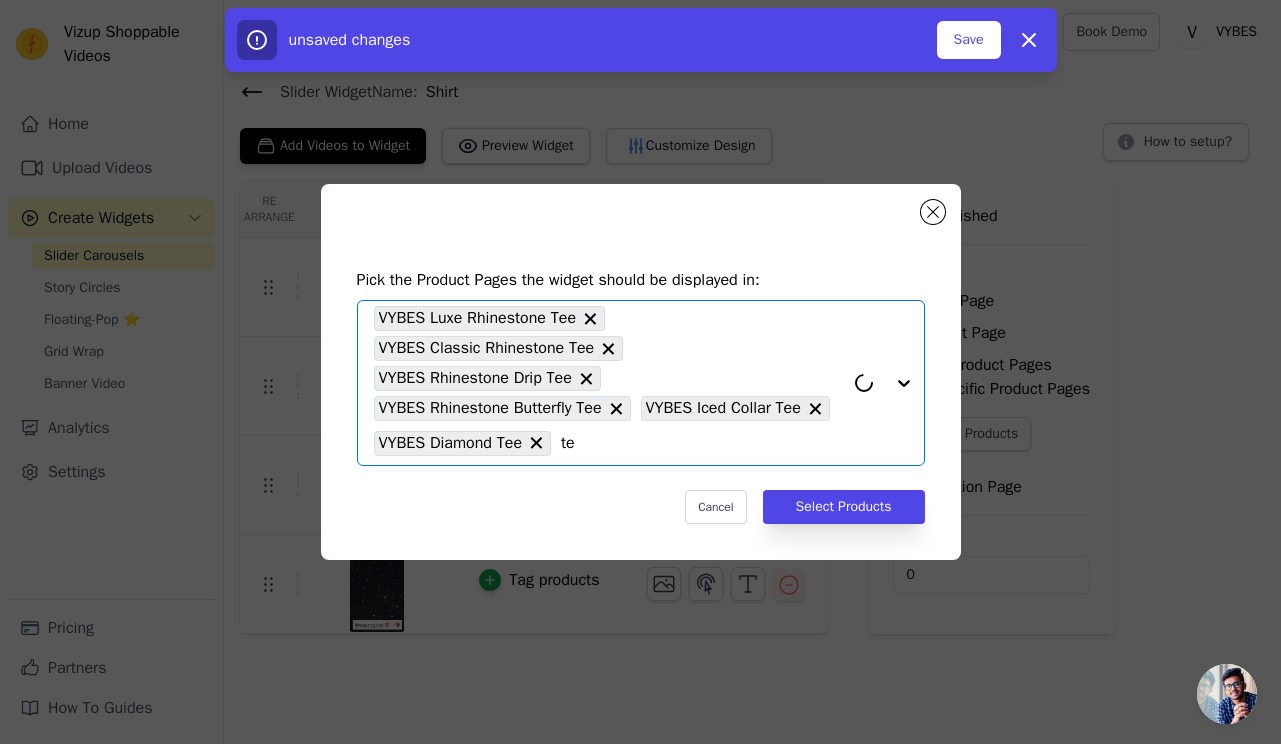 type on "tee" 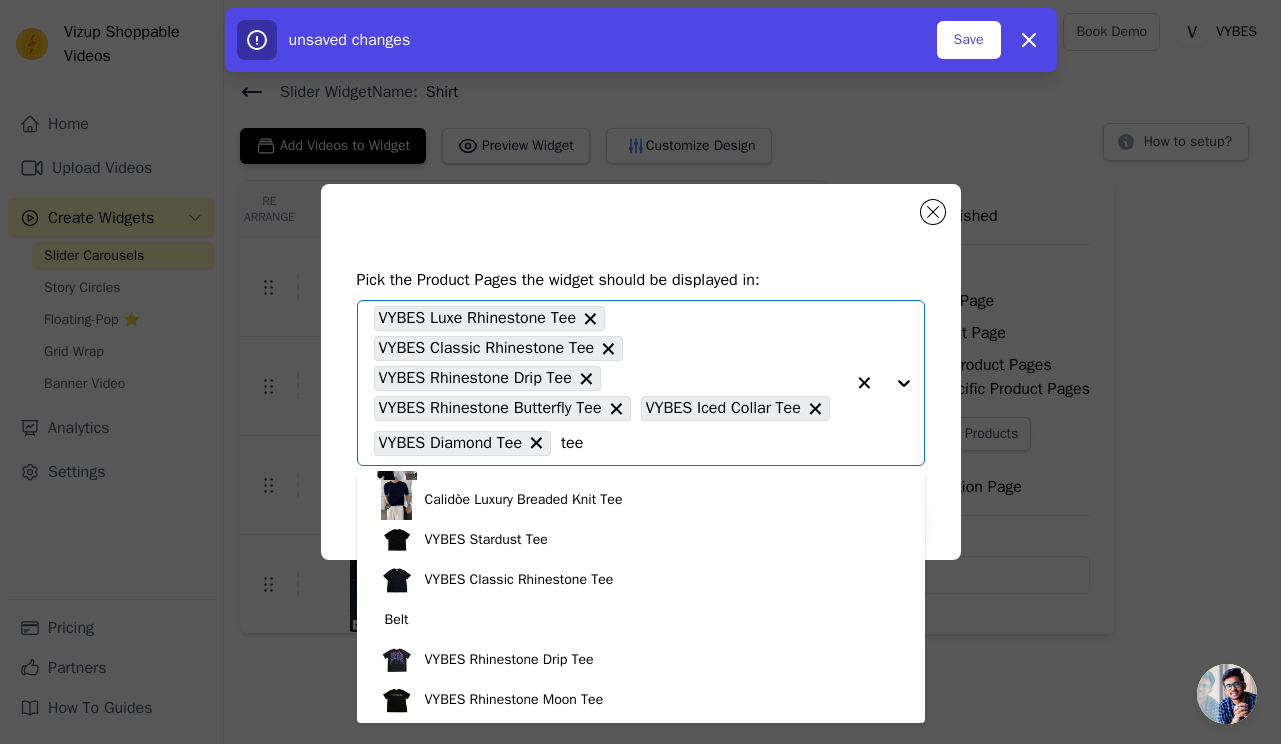 scroll, scrollTop: 42, scrollLeft: 0, axis: vertical 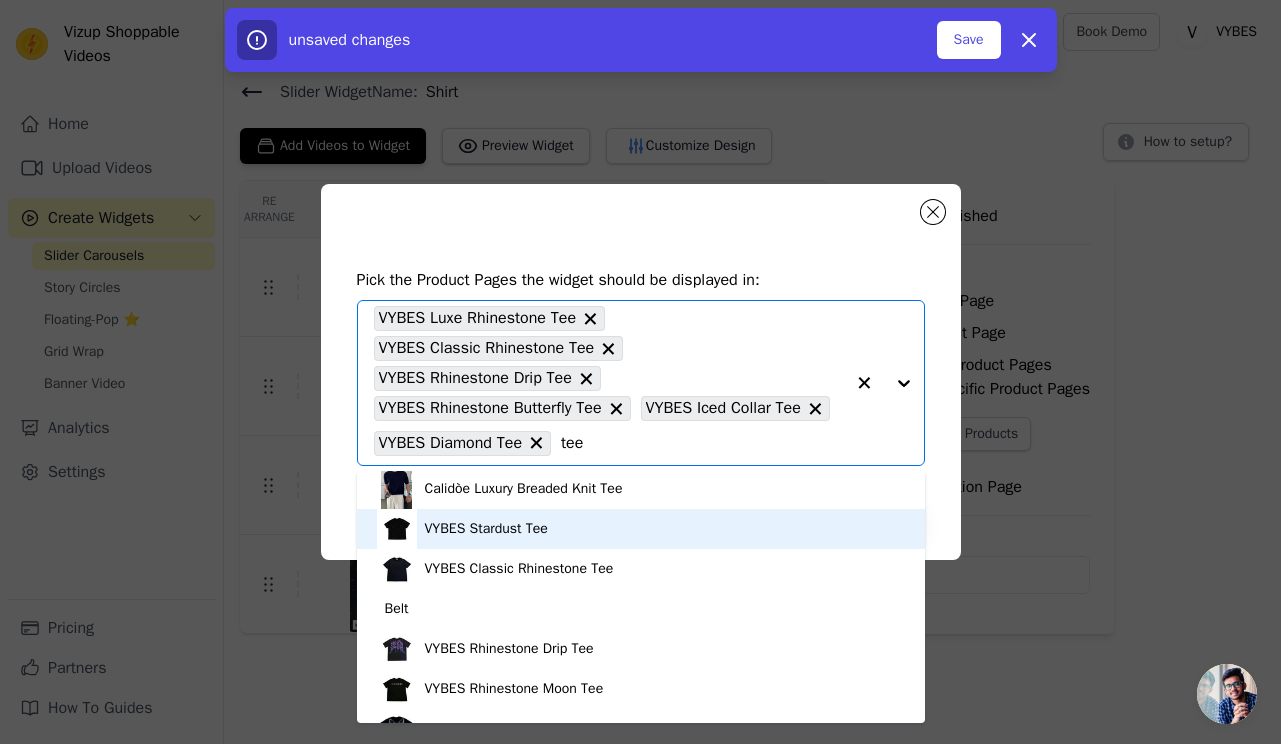 click on "VYBES Stardust Tee" at bounding box center (641, 529) 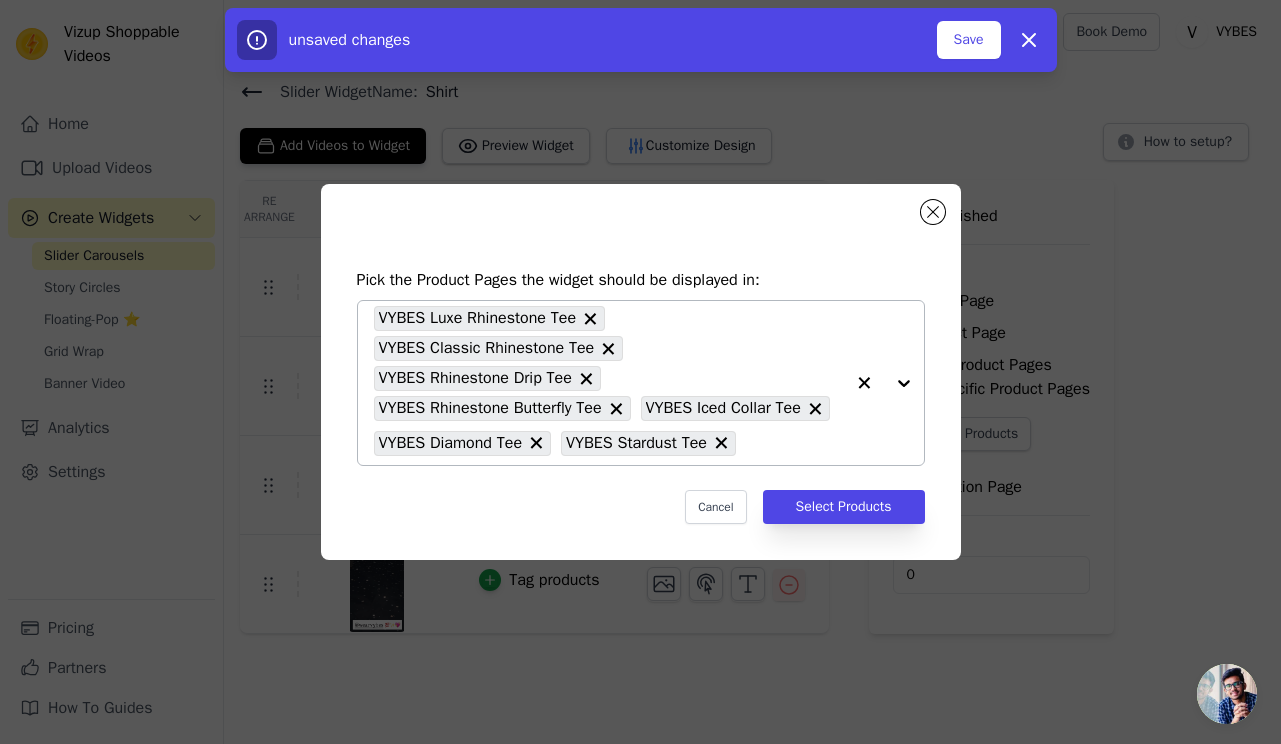 click 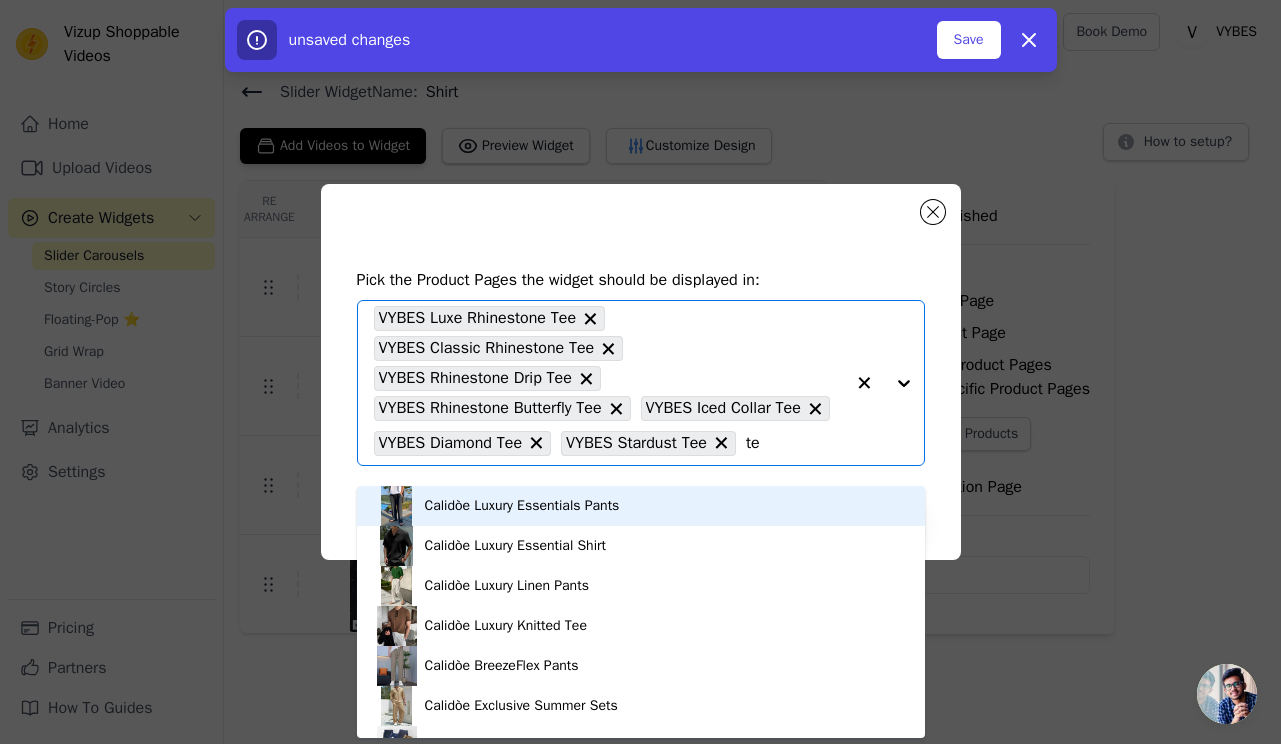 type on "tee" 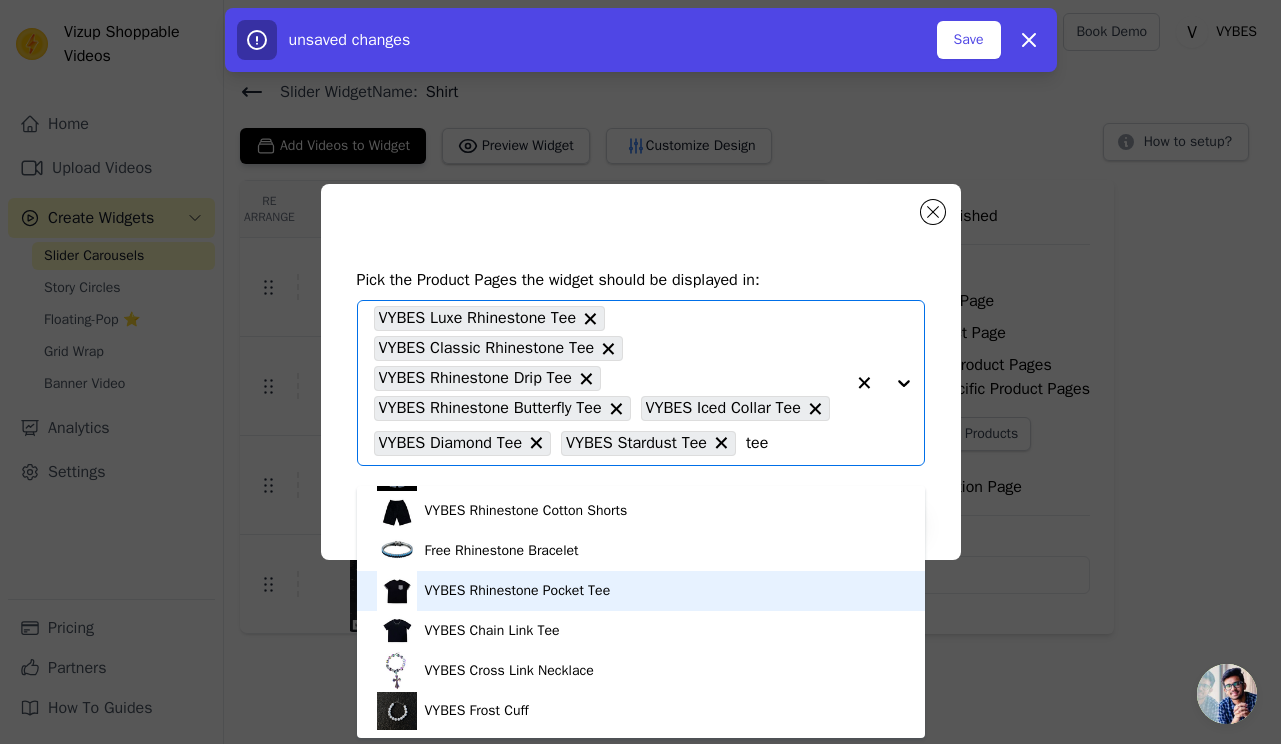 scroll, scrollTop: 1324, scrollLeft: 0, axis: vertical 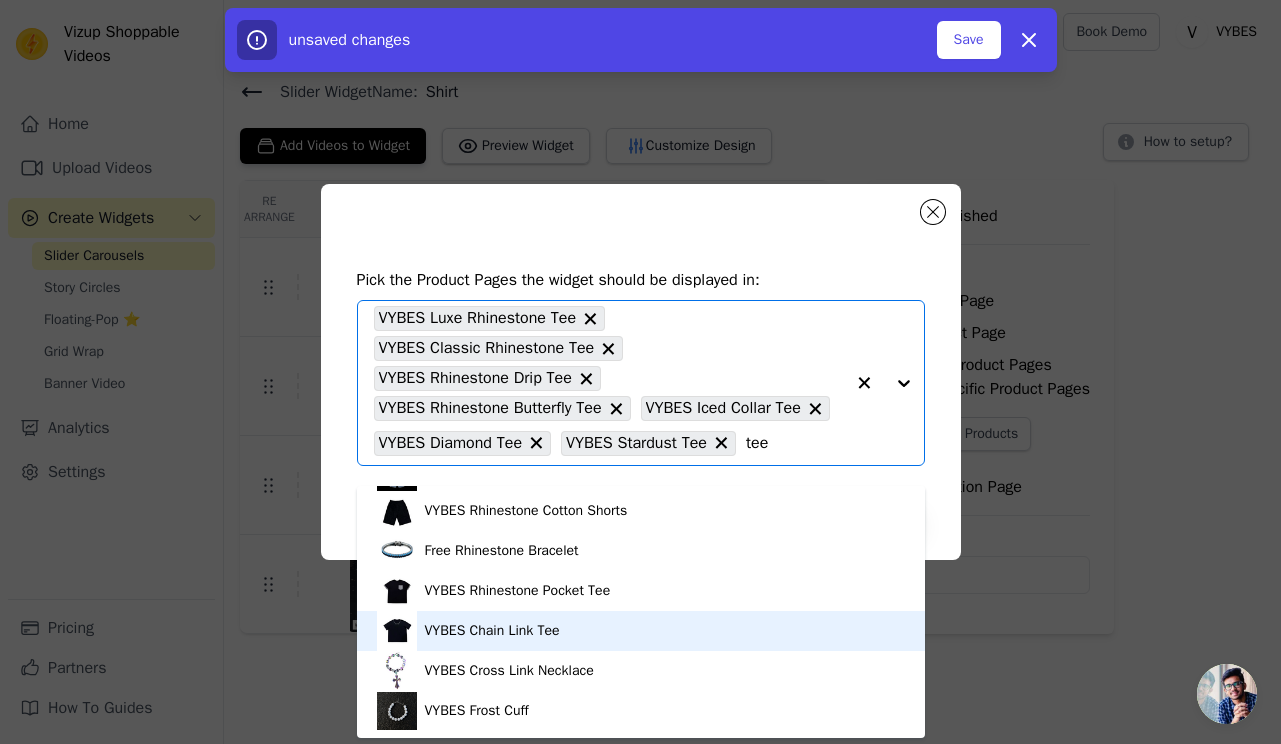 click on "VYBES Rhinestone Pocket Tee" at bounding box center [518, 591] 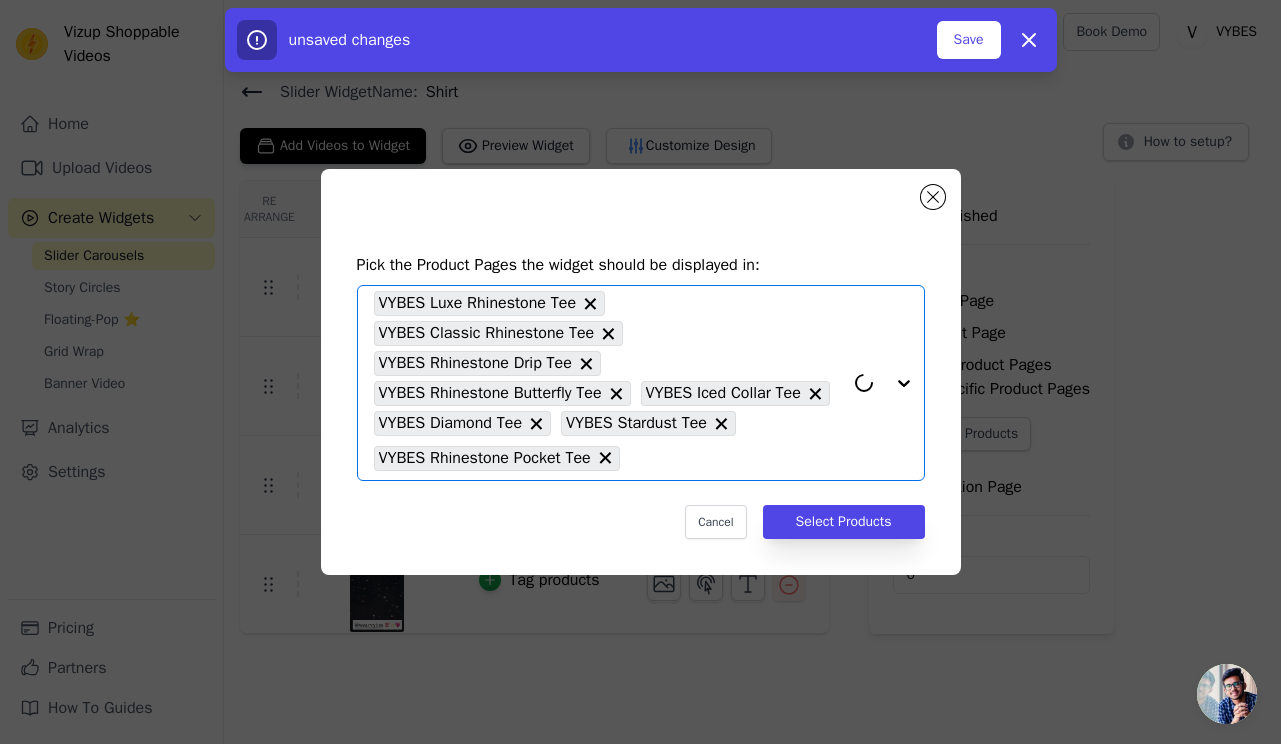 click 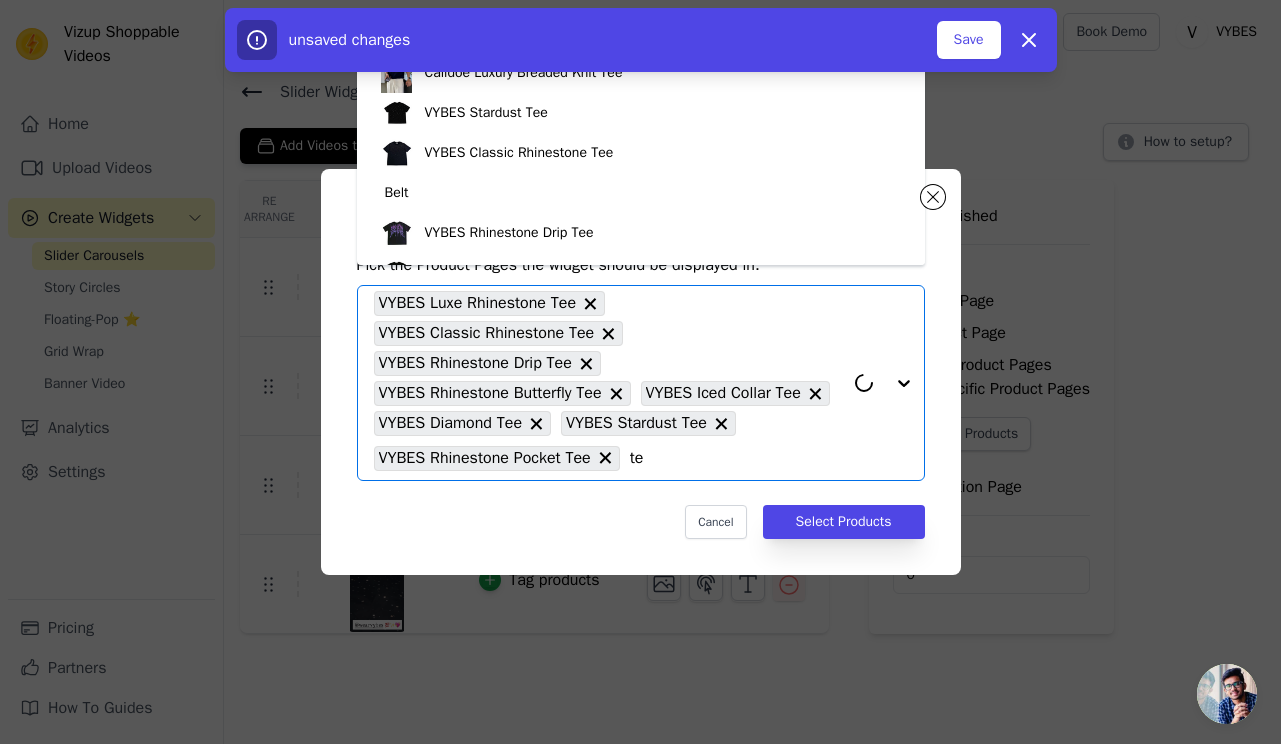 type on "tee" 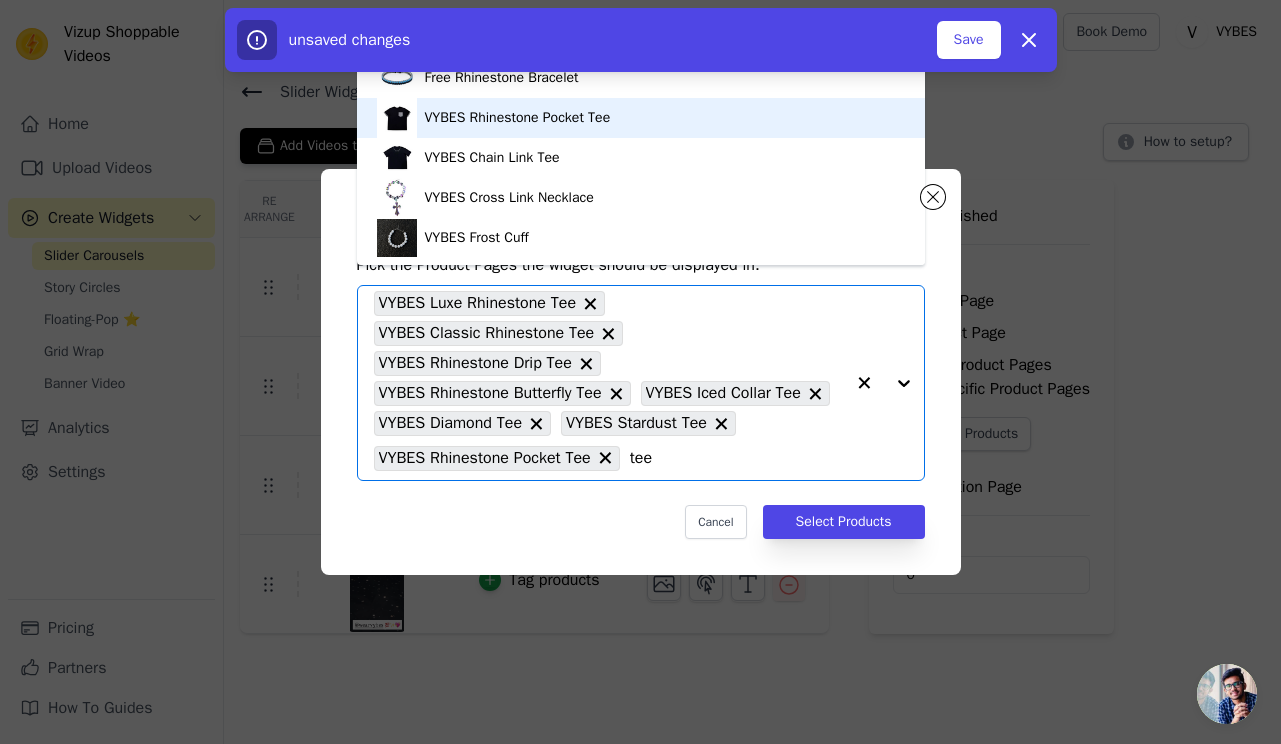 scroll, scrollTop: 1226, scrollLeft: 0, axis: vertical 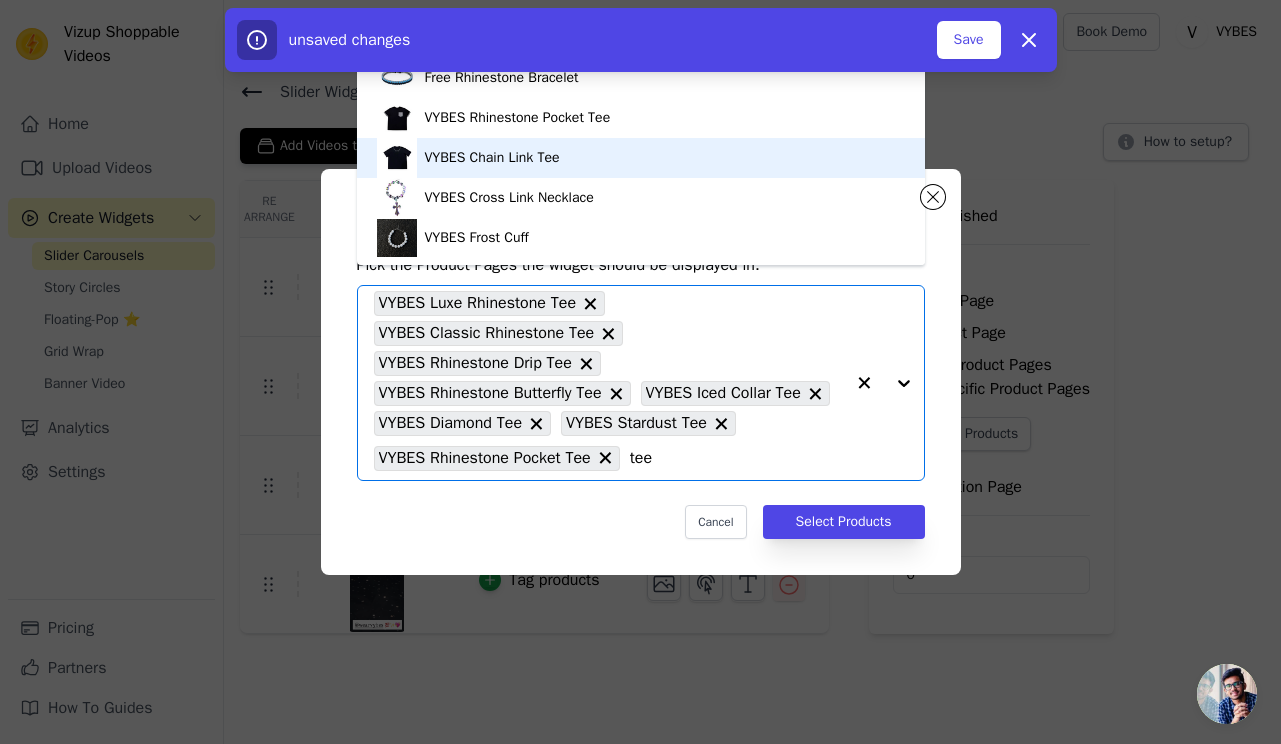 click on "VYBES Chain Link Tee" at bounding box center (641, 158) 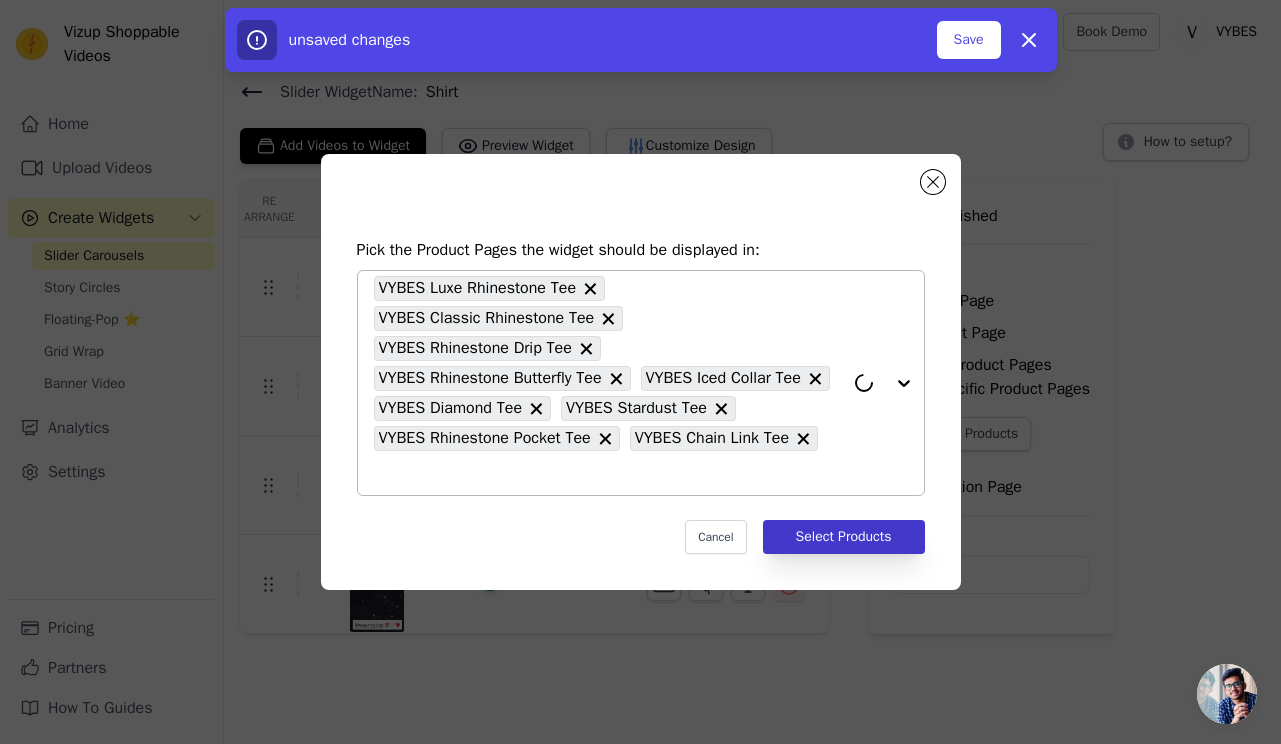click on "Select Products" at bounding box center [844, 537] 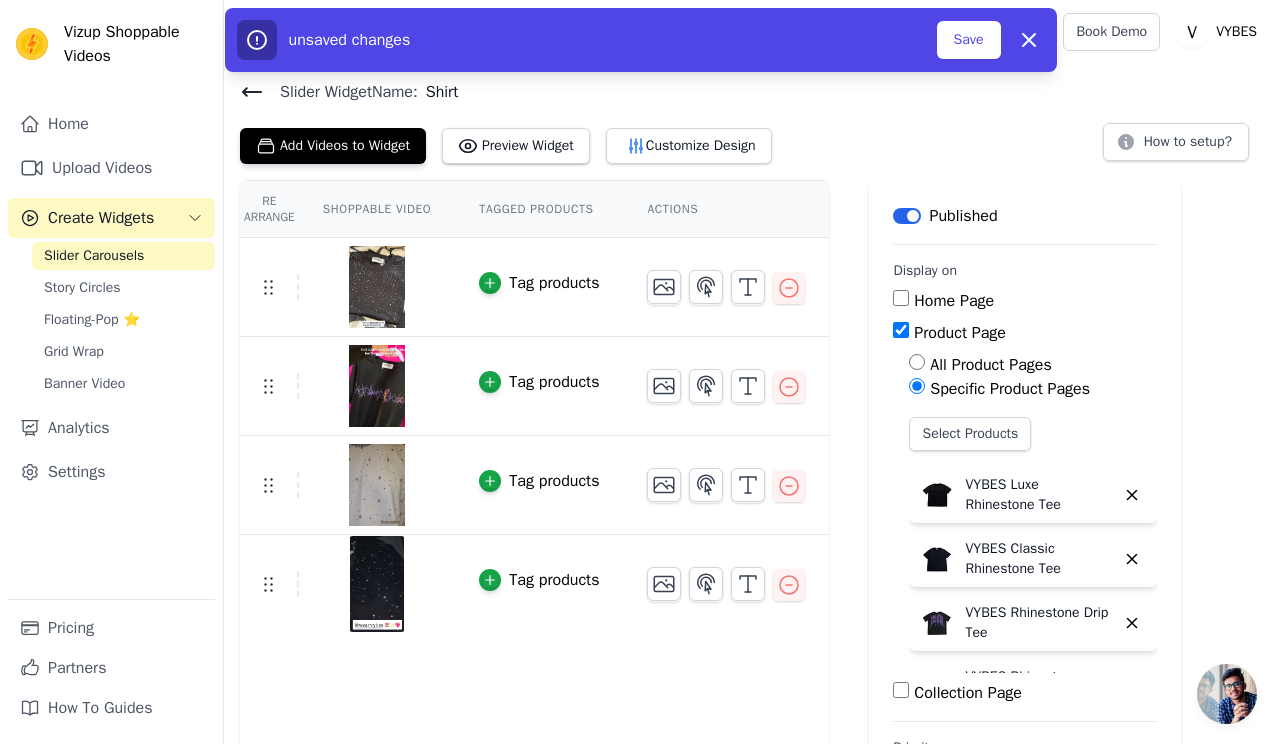 scroll, scrollTop: 125, scrollLeft: 0, axis: vertical 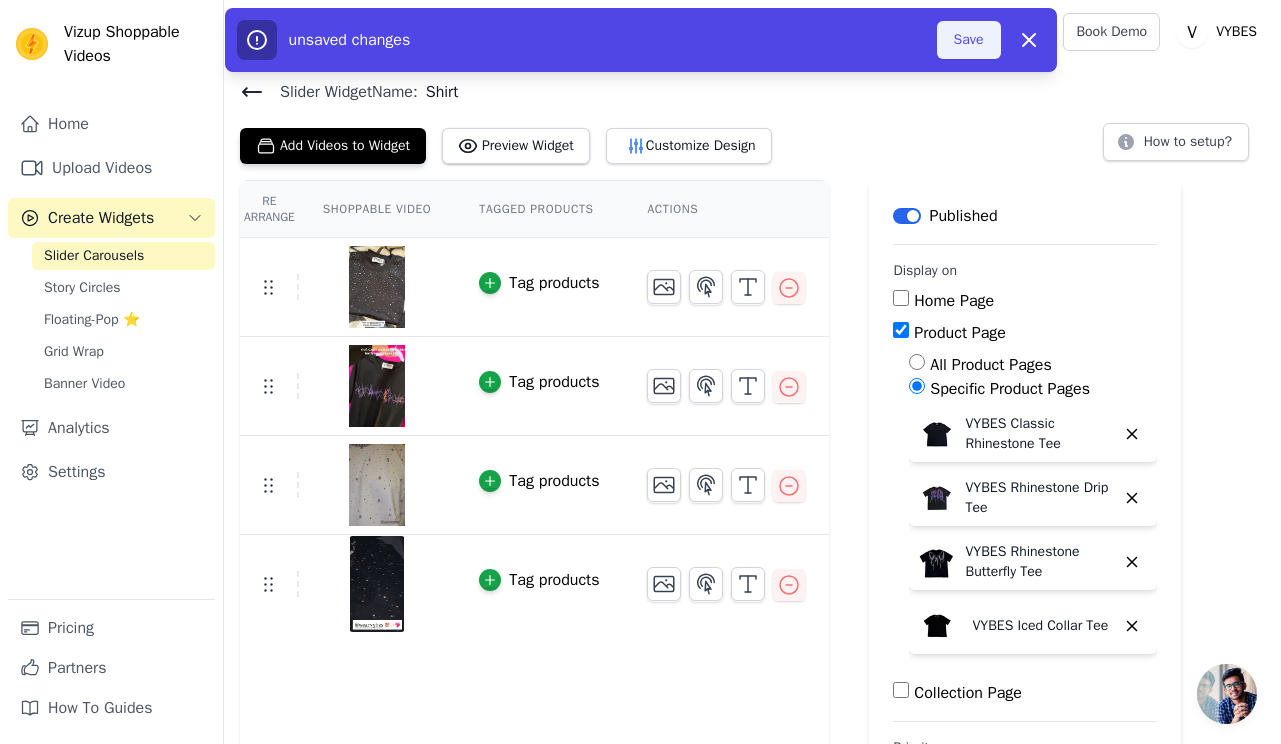 click on "Save" at bounding box center (969, 40) 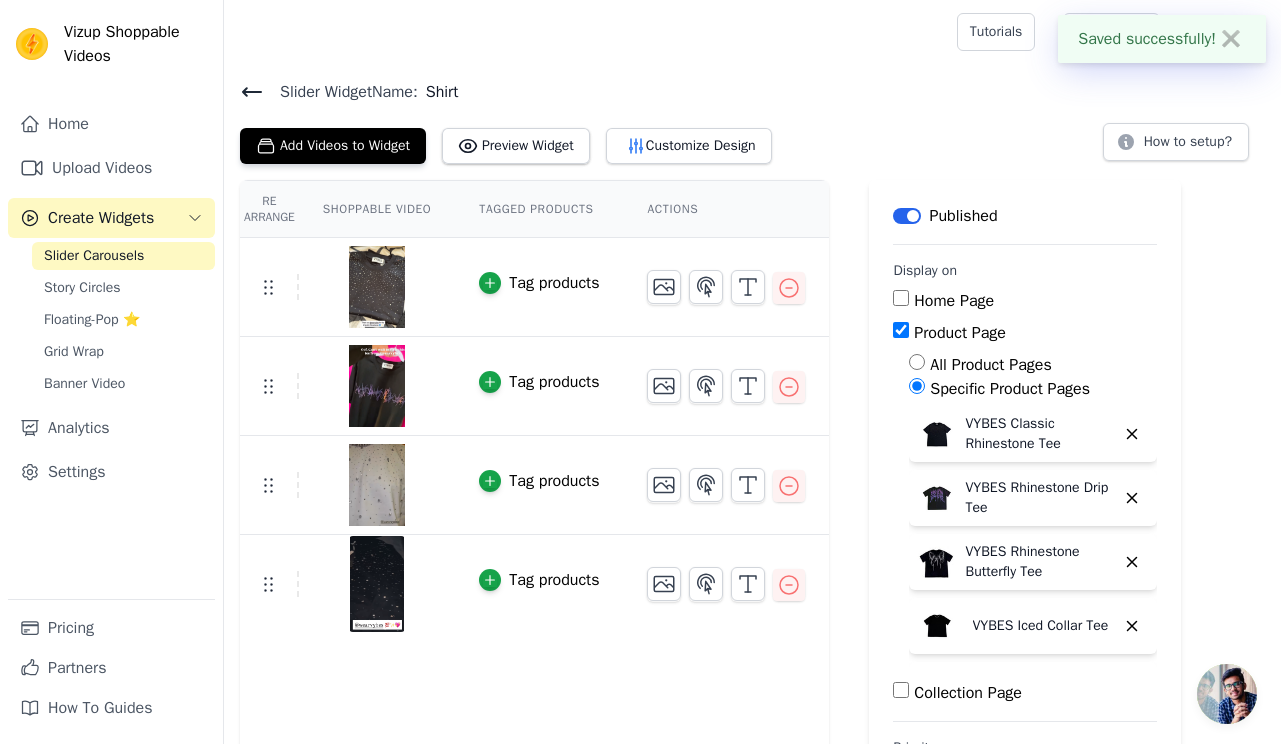 click on "Slider Carousels" at bounding box center [94, 256] 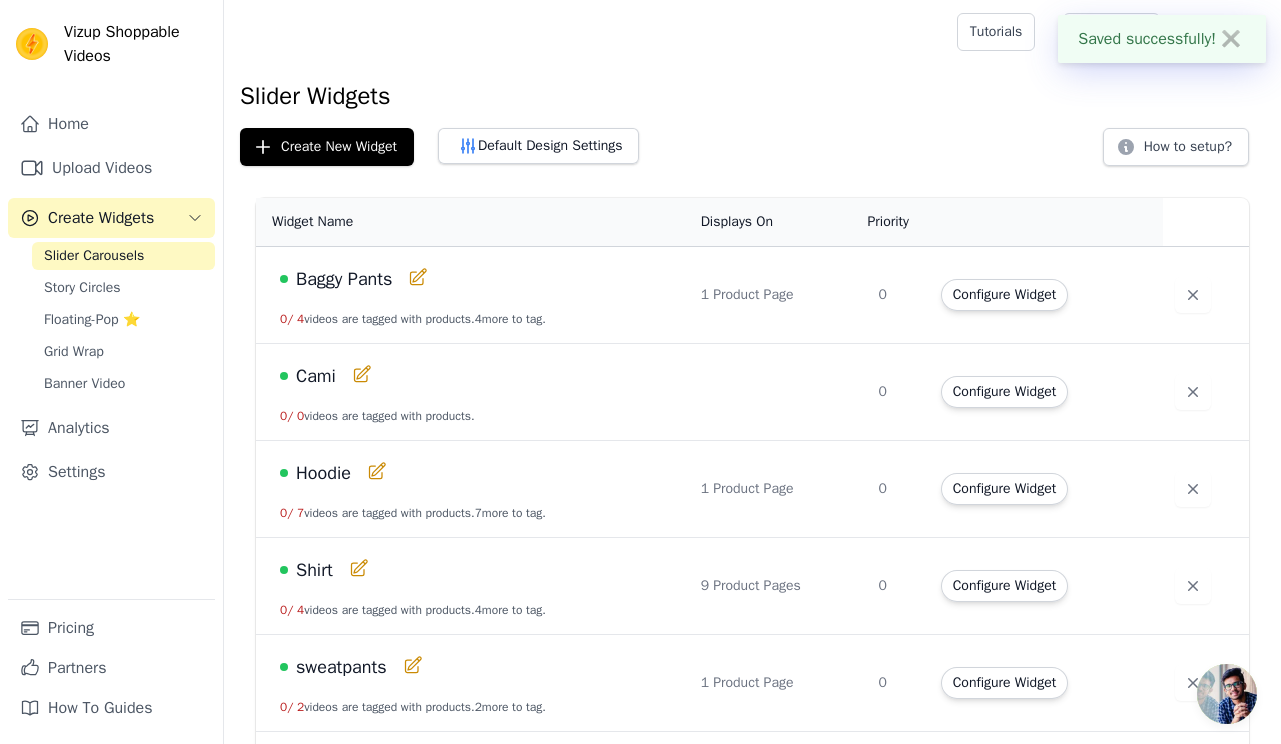 click on "Baggy Pants     0  /   4  videos are tagged with products.
4  more to tag." at bounding box center [472, 295] 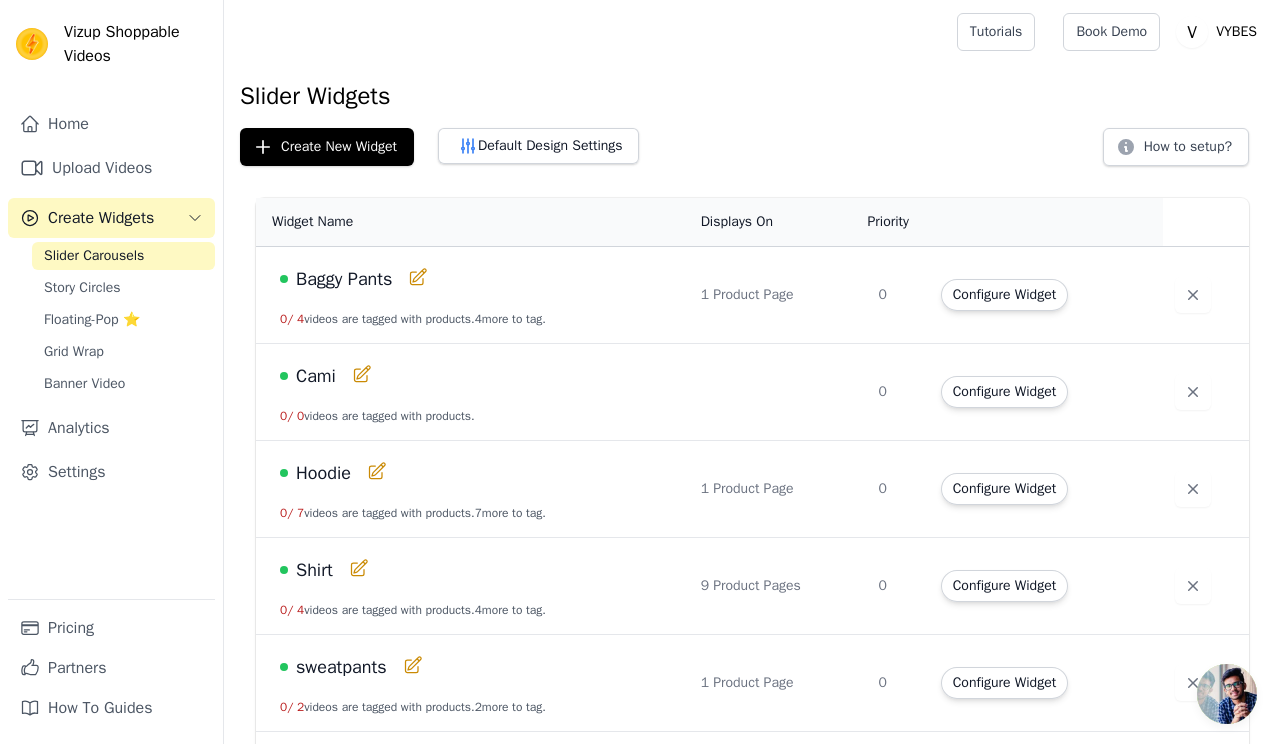 click on "Baggy Pants" at bounding box center [344, 279] 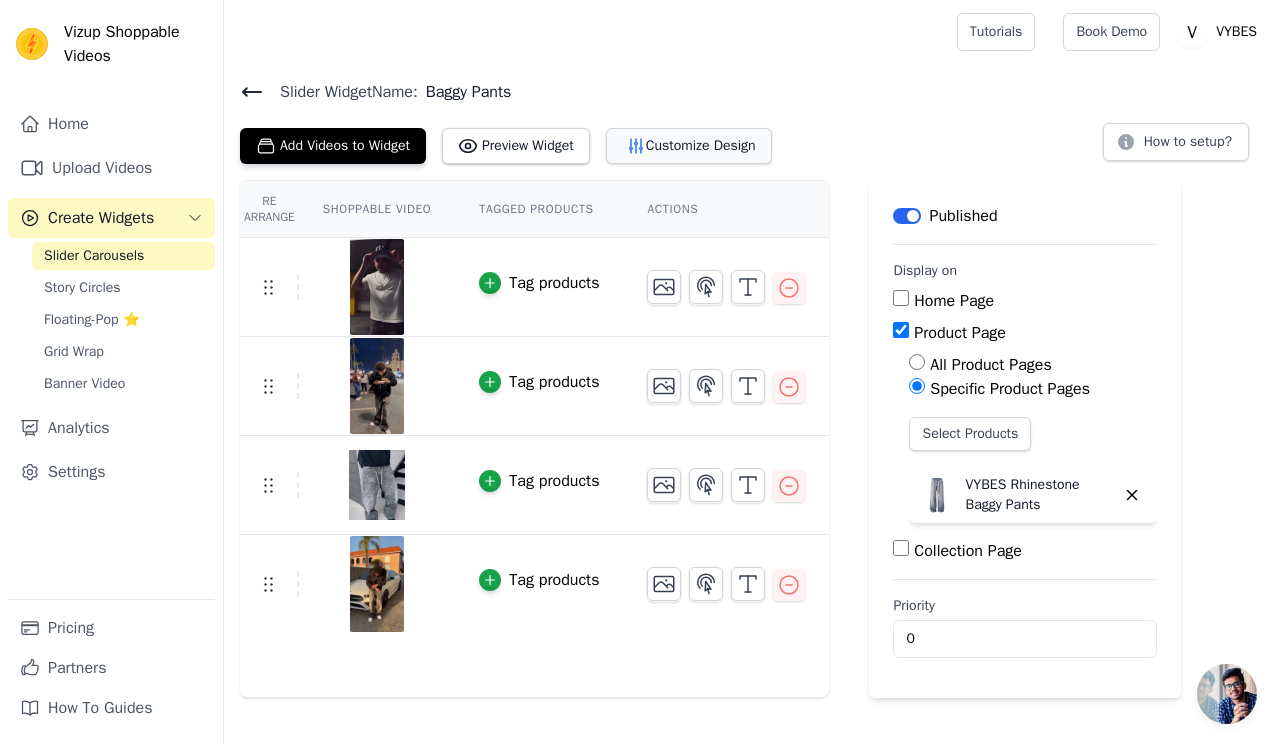 click on "Customize Design" at bounding box center (689, 146) 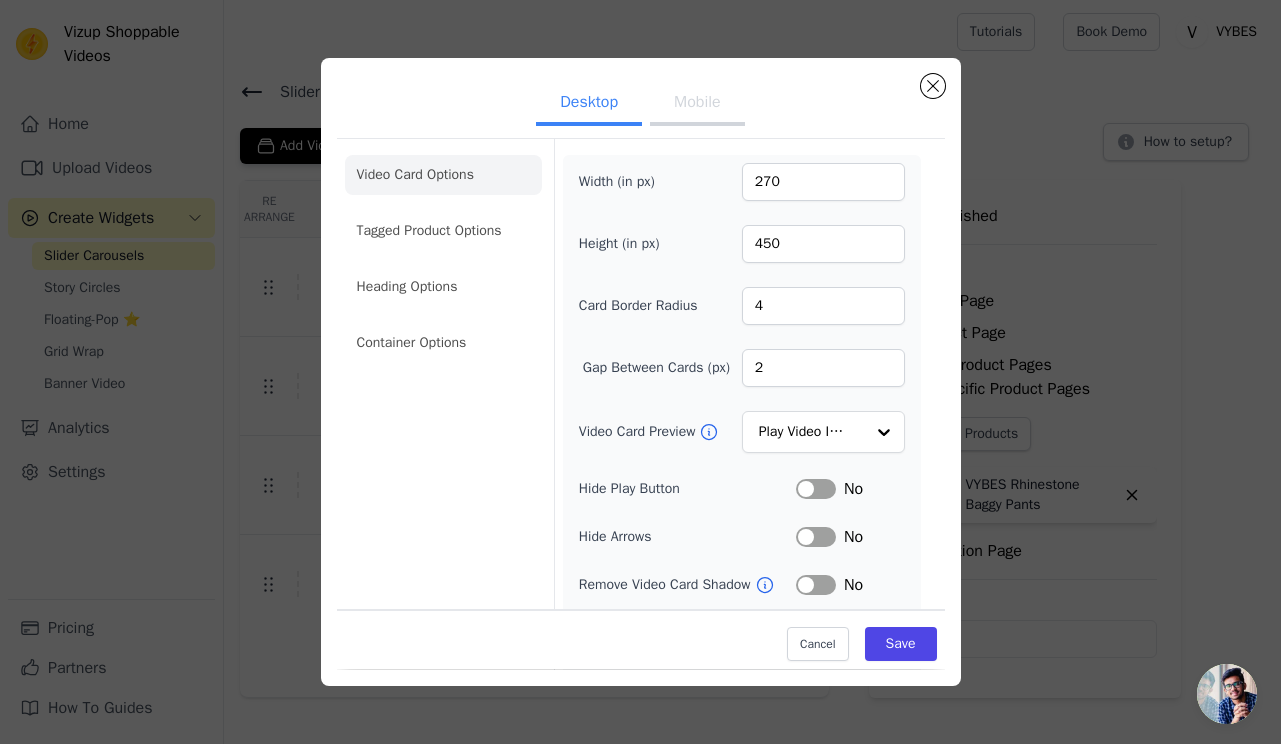 click on "Mobile" at bounding box center (697, 104) 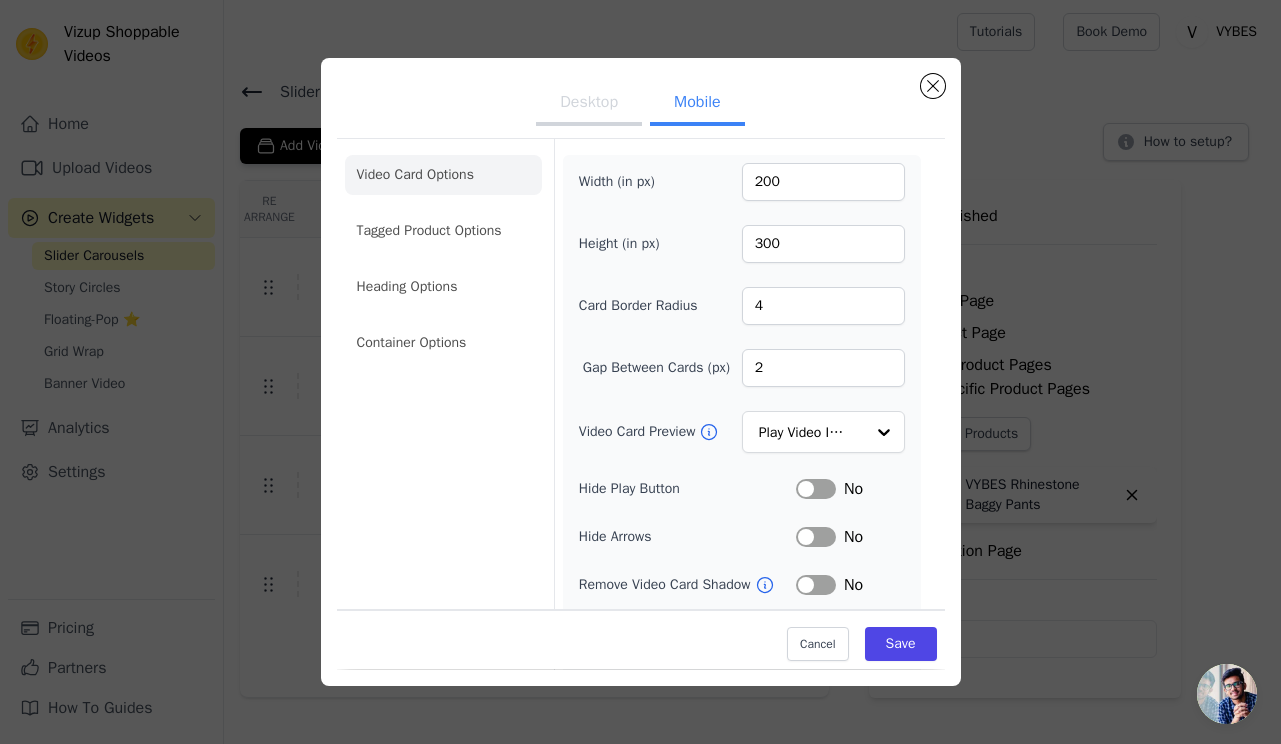 click on "Desktop" at bounding box center [589, 104] 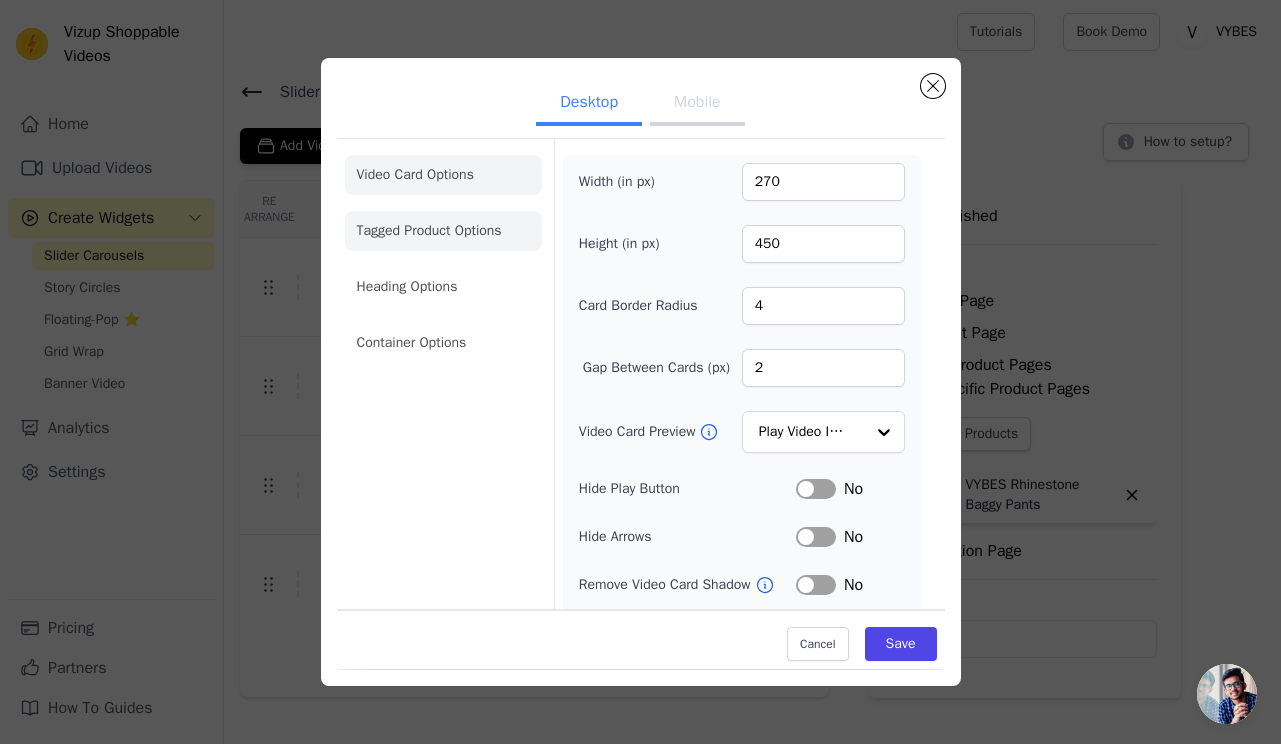 click on "Tagged Product Options" 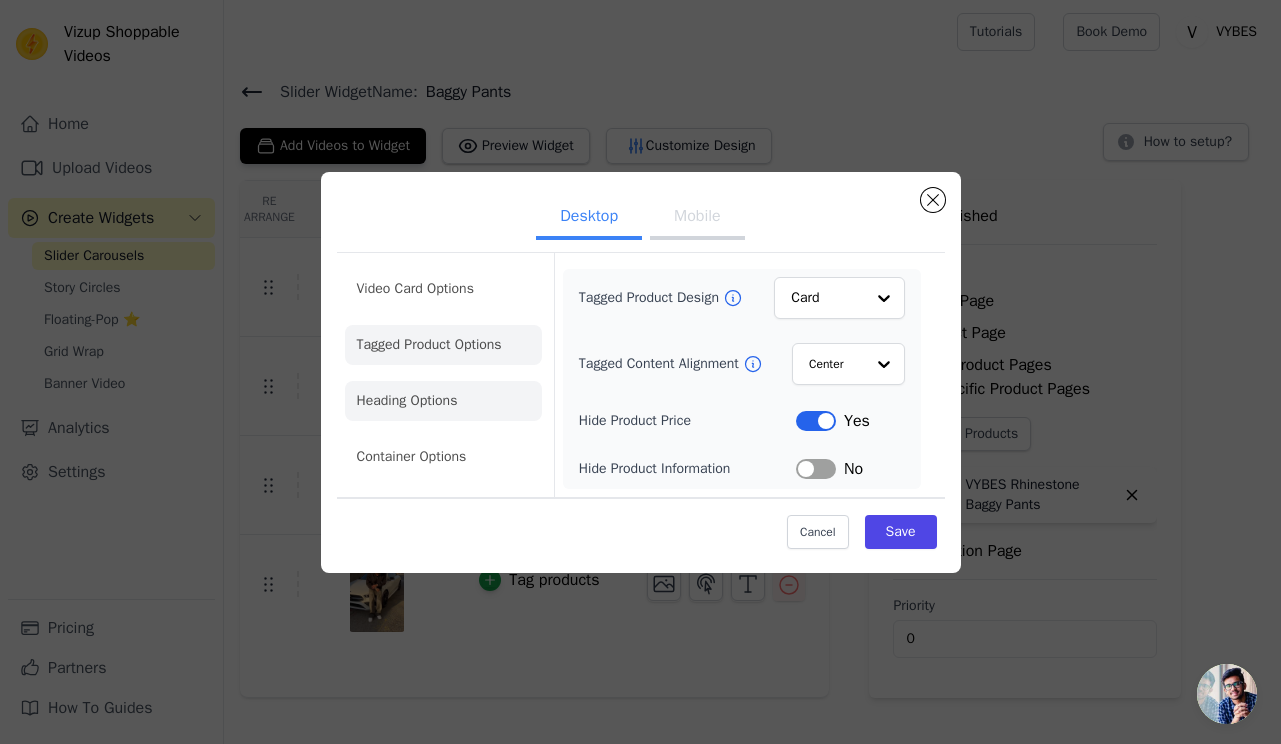 click on "Heading Options" 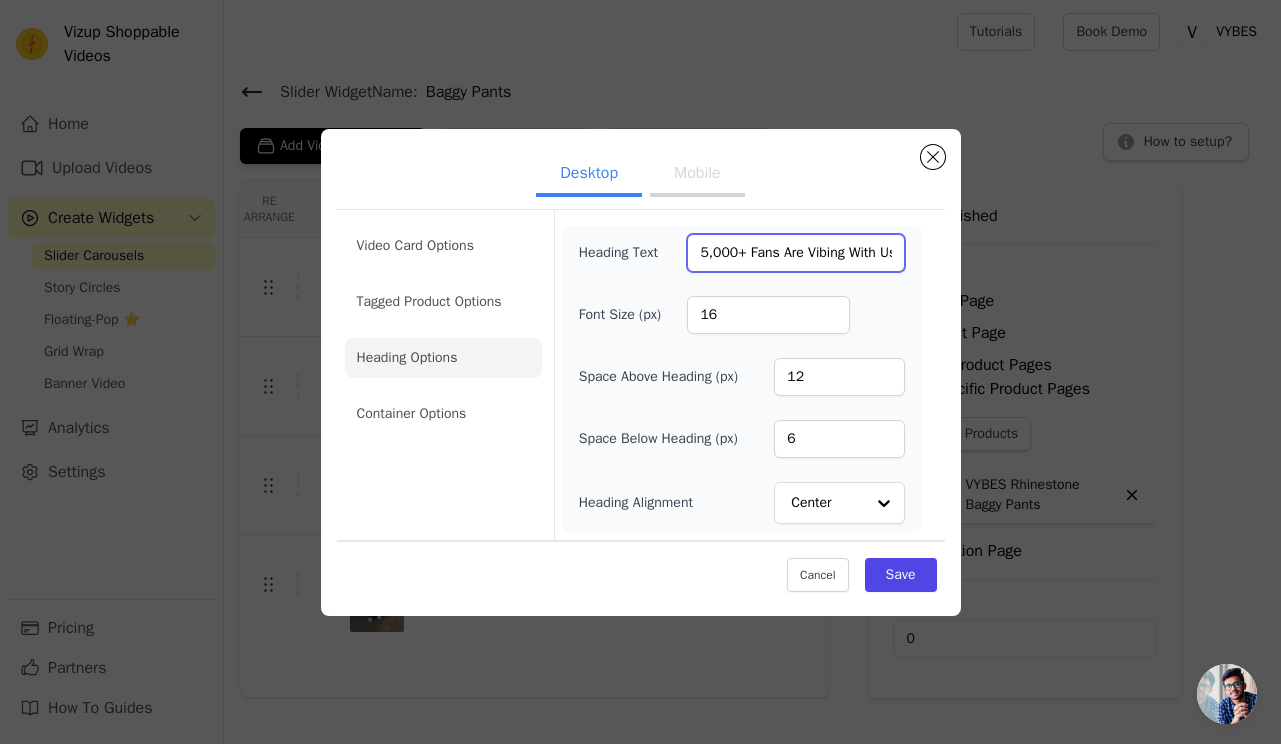 click on "5,000+ Fans Are Vibing With Us 💎" at bounding box center (795, 253) 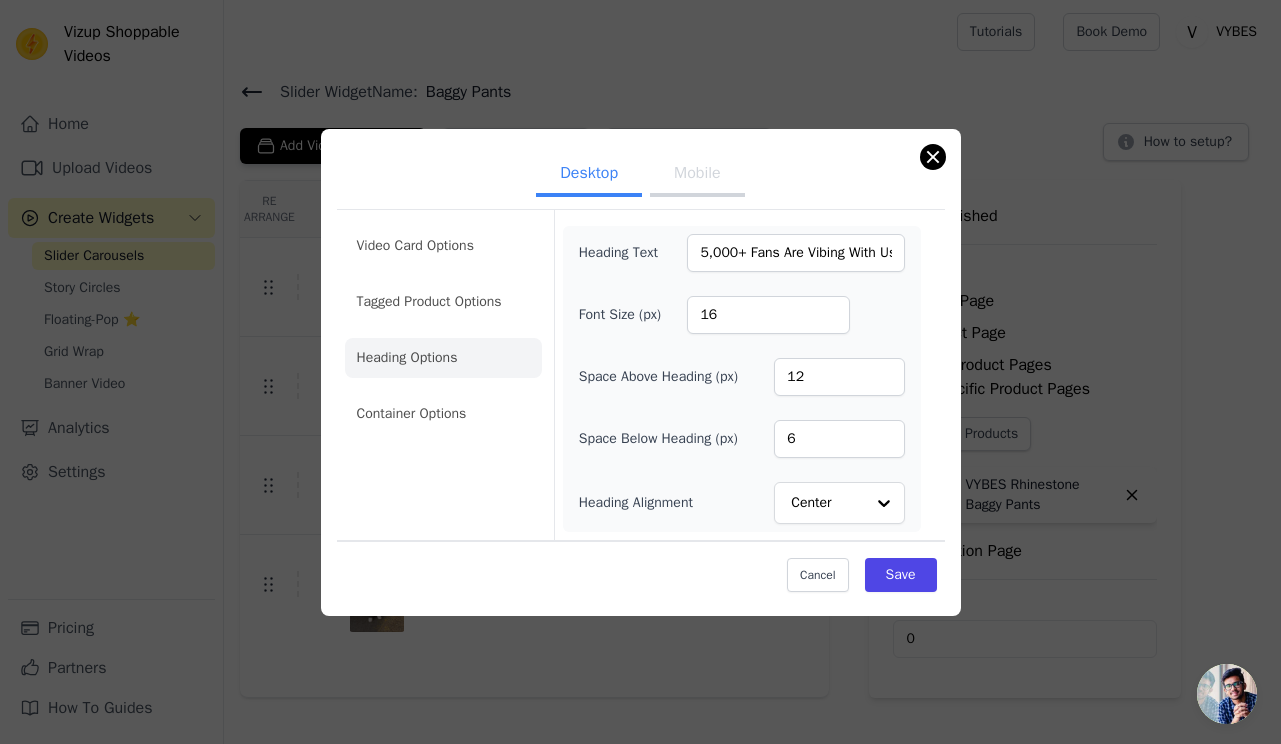 click on "Desktop Mobile   Video Card Options Tagged Product Options Heading Options Container Options   Heading Text   5,000+ Fans Are Vibing With Us 💎   Font Size (px)   16   Space Above Heading (px)   12   Space Below Heading (px)   6   Heading Alignment         Center               Cancel     Save" at bounding box center [641, 372] 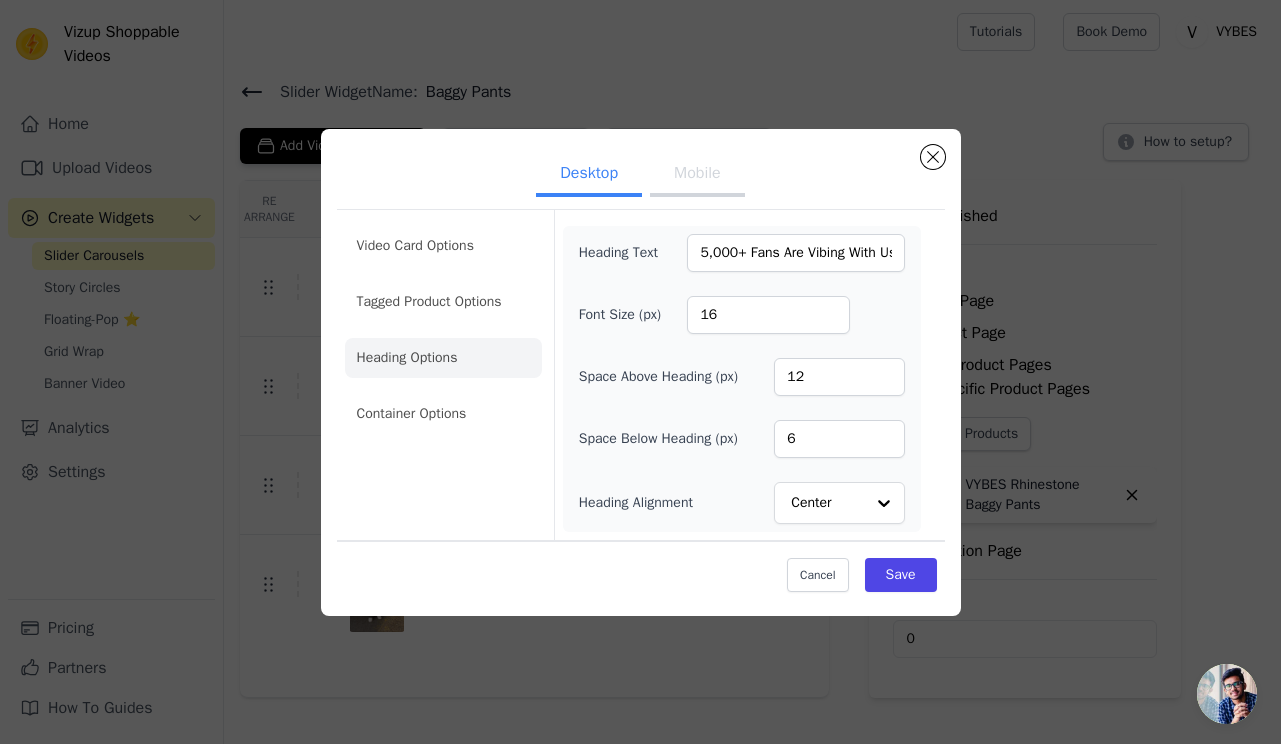 click on "Desktop Mobile" at bounding box center [641, 175] 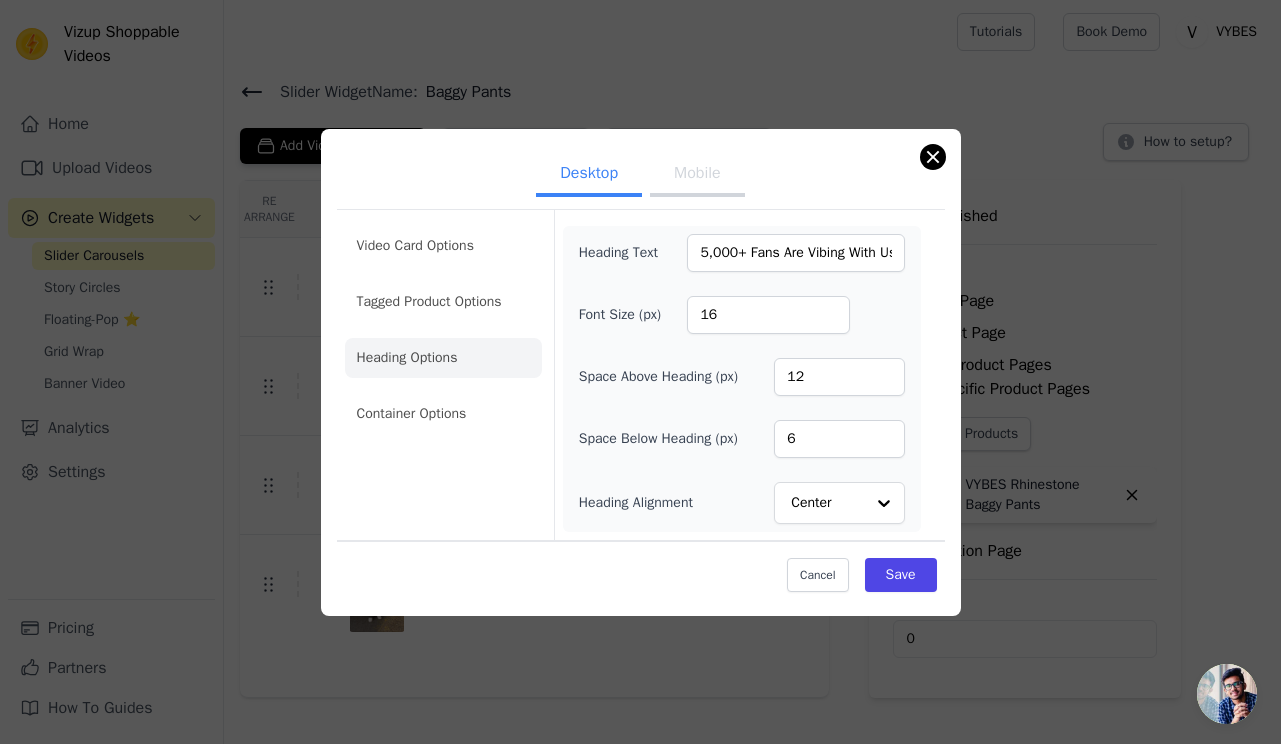 click at bounding box center [933, 157] 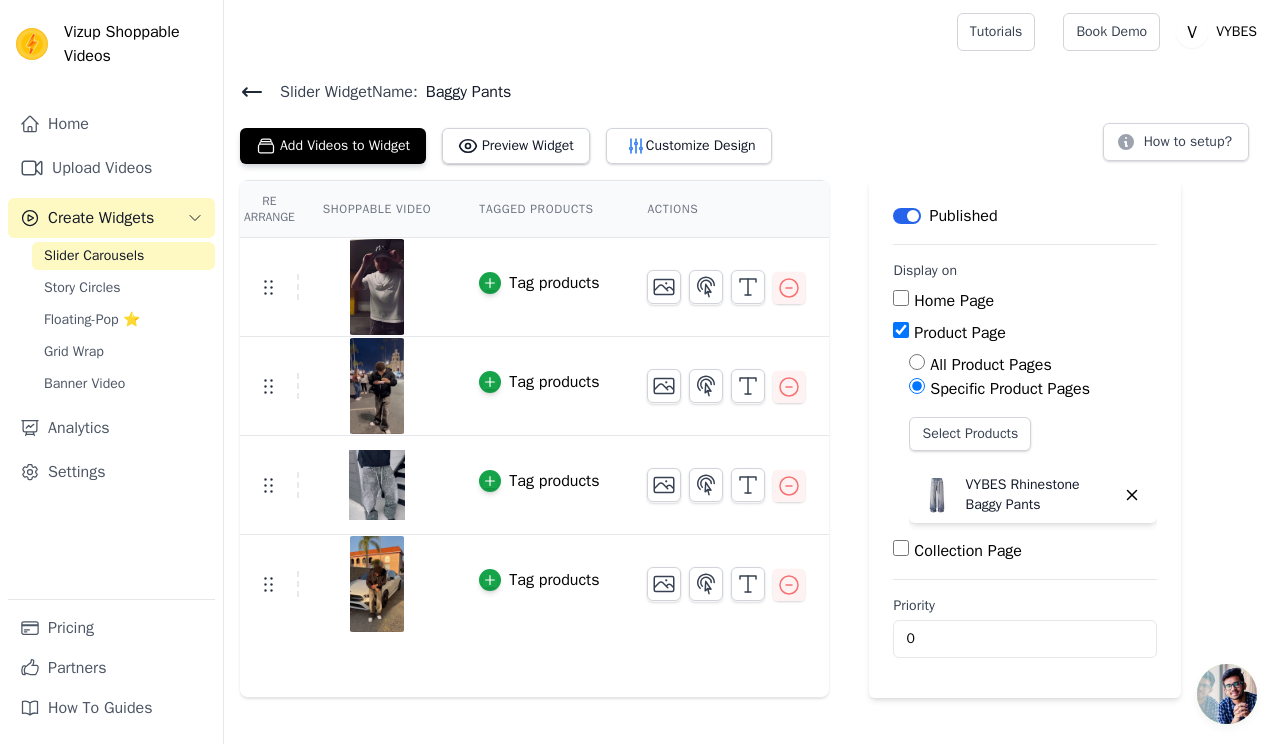 click on "Slider Carousels" at bounding box center (123, 256) 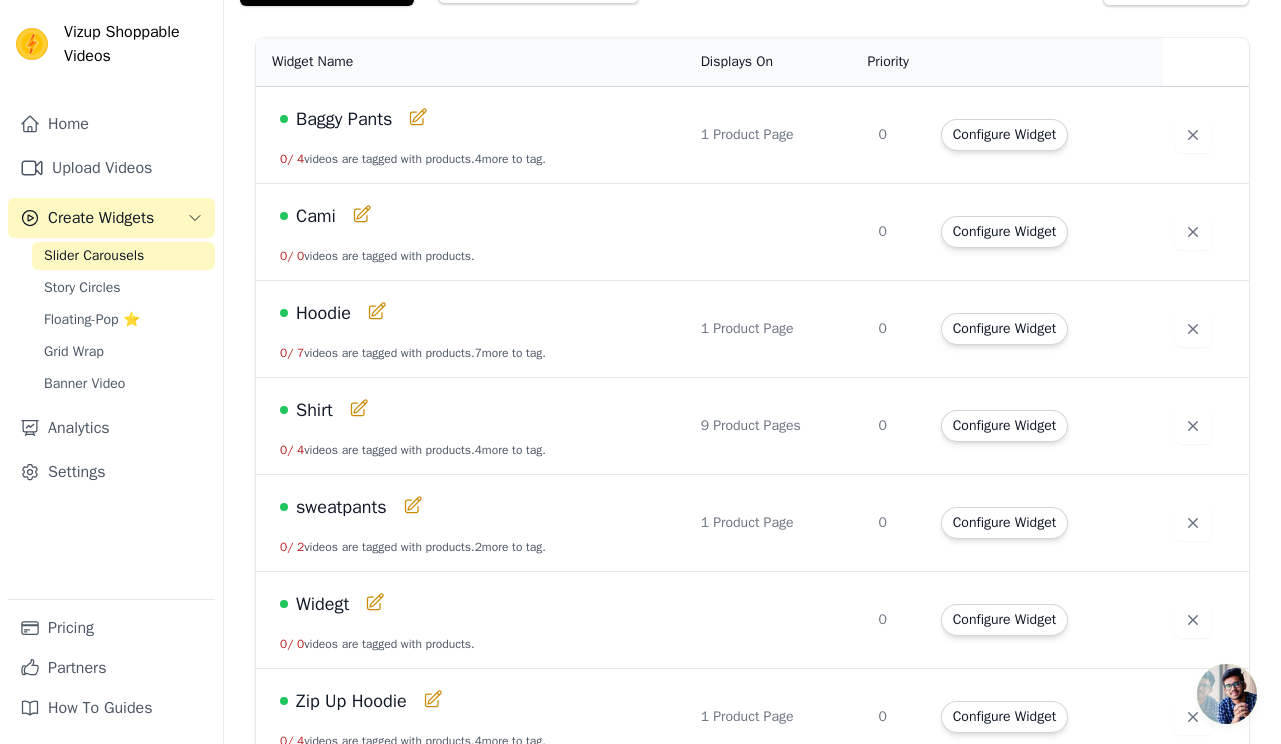 scroll, scrollTop: 162, scrollLeft: 0, axis: vertical 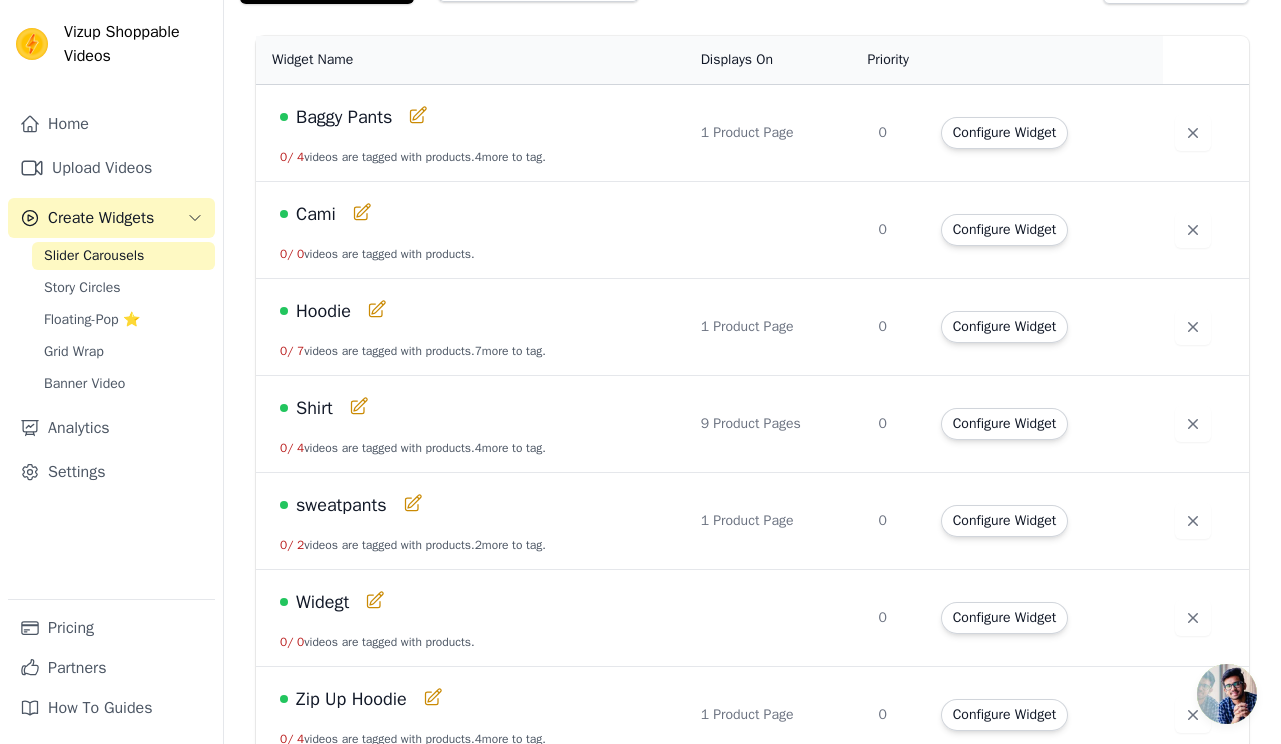 click on "Shirt" at bounding box center [314, 408] 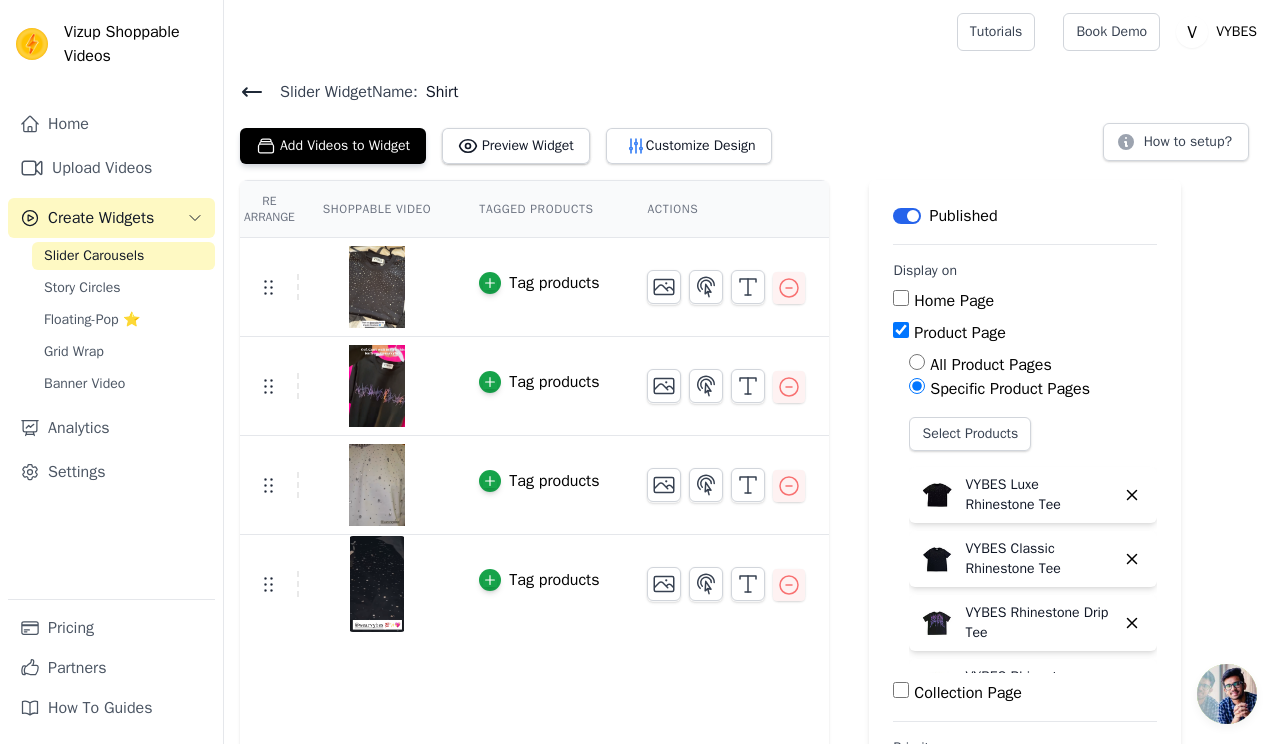 click on "Slider Widget  Name:   Shirt
Add Videos to Widget
Preview Widget       Customize Design
How to setup?         Re Arrange   Shoppable Video   Tagged Products   Actions             Tag products                             Tag products                             Tag products                             Tag products                       Save Videos In This New Order   Save   Dismiss     Label     Published     Display on     Home Page     Product Page     All Product Pages     Specific Product Pages     Select Products       VYBES Luxe Rhinestone Tee       VYBES Classic Rhinestone Tee       VYBES Rhinestone Drip Tee       VYBES Rhinestone Butterfly Tee       VYBES Iced Collar Tee       VYBES Diamond Tee       VYBES Stardust Tee       VYBES Rhinestone Pocket Tee       VYBES Chain Link Tee         Collection Page       Priority   0" at bounding box center [752, 460] 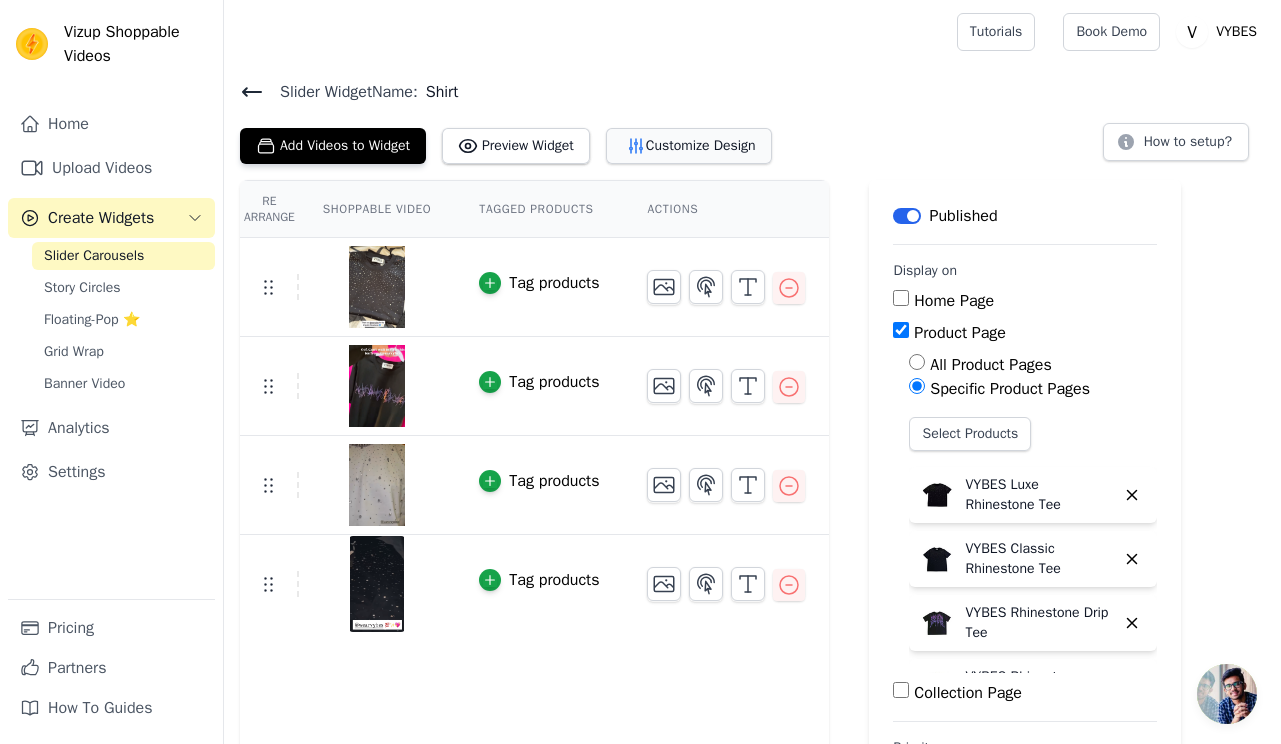 click on "Customize Design" at bounding box center (689, 146) 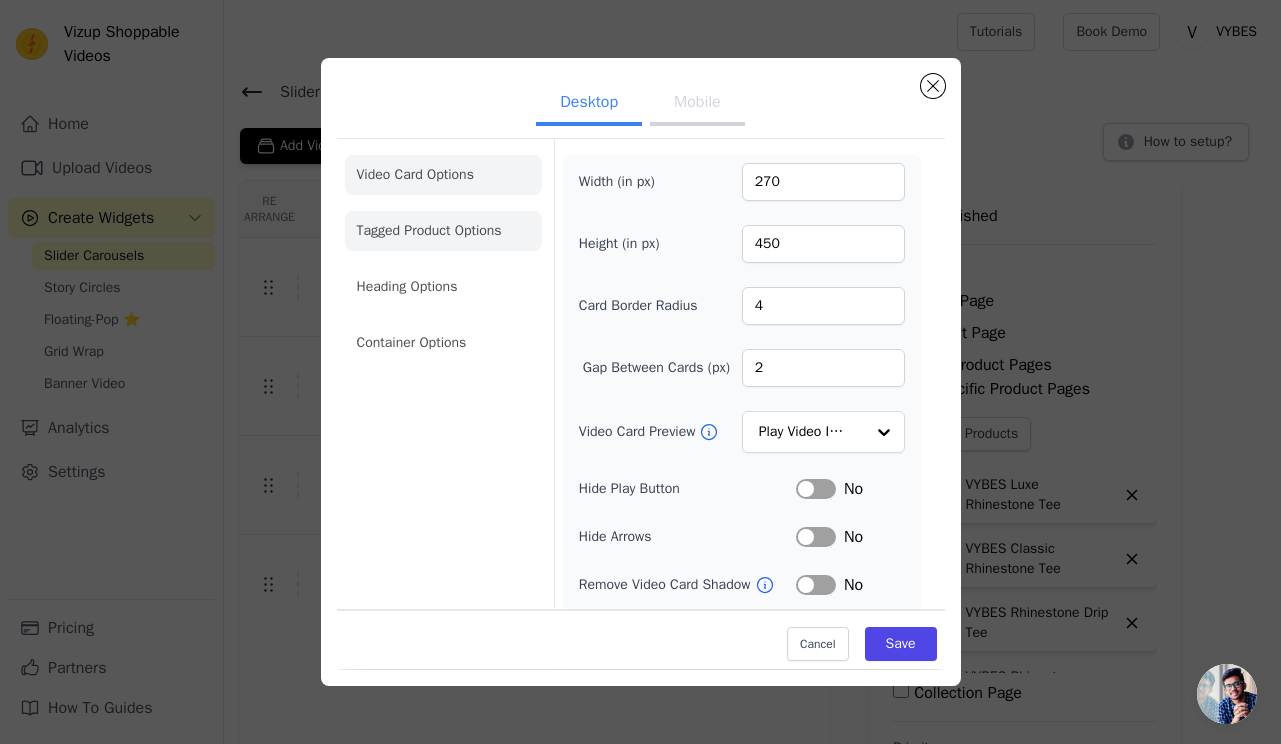 scroll, scrollTop: -1, scrollLeft: 0, axis: vertical 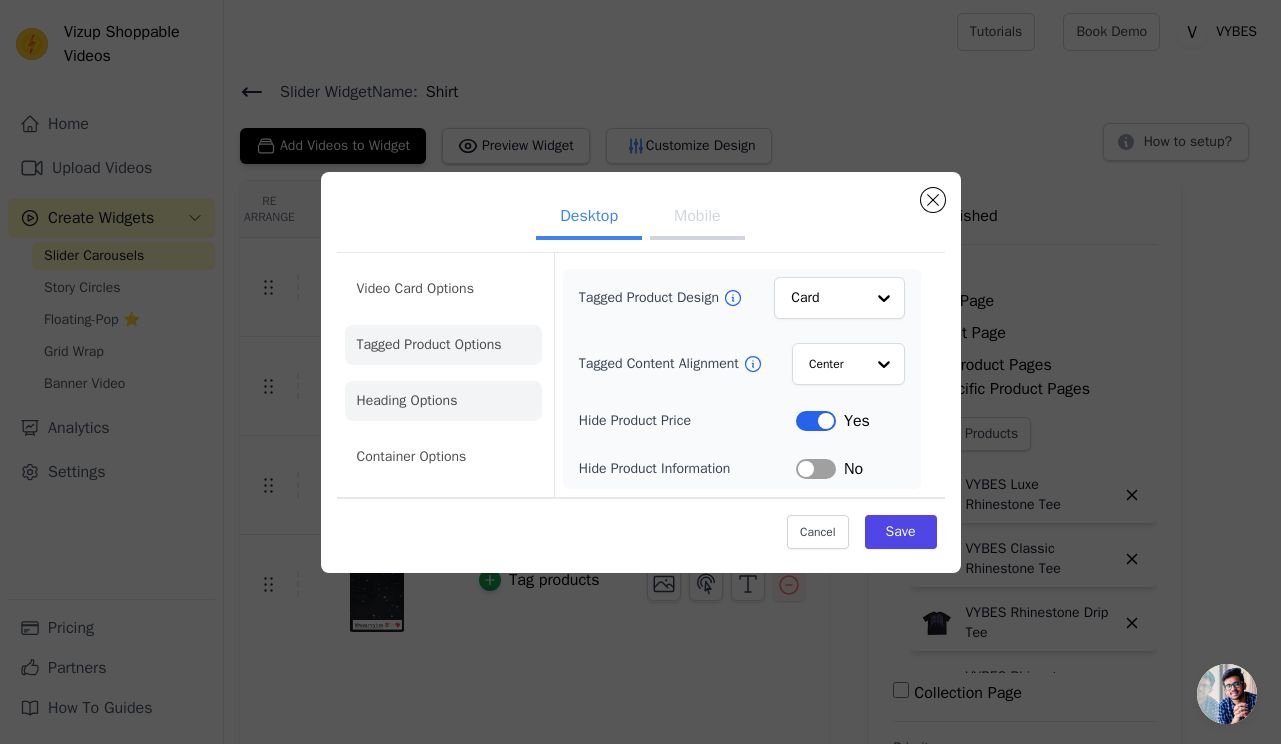 click on "Heading Options" 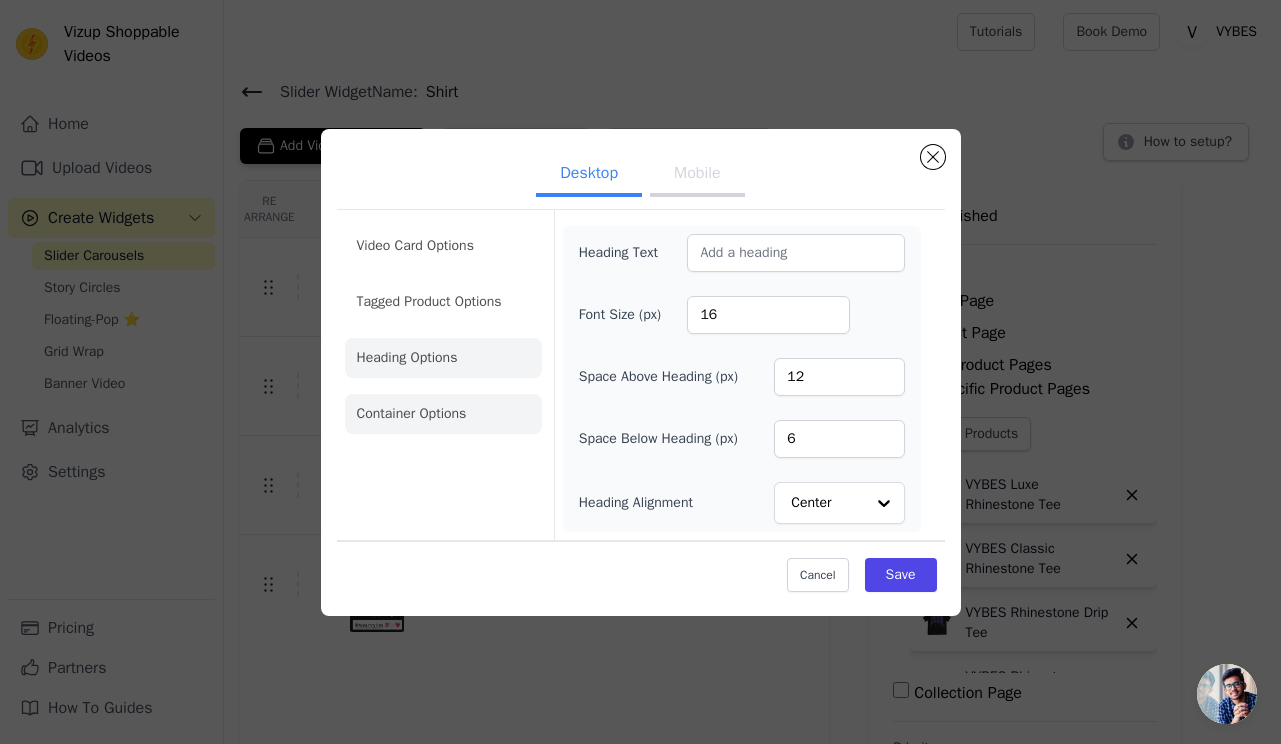 click on "Container Options" 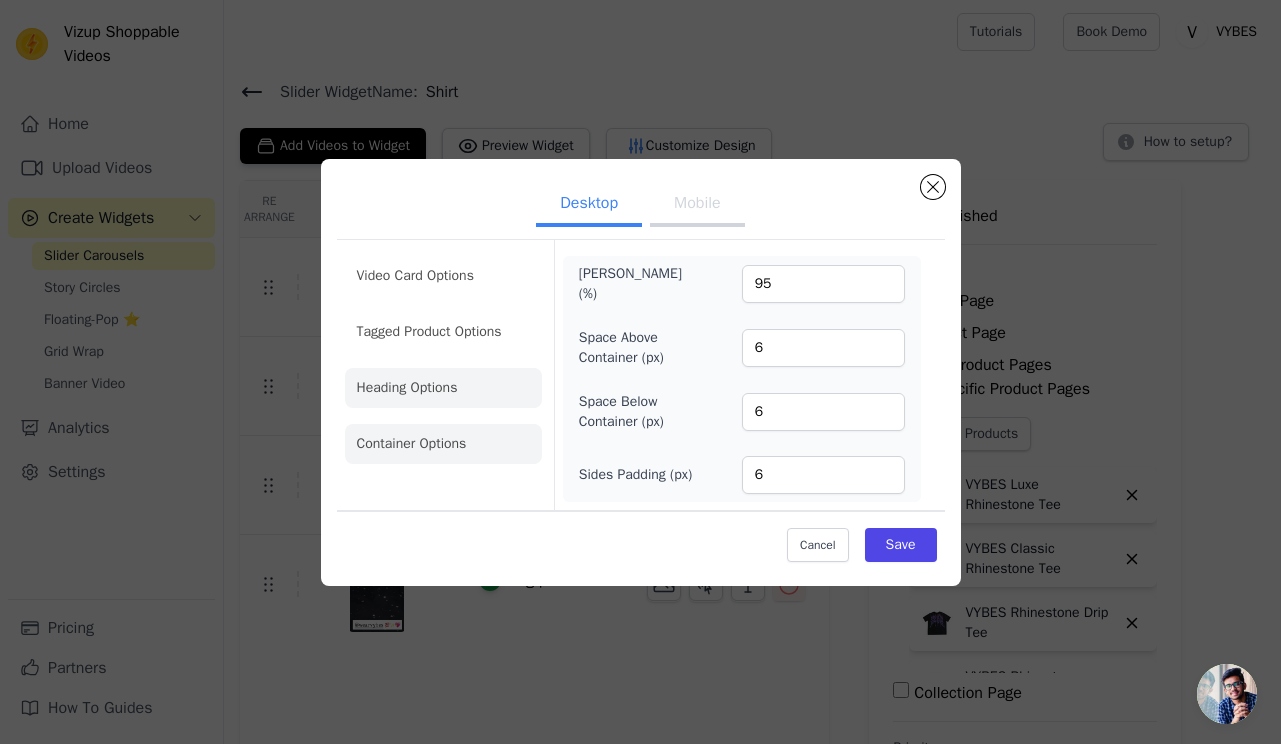 click on "Heading Options" 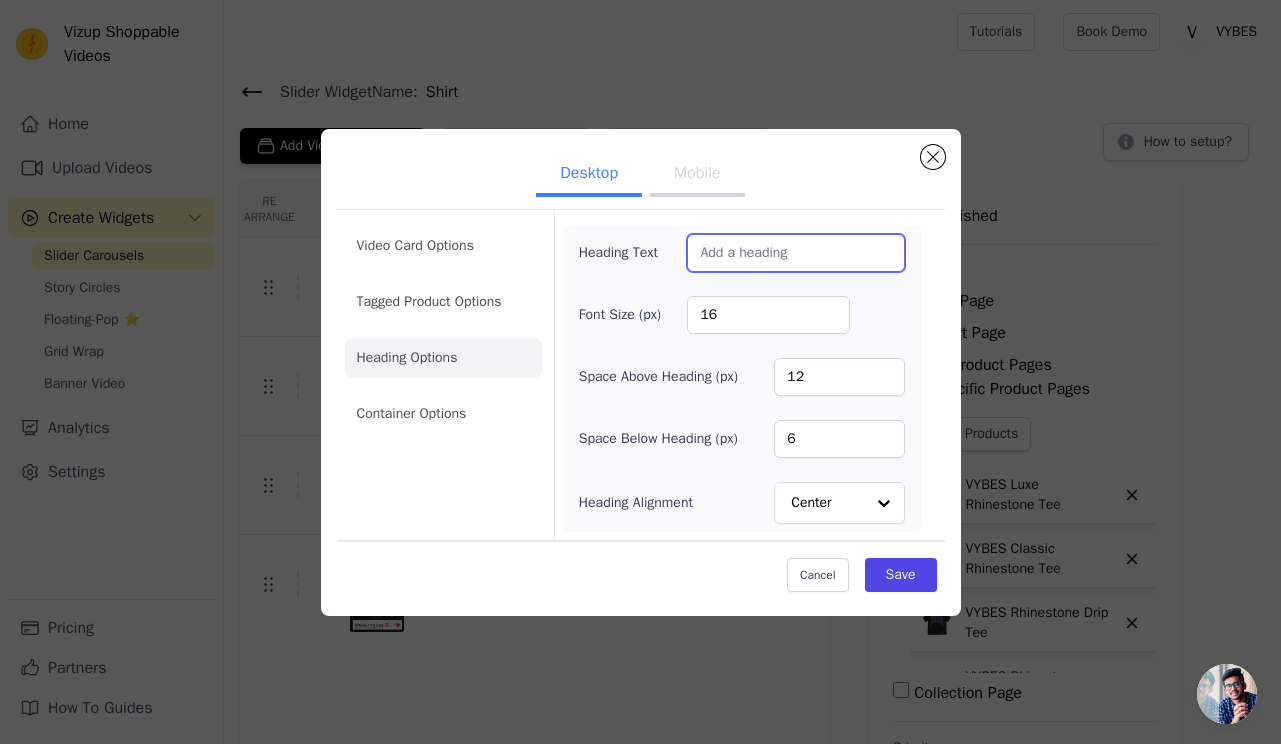 click on "Heading Text" at bounding box center [795, 253] 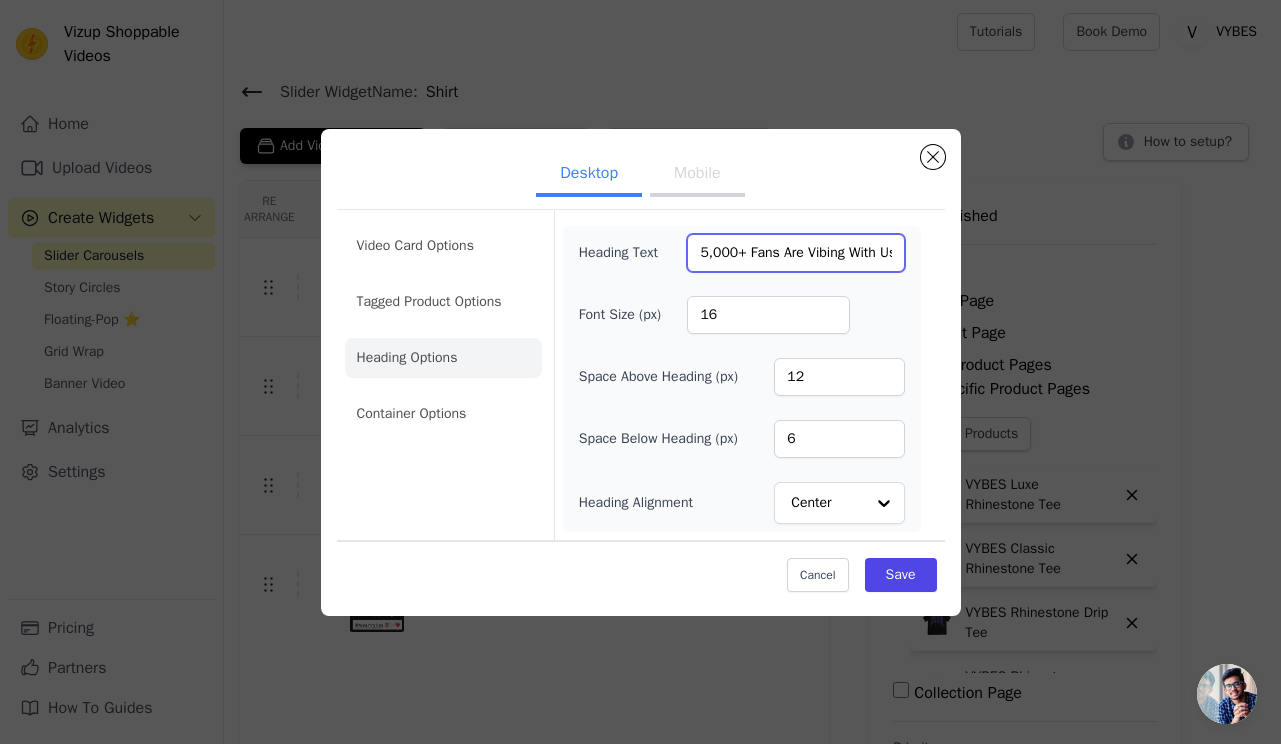 type on "5,000+ Fans Are Vibing With Us 💎" 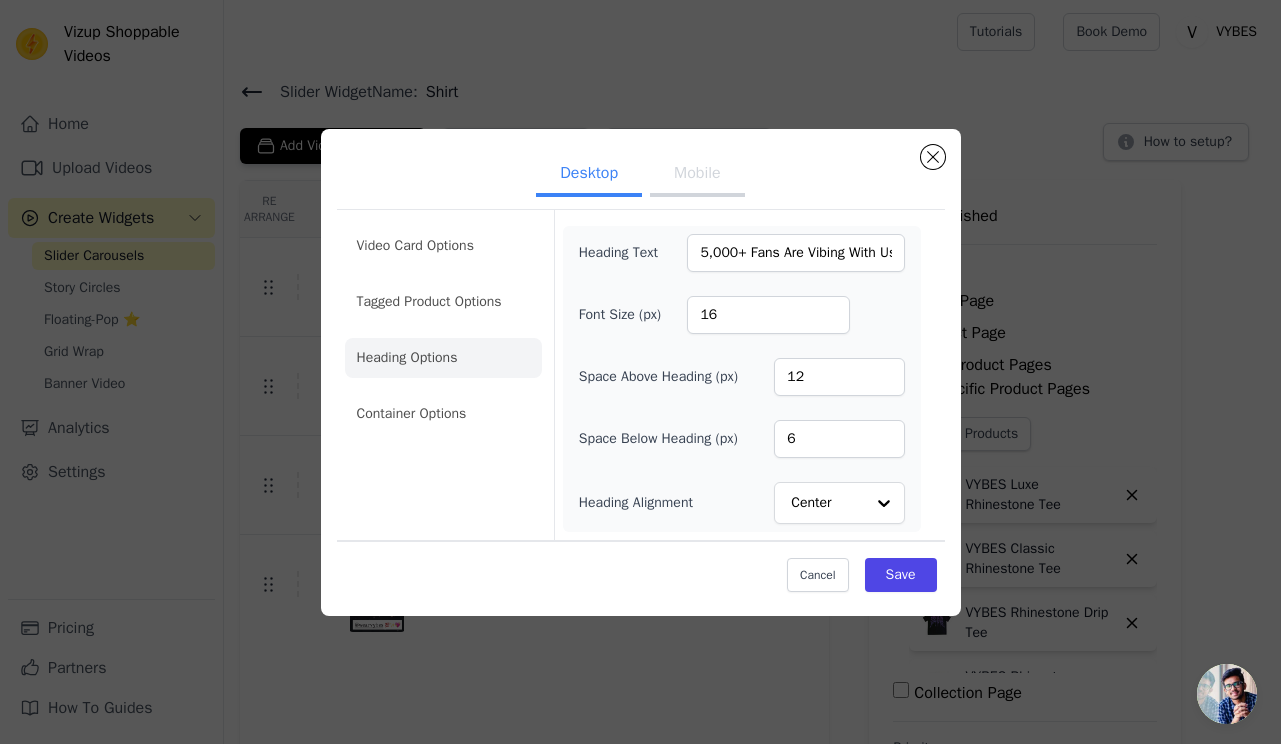click on "Mobile" at bounding box center (697, 175) 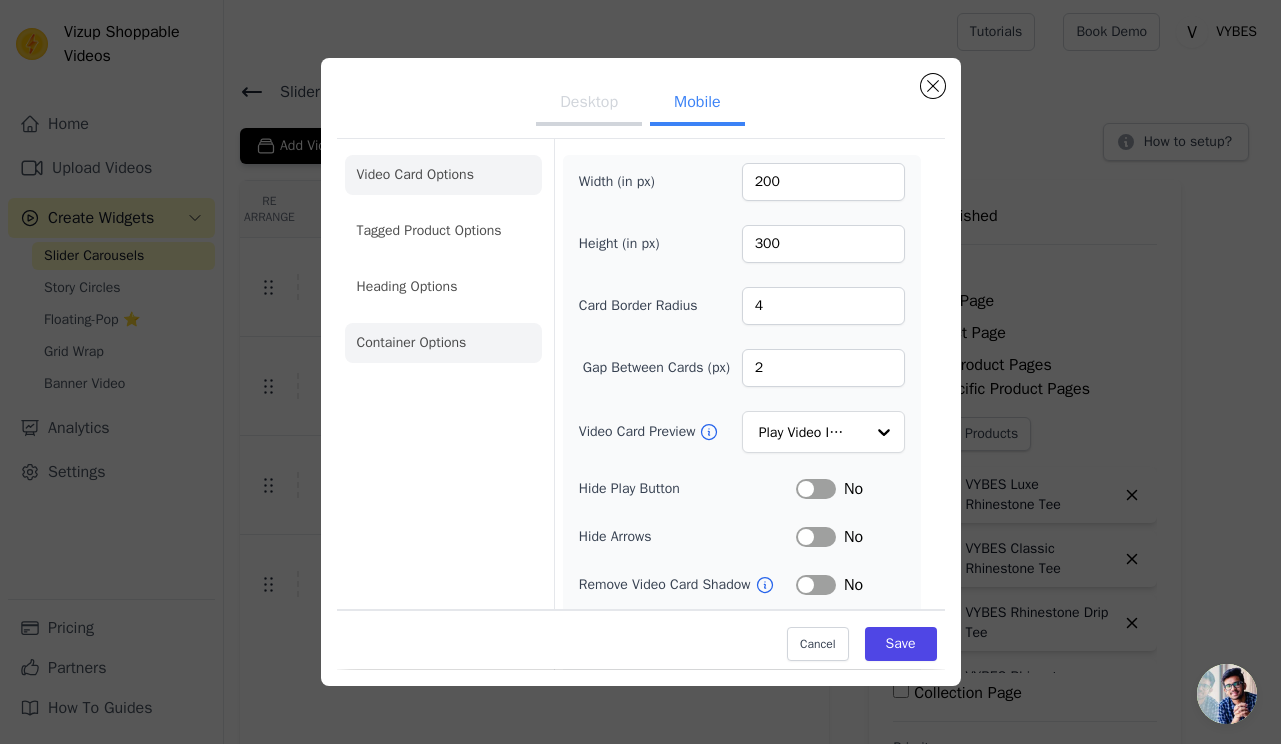 click on "Container Options" 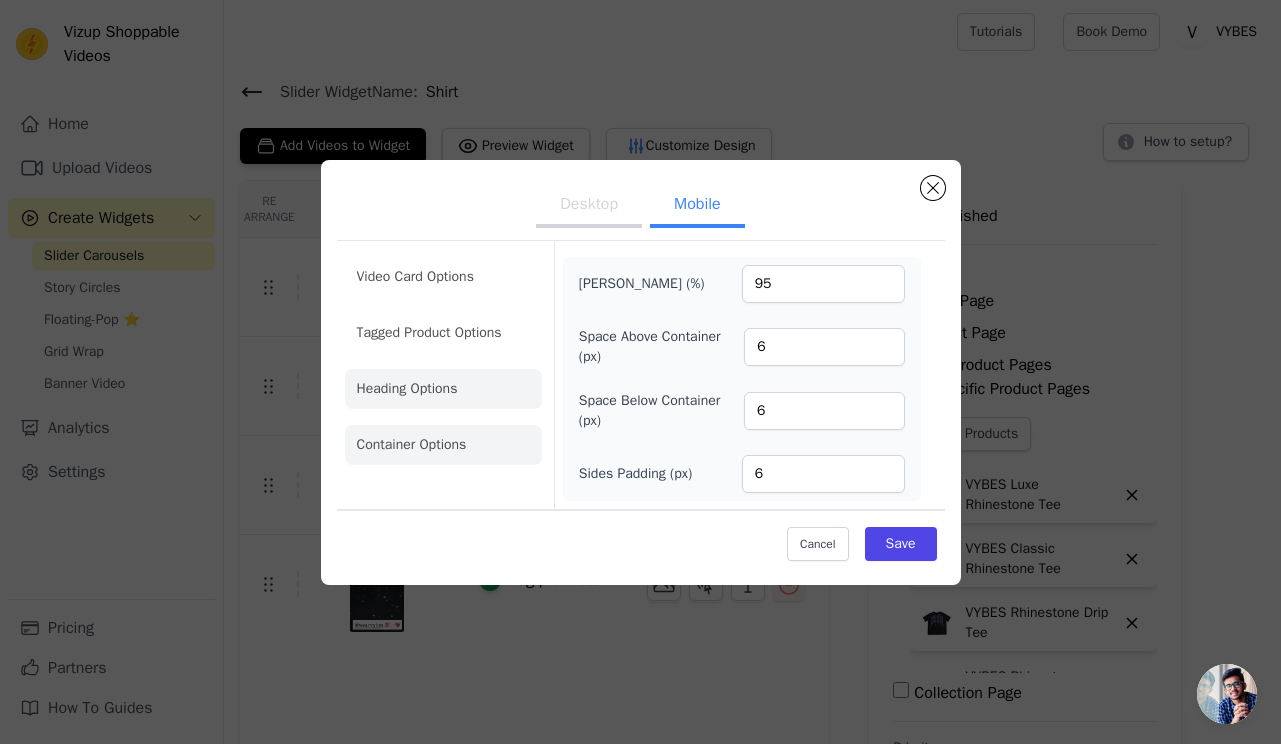 click on "Heading Options" 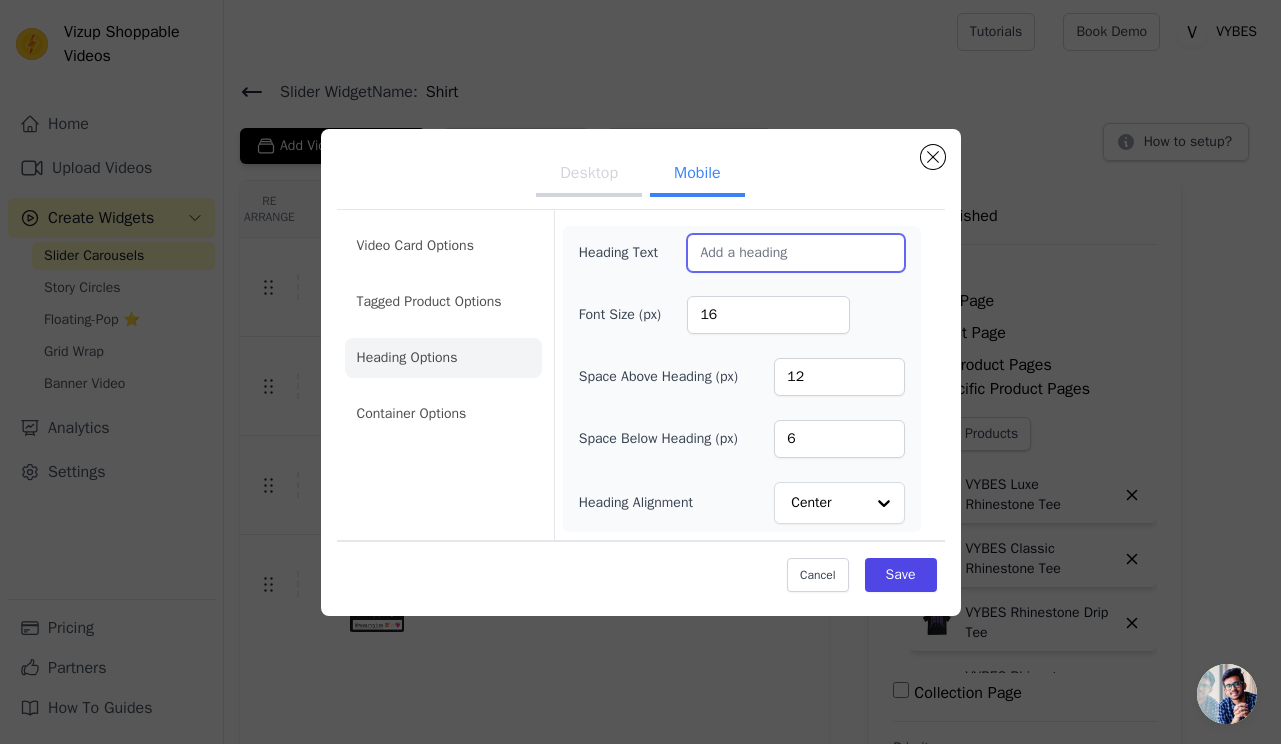 click on "Heading Text" at bounding box center [795, 253] 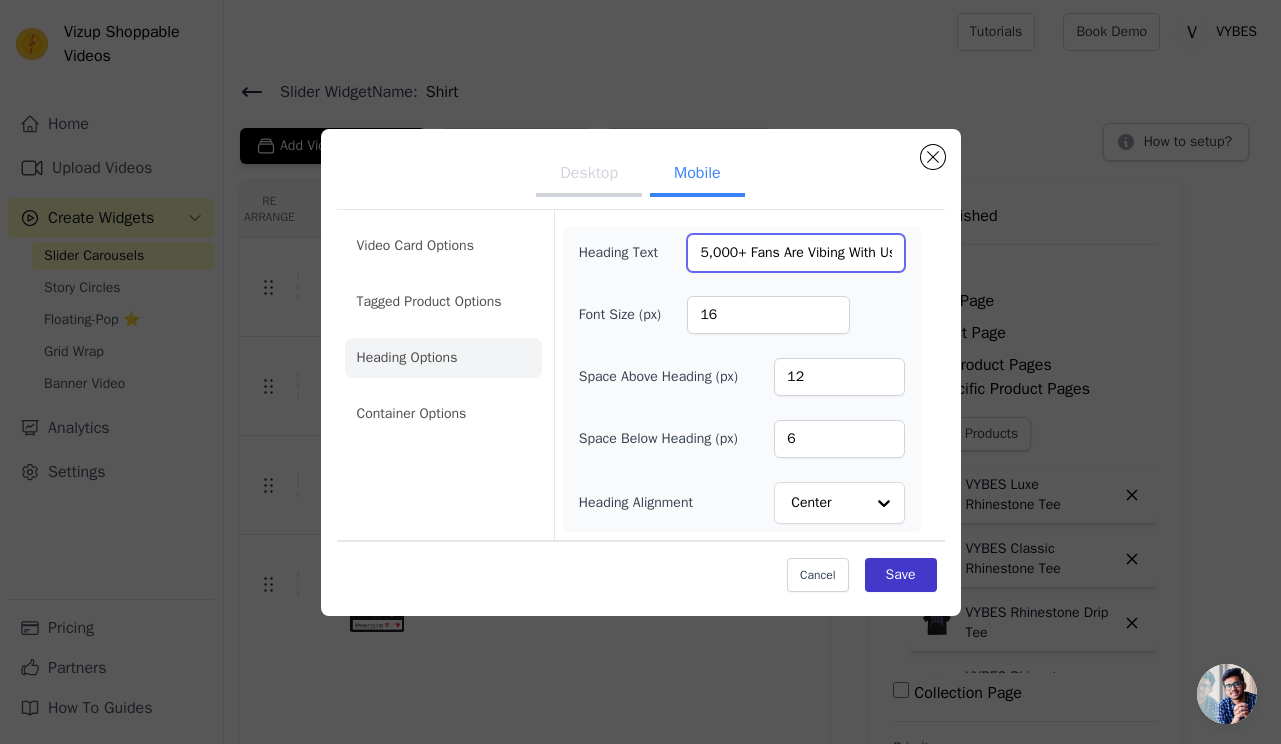 type on "5,000+ Fans Are Vibing With Us 💎" 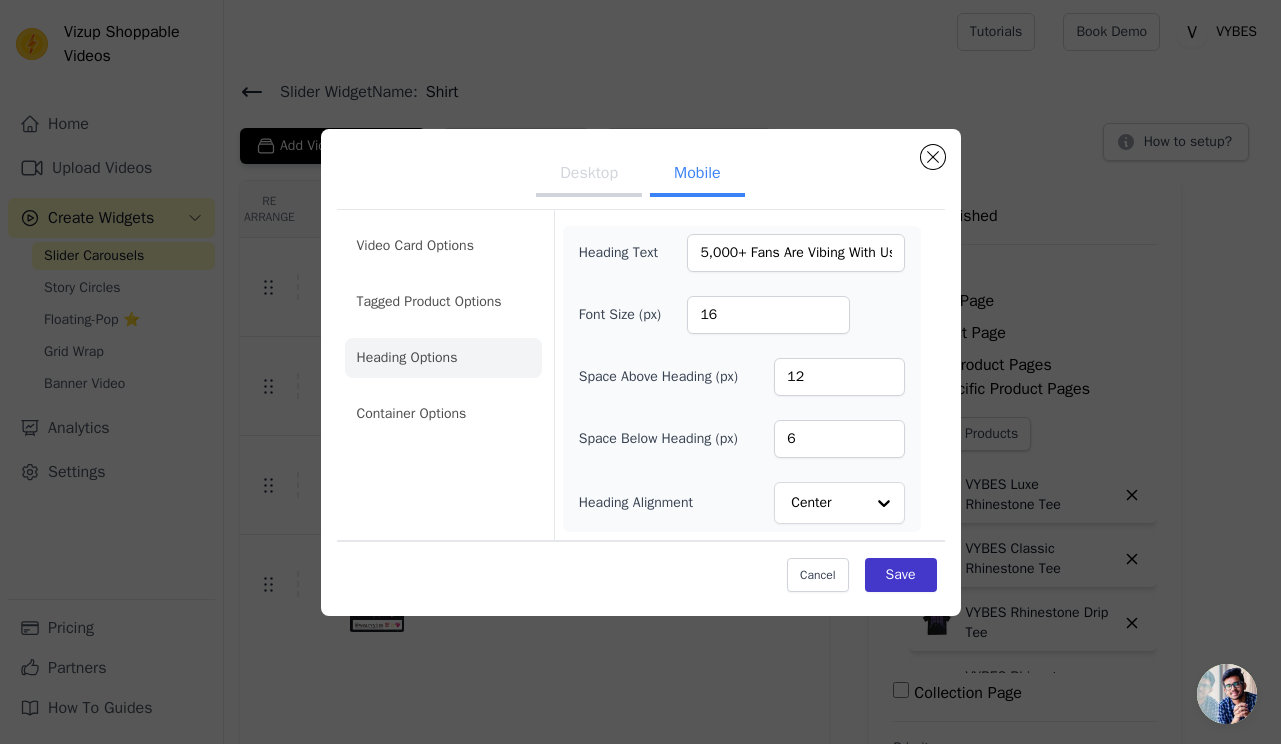 click on "Save" at bounding box center (901, 575) 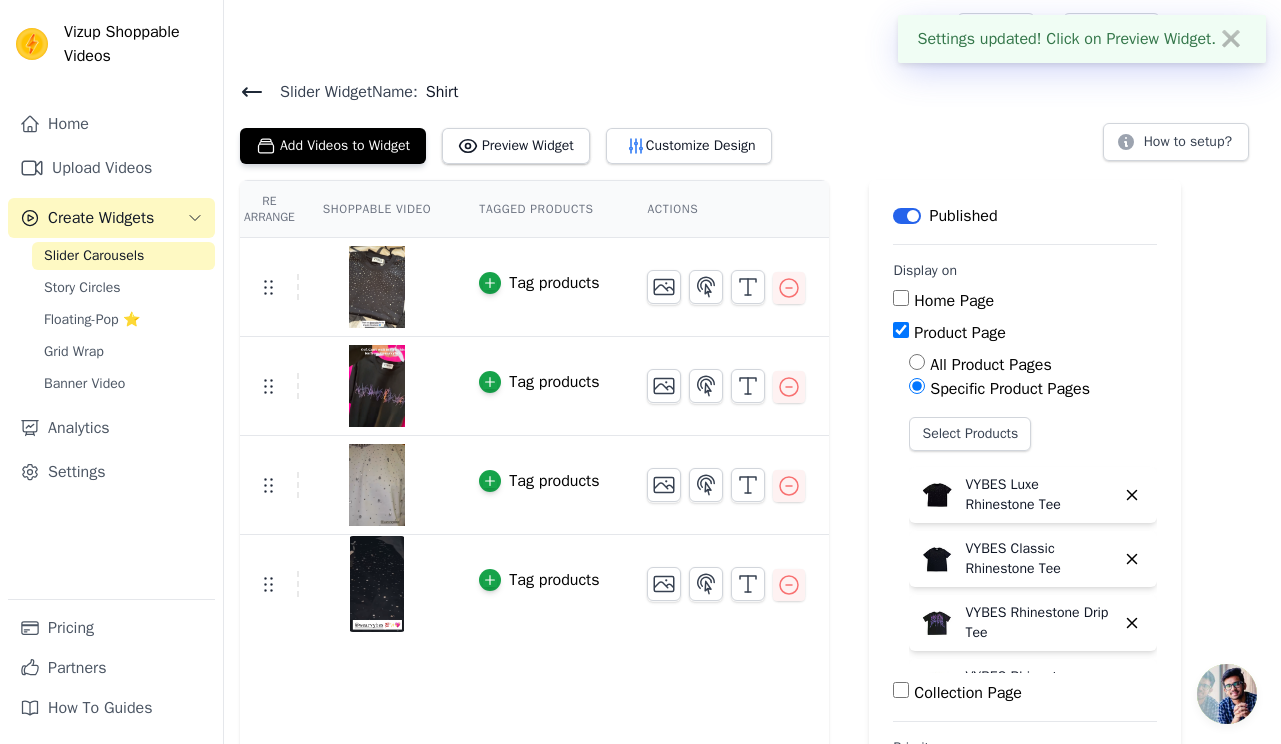 scroll, scrollTop: 0, scrollLeft: 0, axis: both 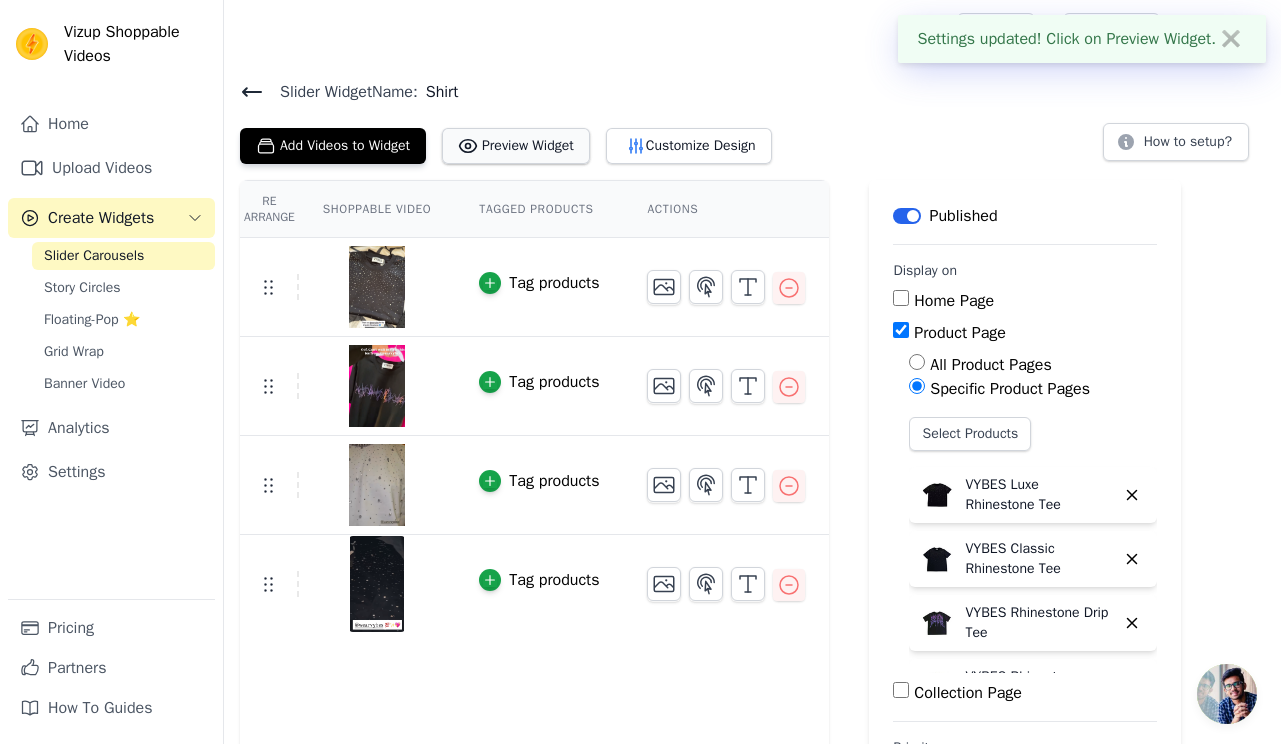 click on "Preview Widget" at bounding box center (516, 146) 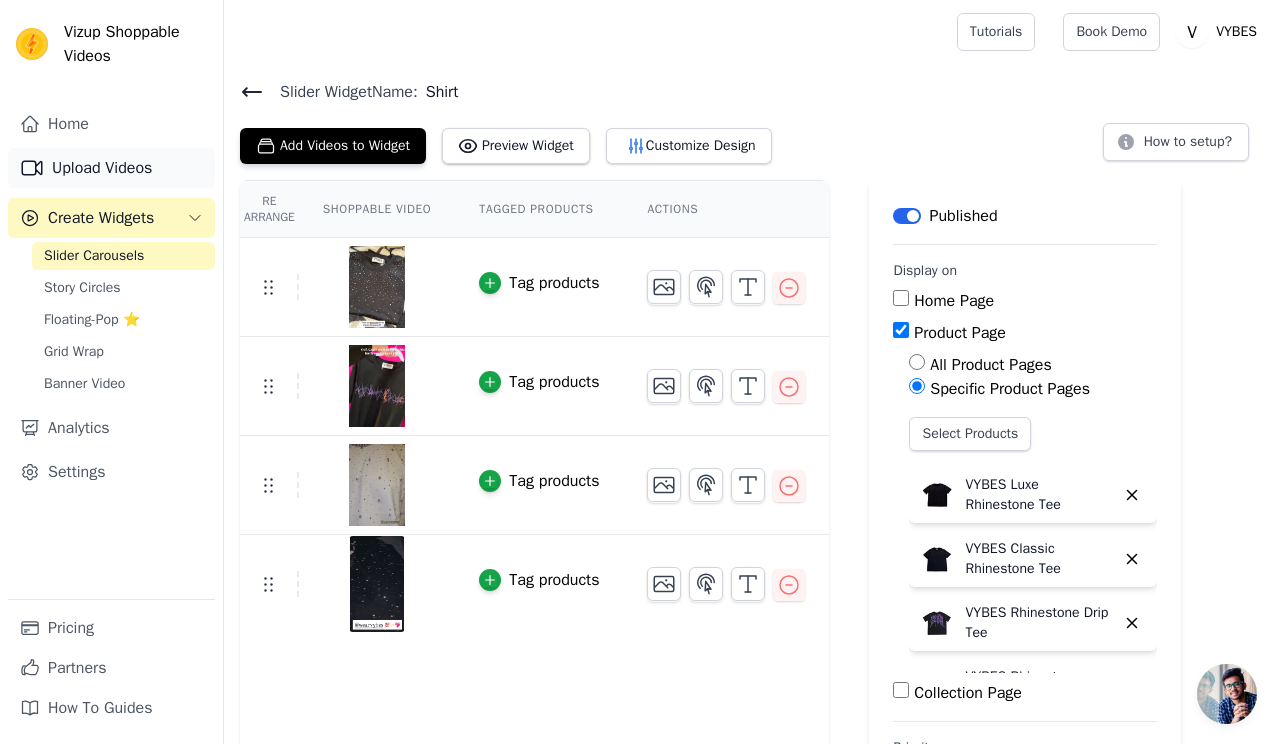 click on "Upload Videos" at bounding box center [111, 168] 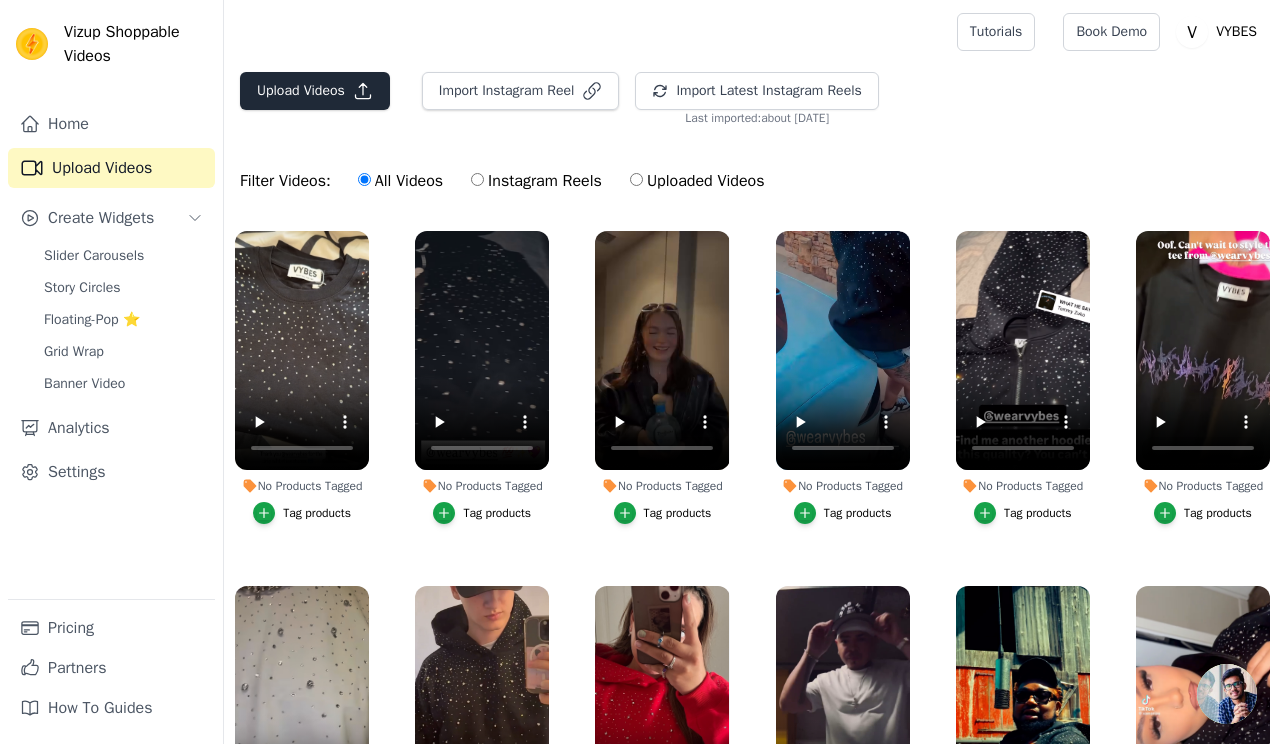 click on "Upload Videos" at bounding box center (315, 91) 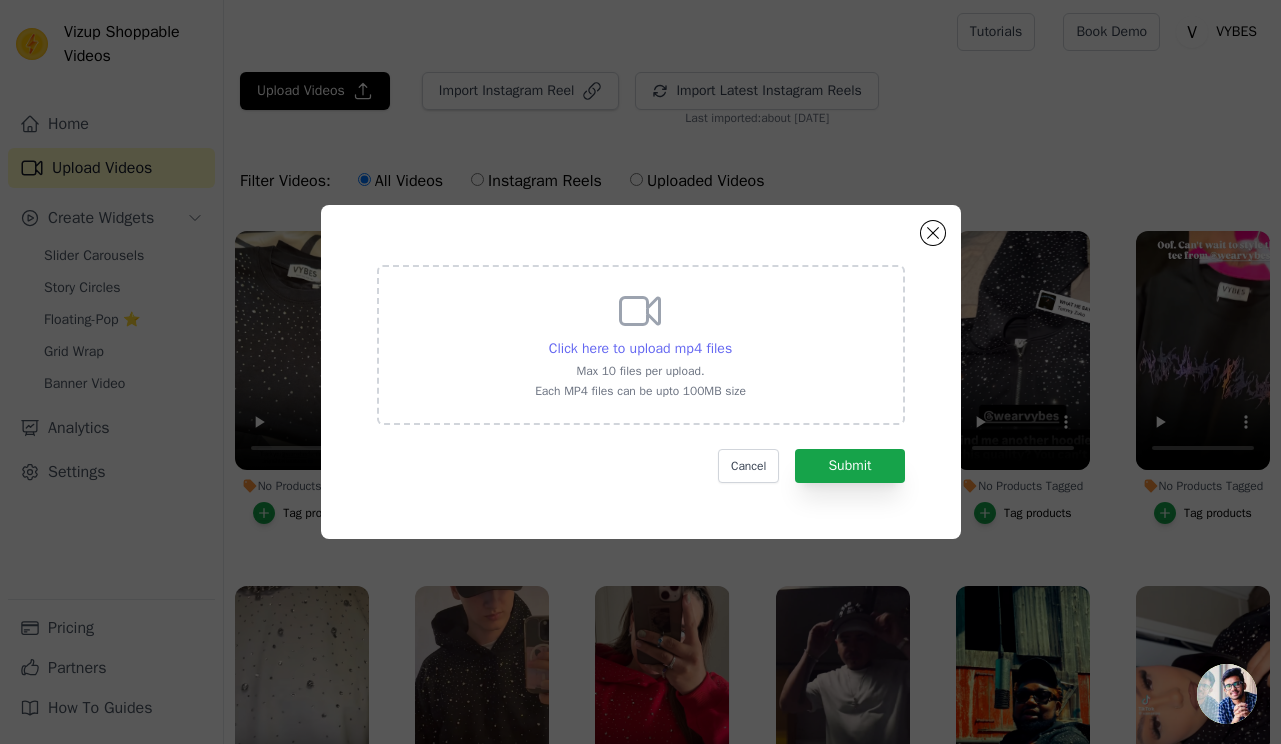 click on "Click here to upload mp4 files" at bounding box center (640, 348) 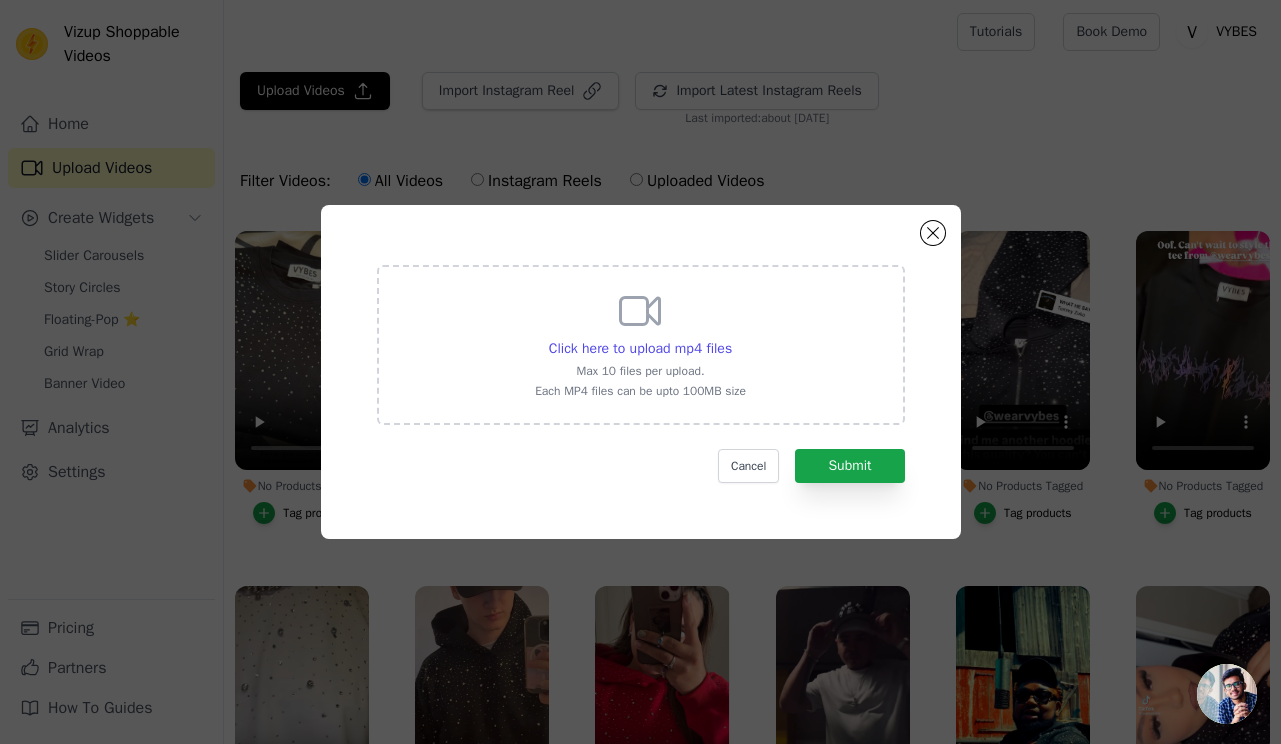 type on "C:\fakepath\ScreenRecording_07-17-2025 13-55-24_1.mp4" 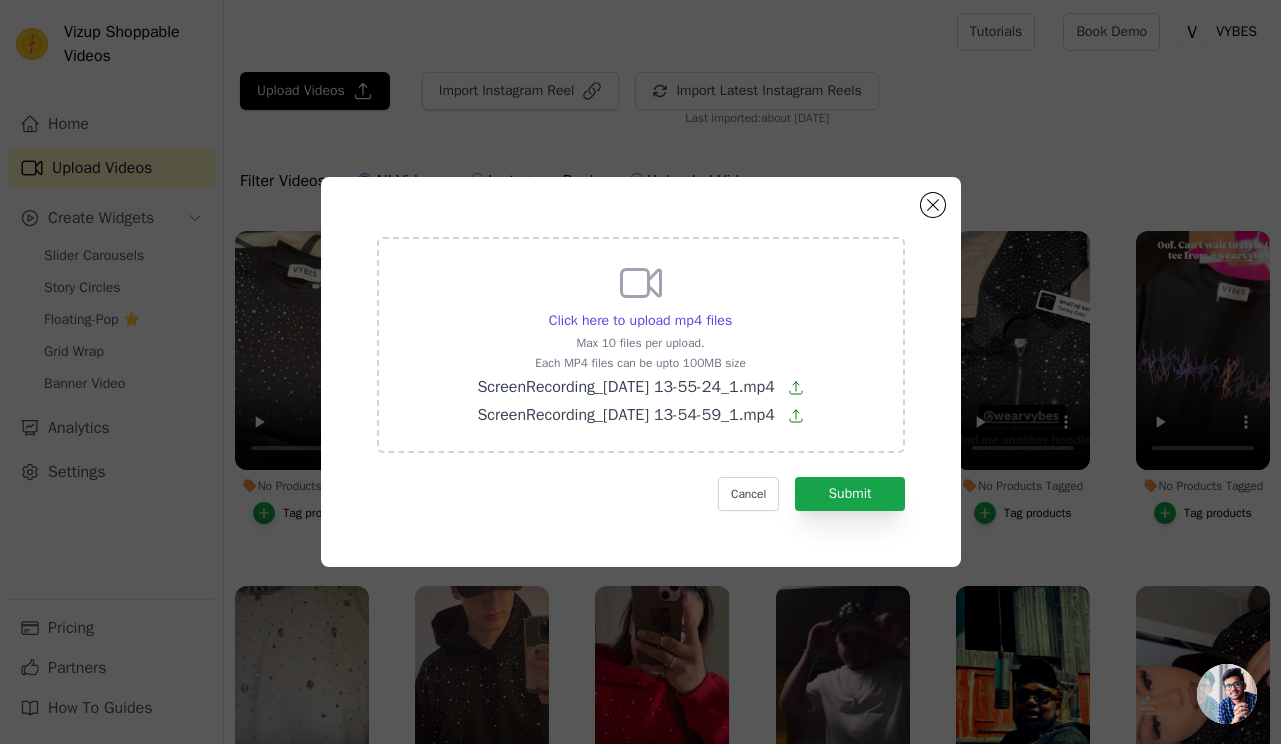 click on "Click here to upload mp4 files     Max 10 files per upload.   Each MP4 files can be upto 100MB size   ScreenRecording_07-17-2025 13-55-24_1.mp4     ScreenRecording_07-17-2025 13-54-59_1.mp4       Cancel   Submit" at bounding box center [641, 372] 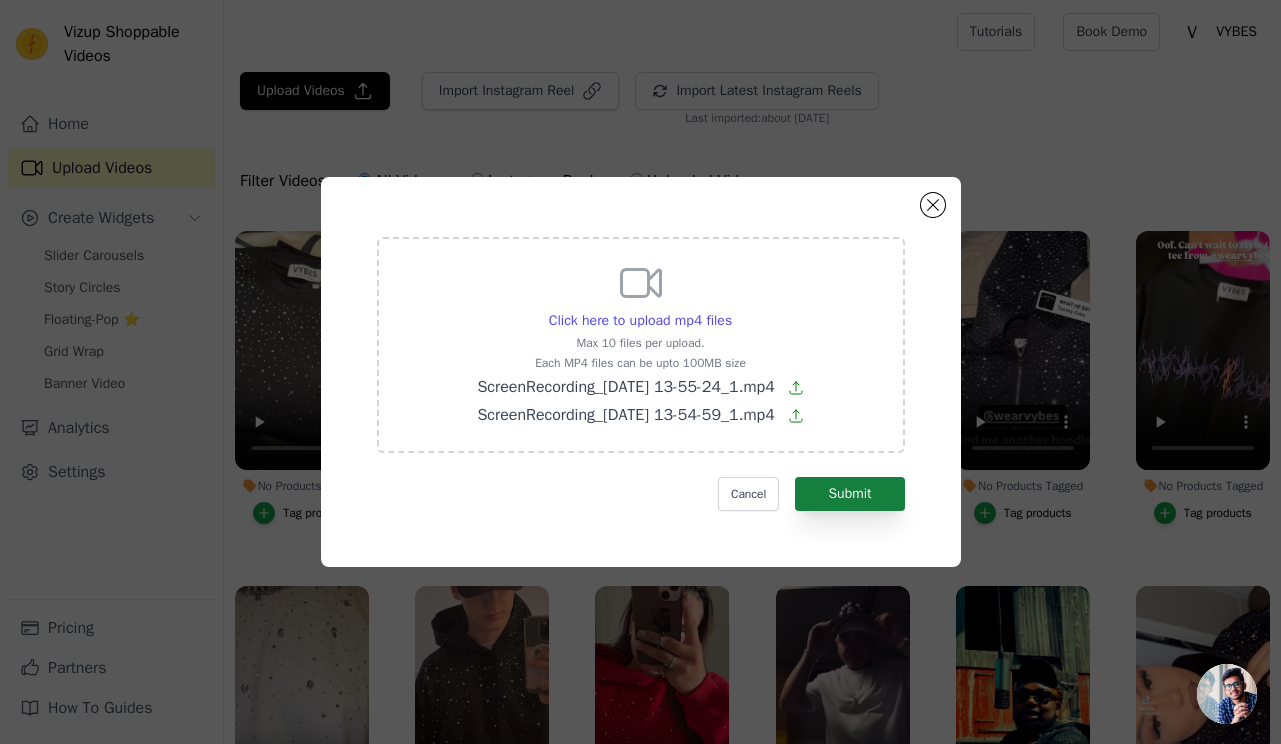 click on "Submit" at bounding box center (849, 494) 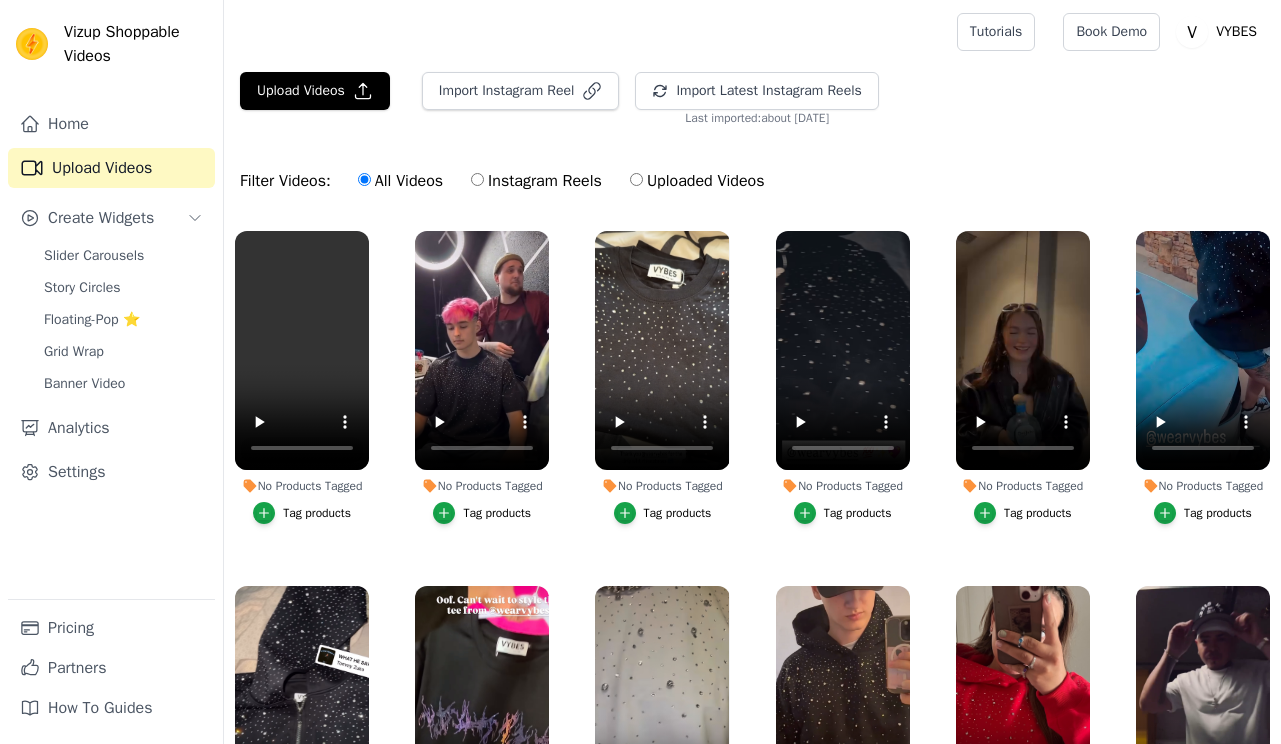 scroll, scrollTop: 0, scrollLeft: 0, axis: both 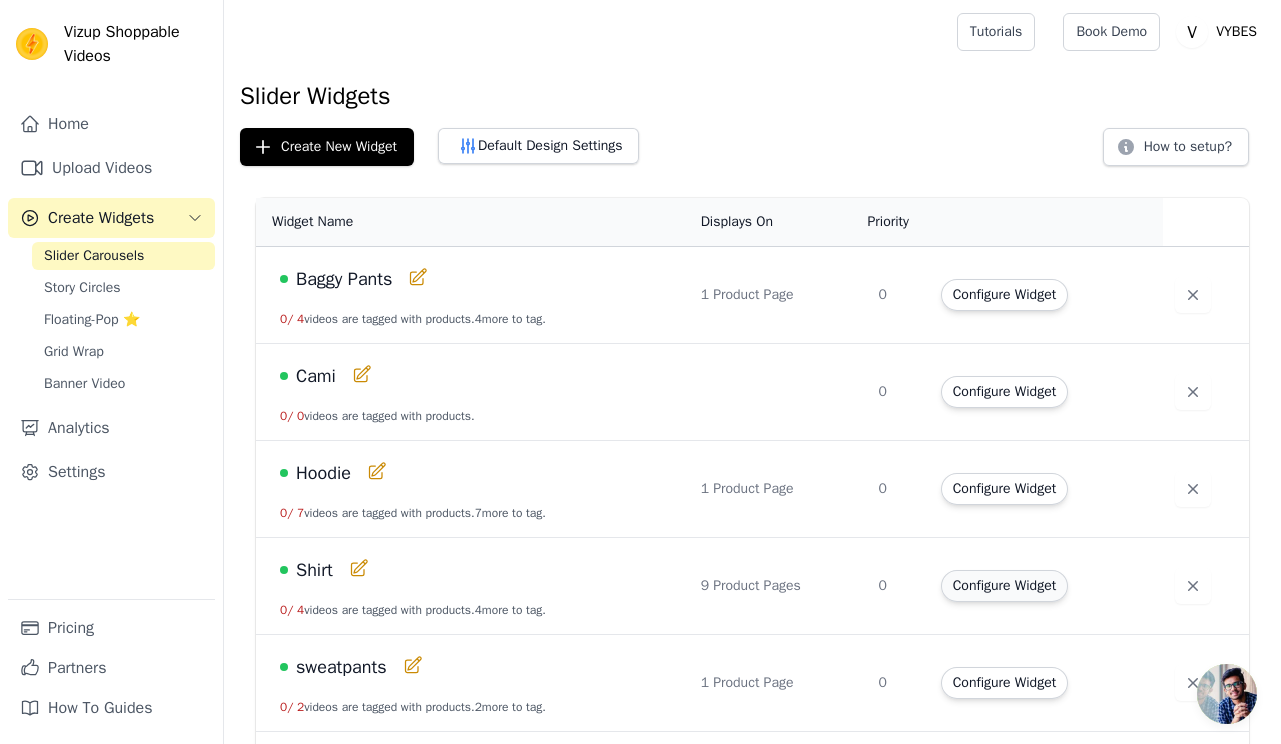 click on "Configure Widget" at bounding box center (1004, 586) 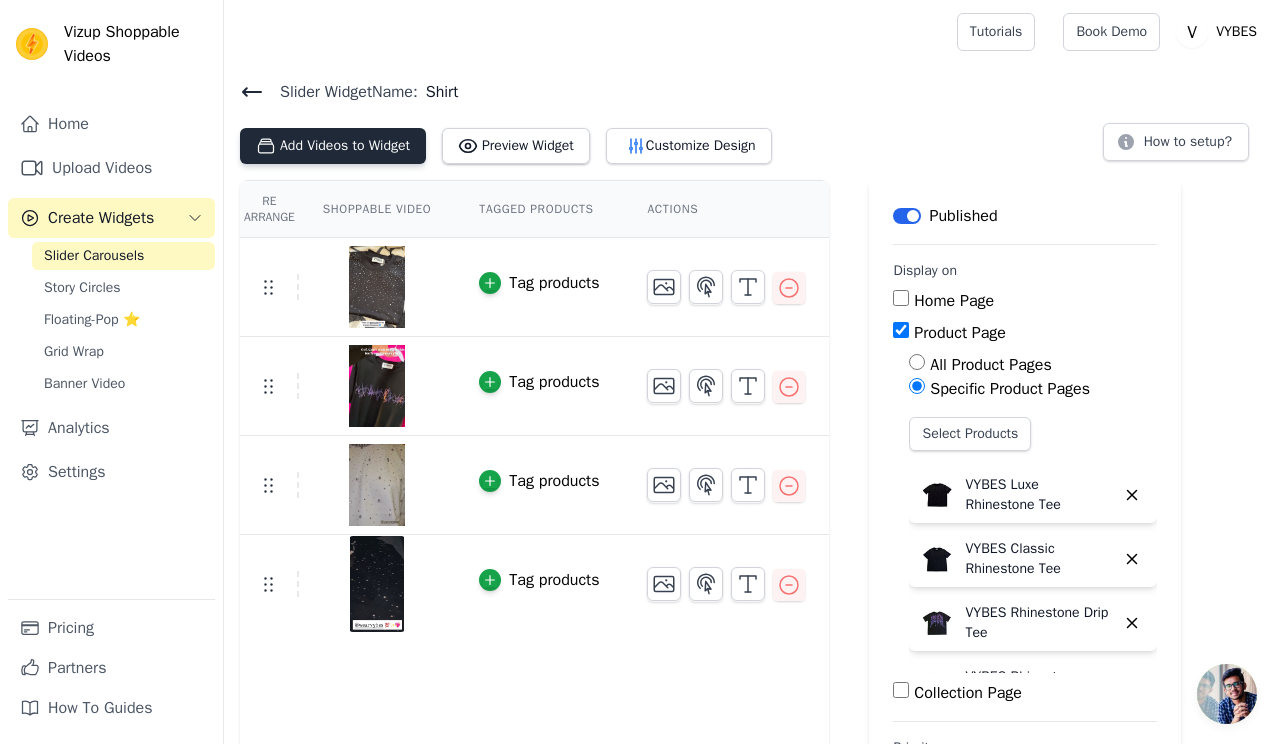 click on "Add Videos to Widget" at bounding box center [333, 146] 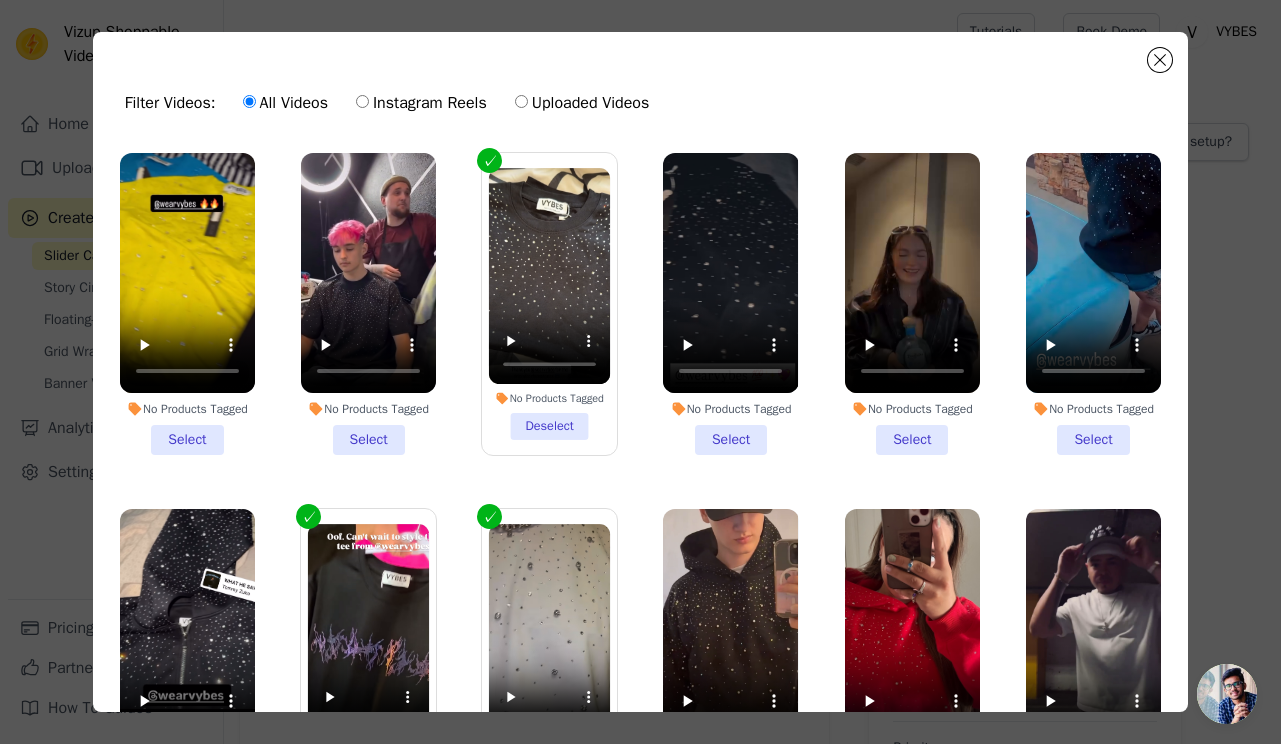 click on "No Products Tagged     Select" at bounding box center [368, 304] 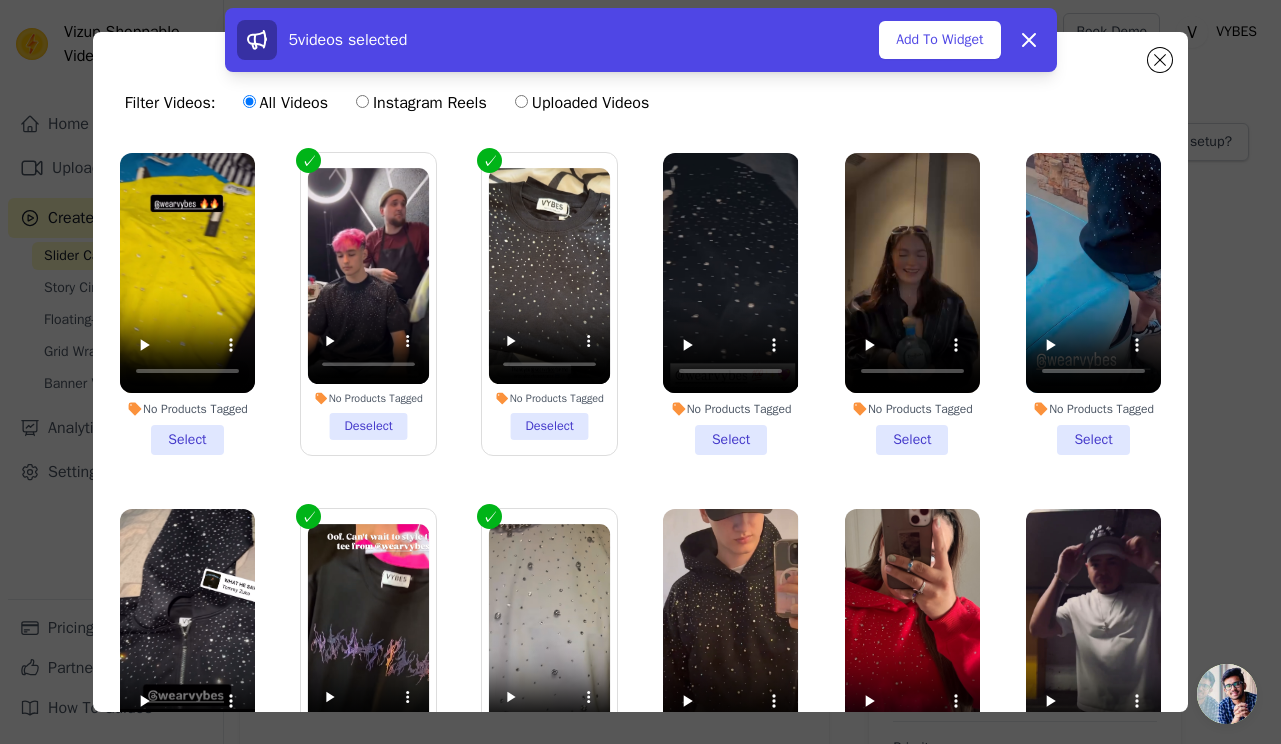 click on "No Products Tagged     Select" at bounding box center [187, 304] 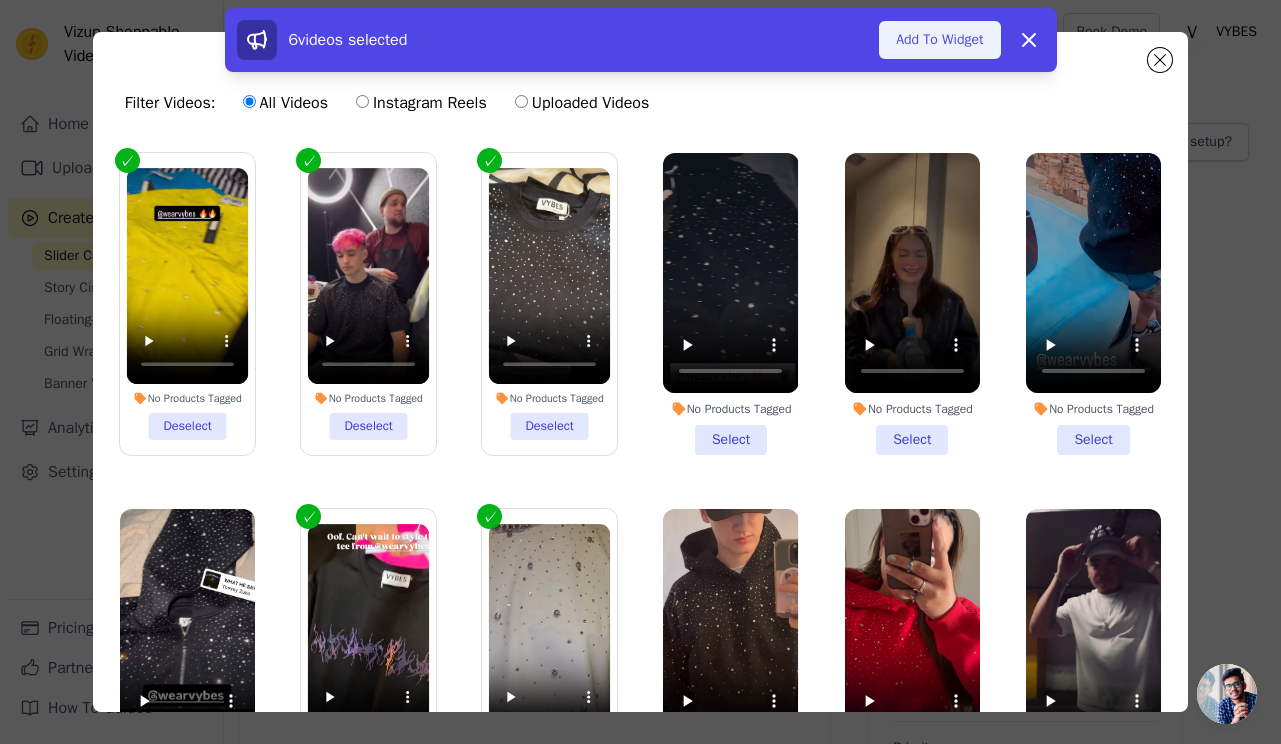 click on "Add To Widget" at bounding box center (939, 40) 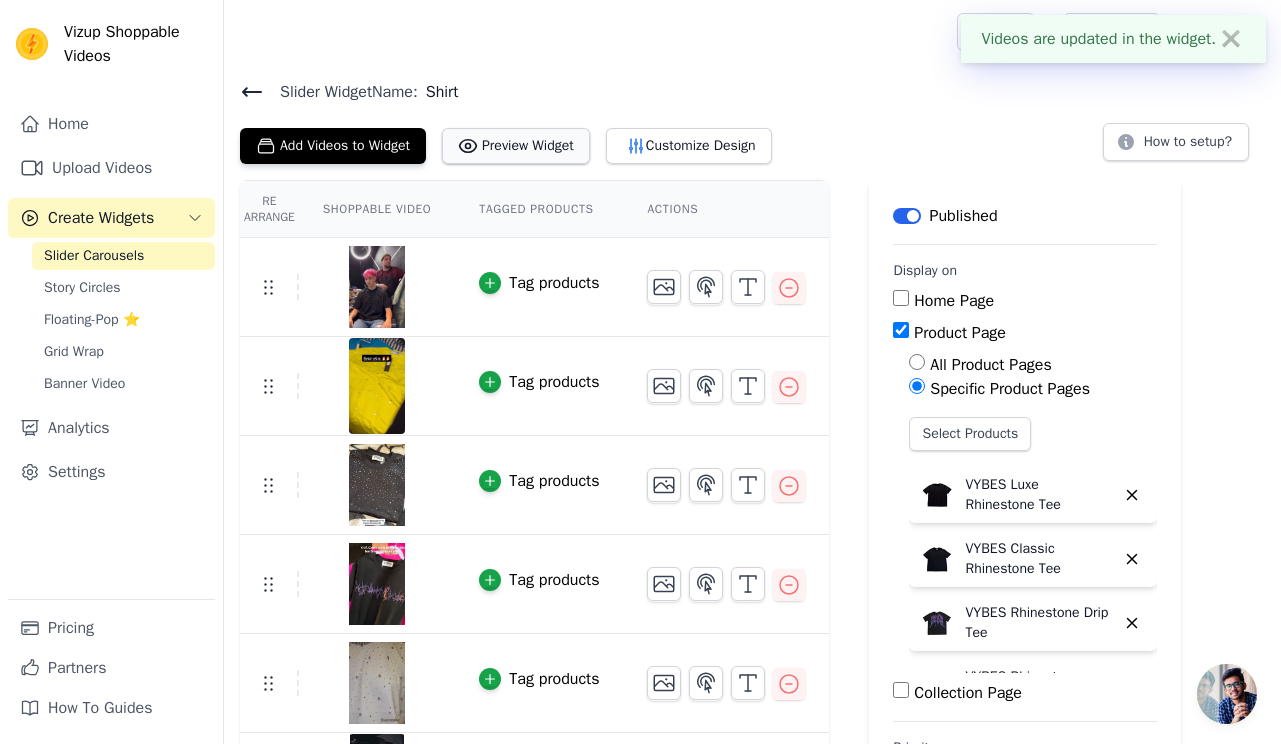 click on "Preview Widget" at bounding box center (516, 146) 